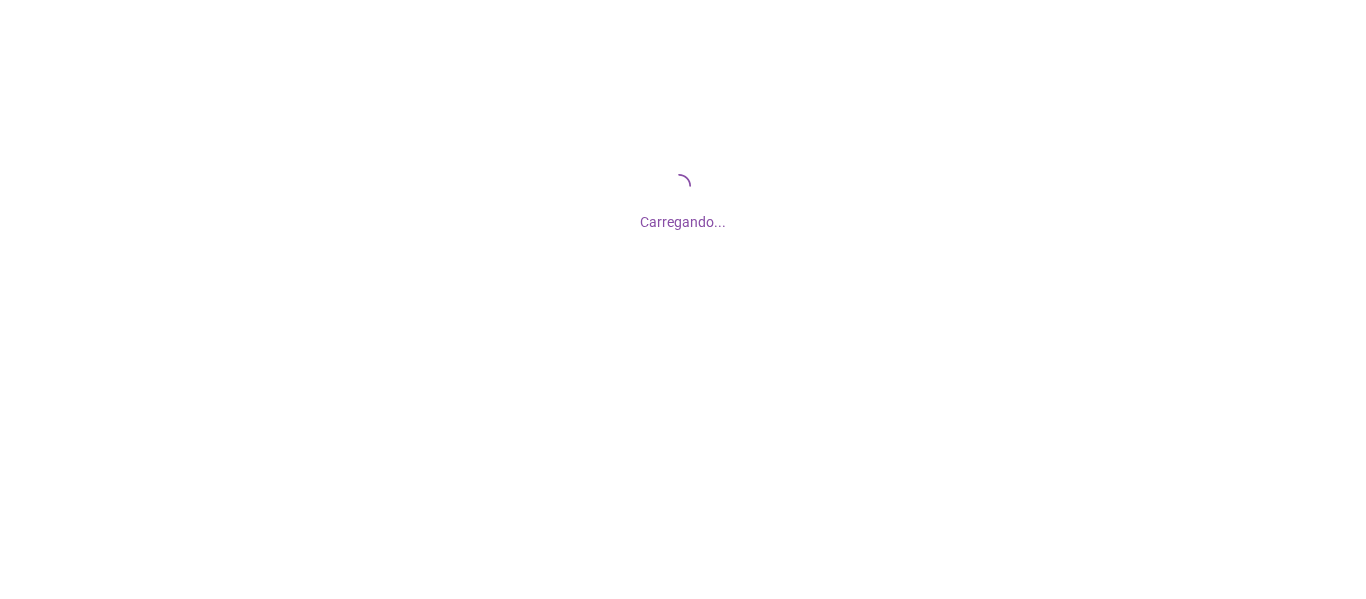 scroll, scrollTop: 0, scrollLeft: 0, axis: both 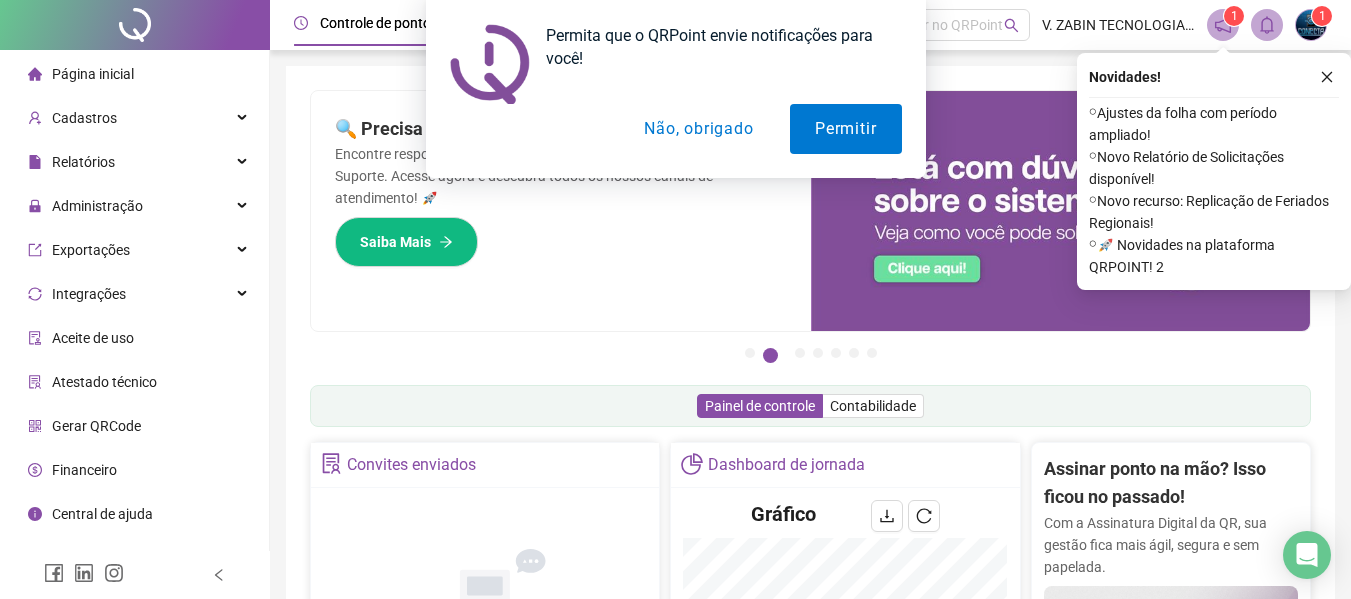 click on "Não, obrigado" at bounding box center (698, 129) 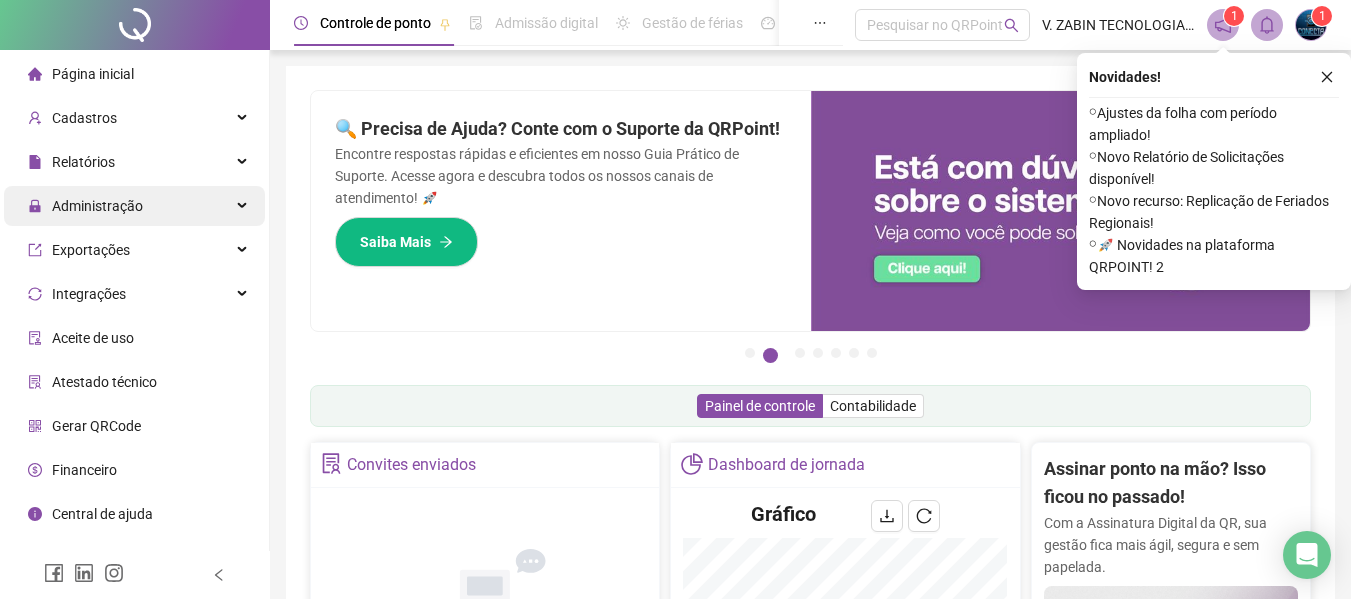 click on "Administração" at bounding box center (97, 206) 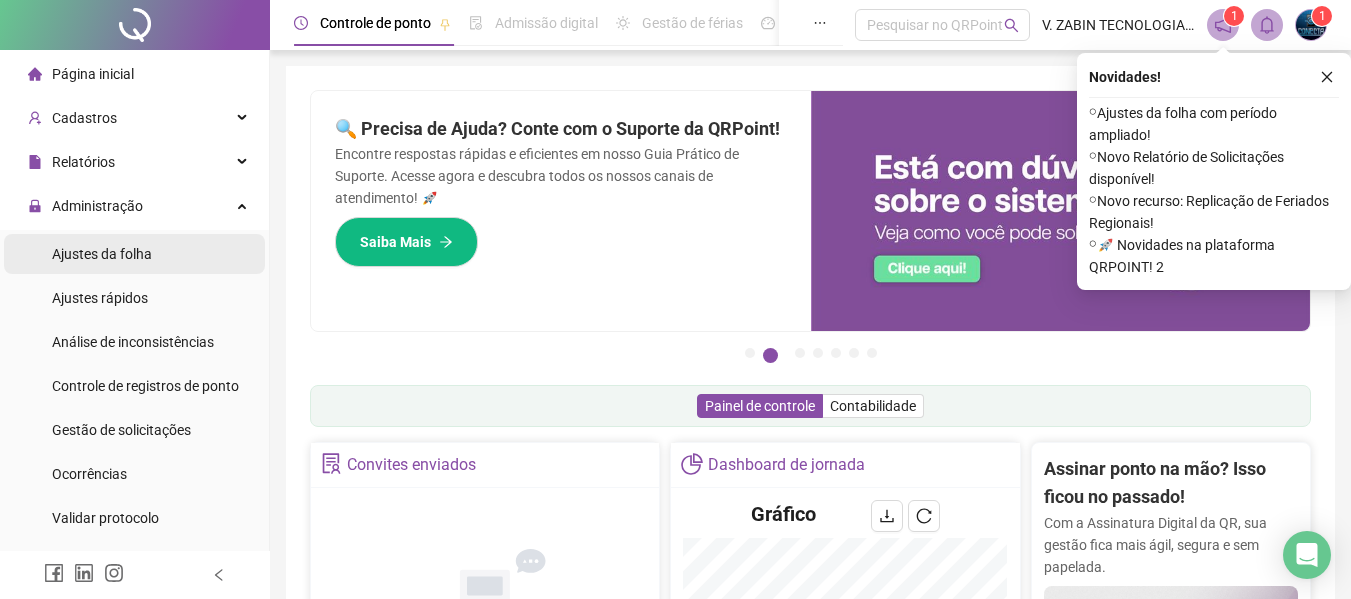 click on "Ajustes da folha" at bounding box center (102, 254) 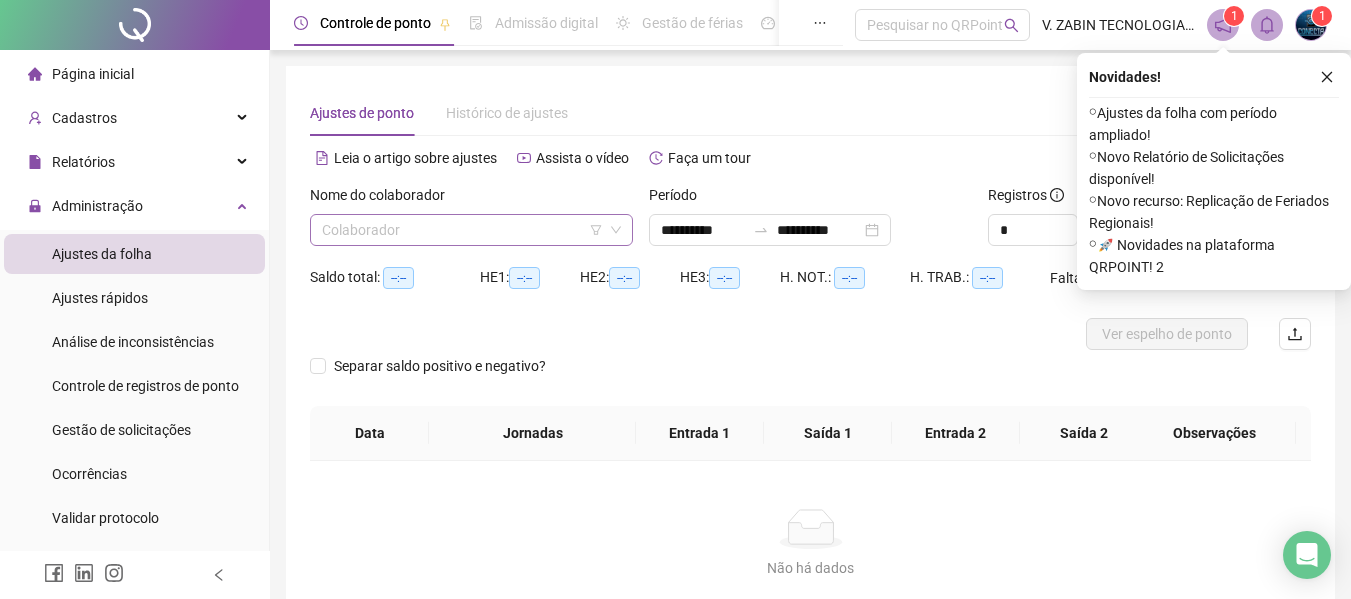 click at bounding box center [465, 230] 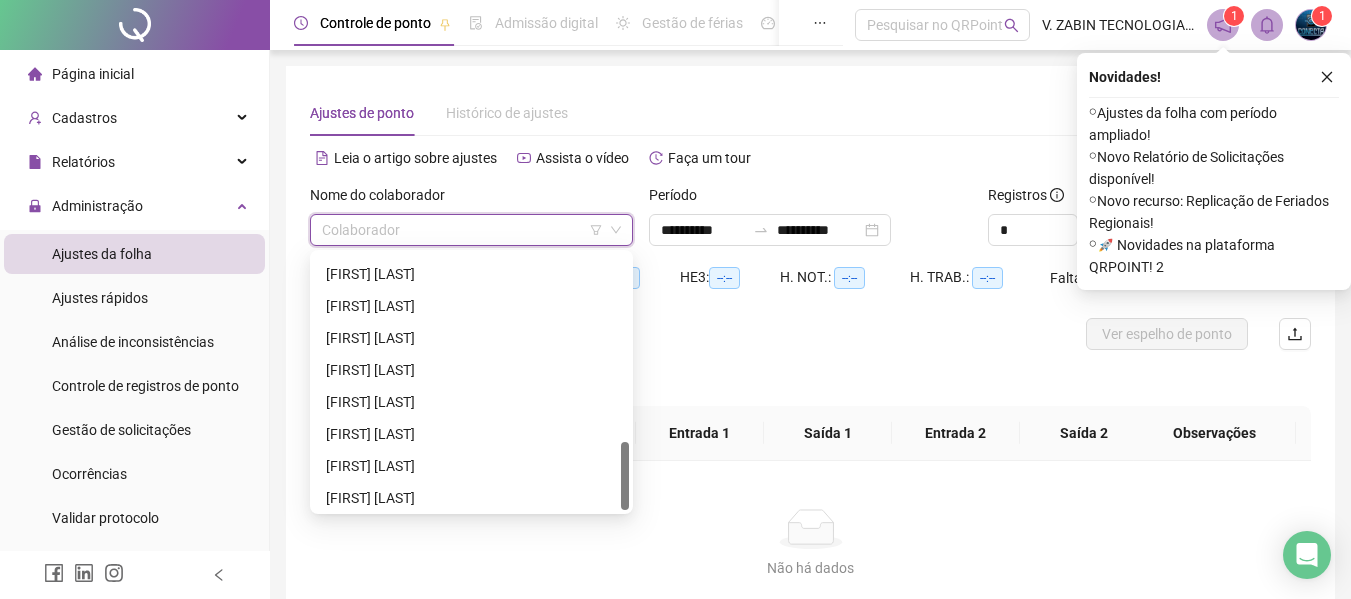 scroll, scrollTop: 704, scrollLeft: 0, axis: vertical 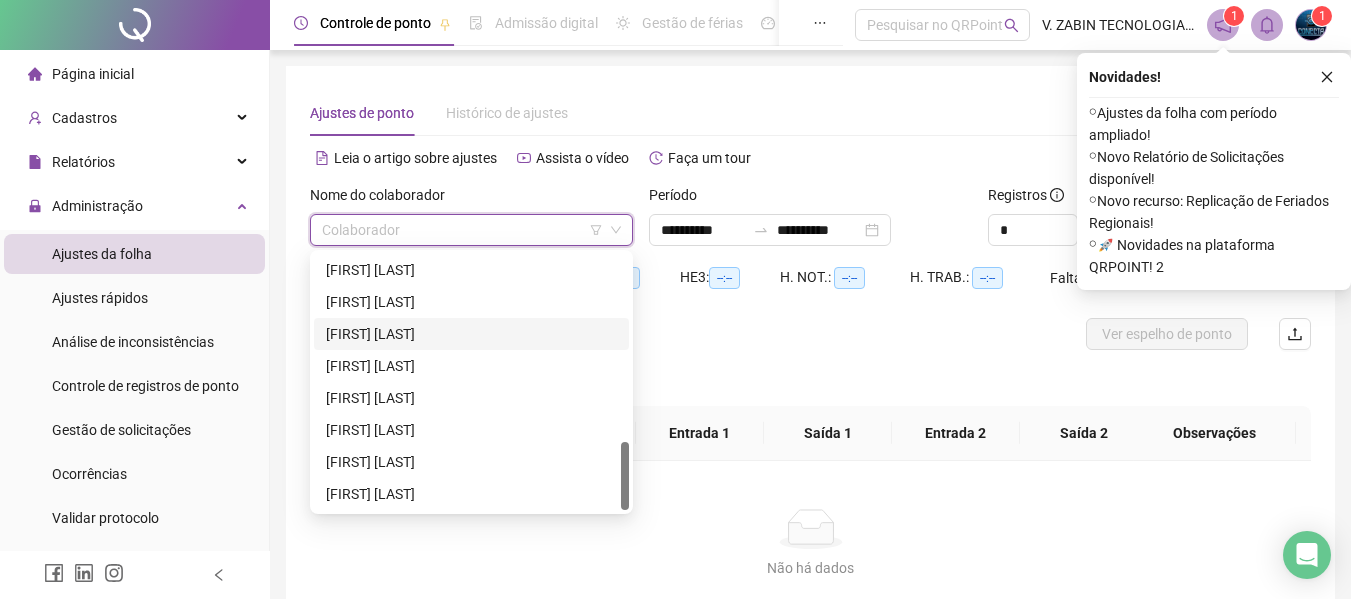 click on "[FIRST] [LAST]" at bounding box center [471, 334] 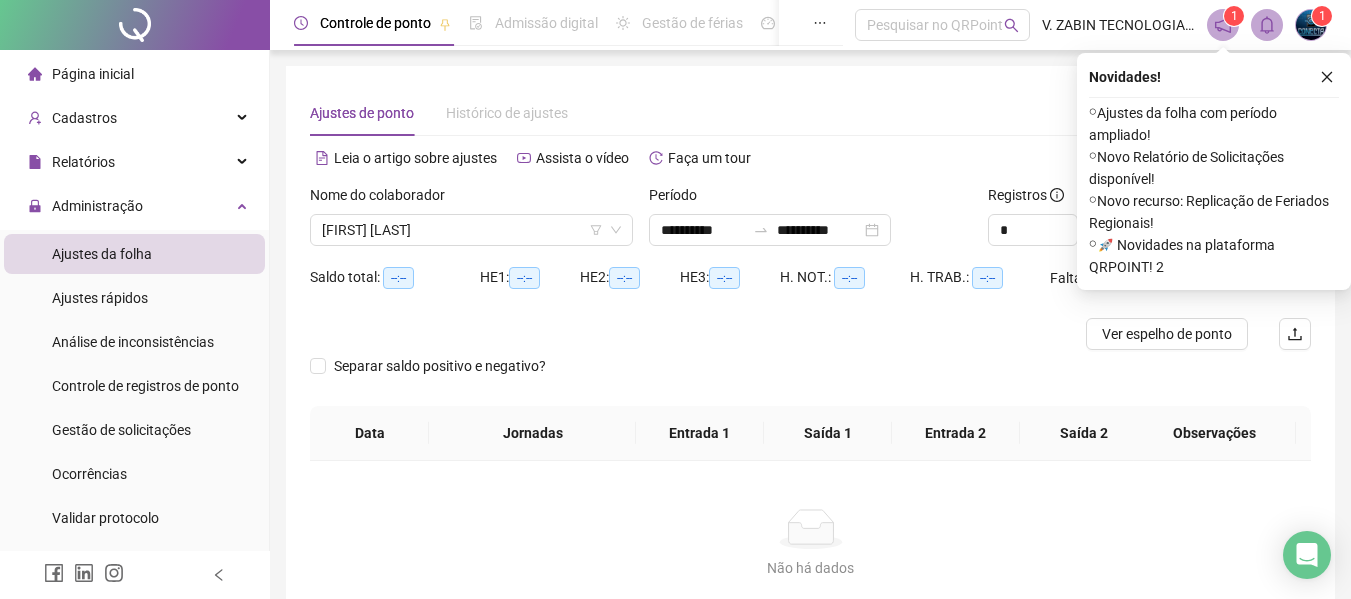 click on "Período" at bounding box center [810, 199] 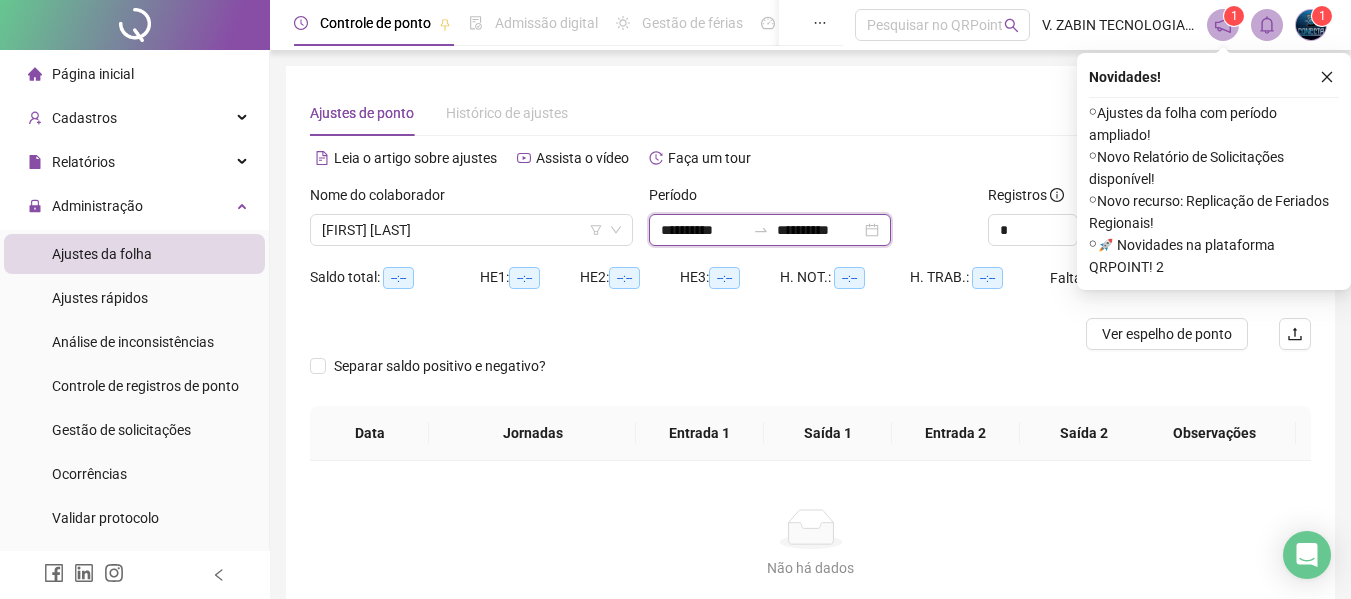 click on "**********" at bounding box center [819, 230] 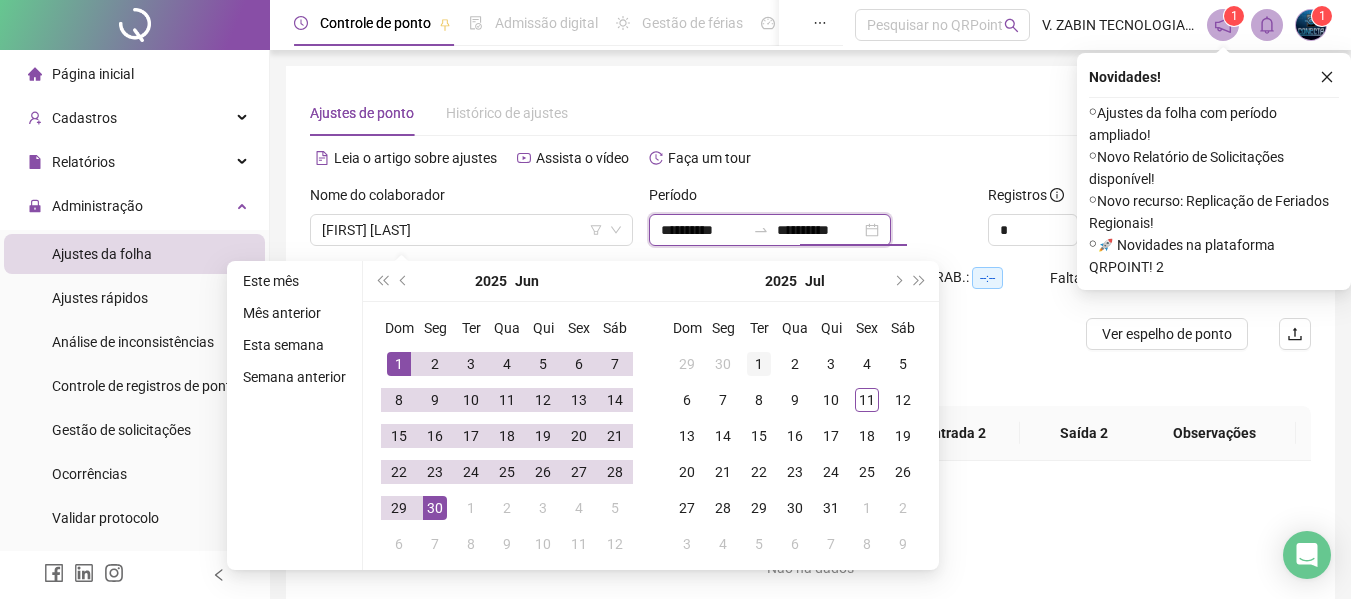 type on "**********" 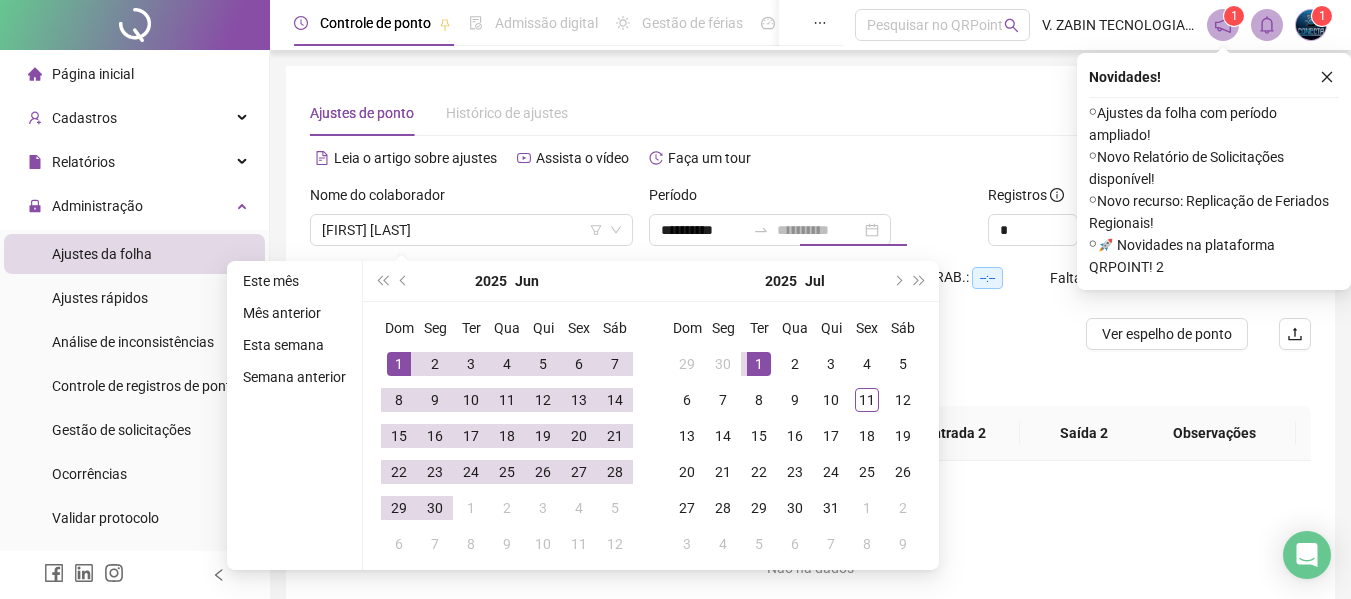 click on "1" at bounding box center [759, 364] 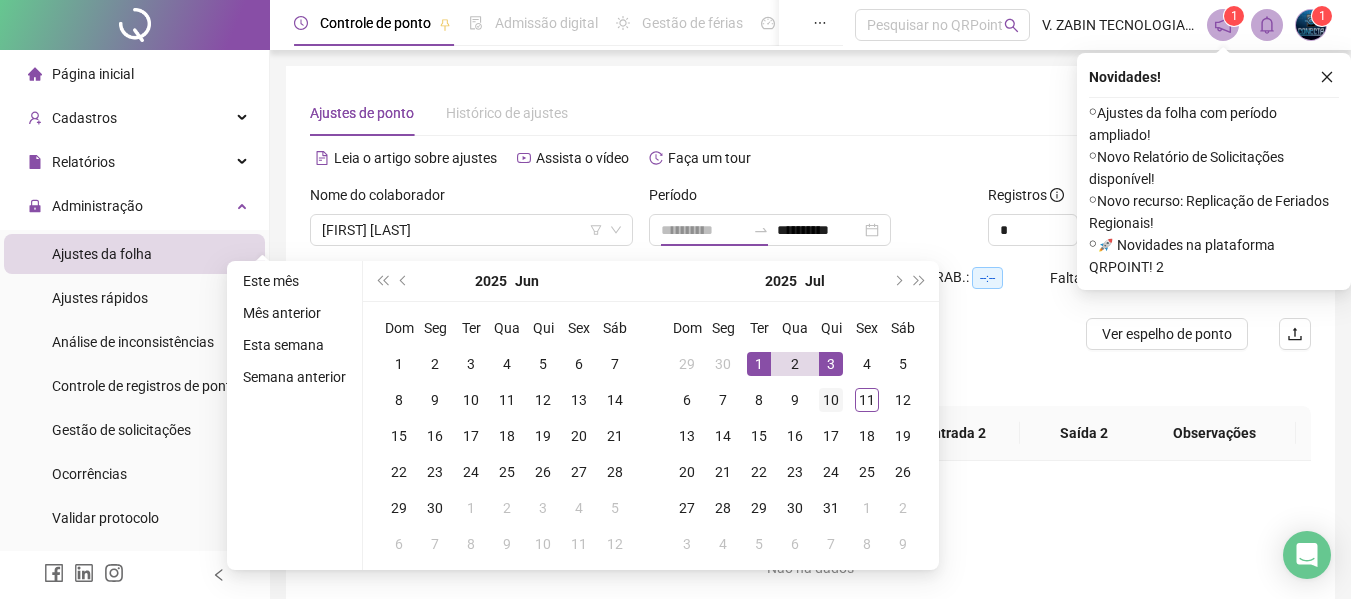 click on "10" at bounding box center [831, 400] 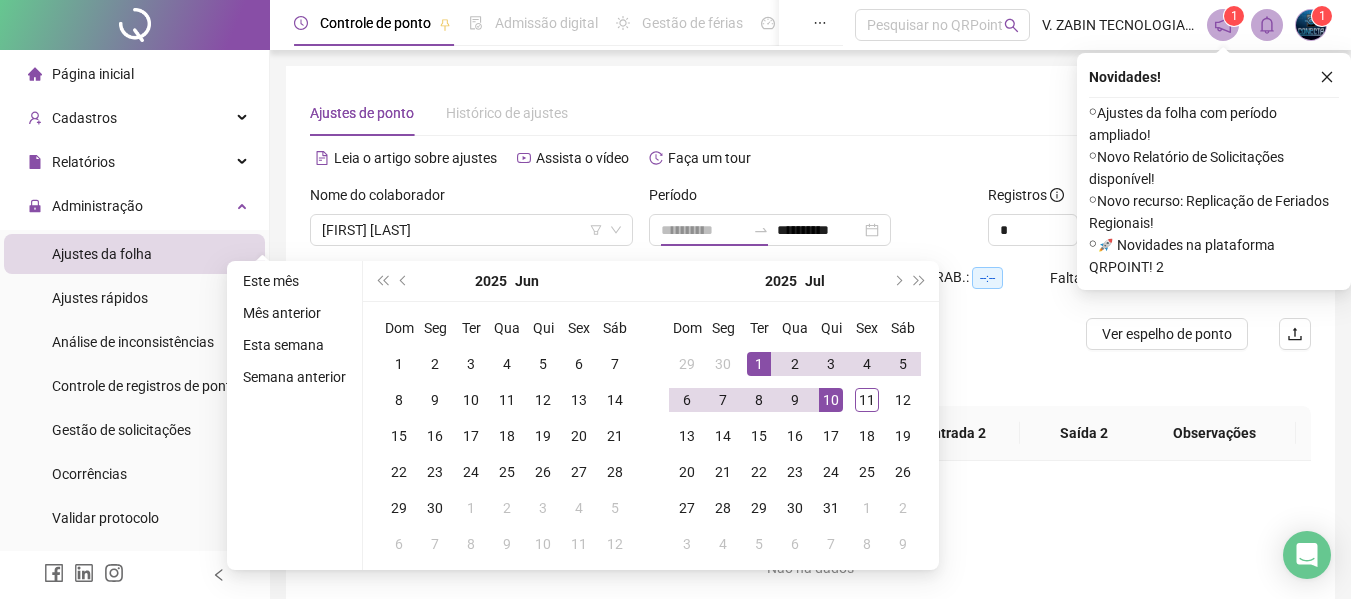 type on "**********" 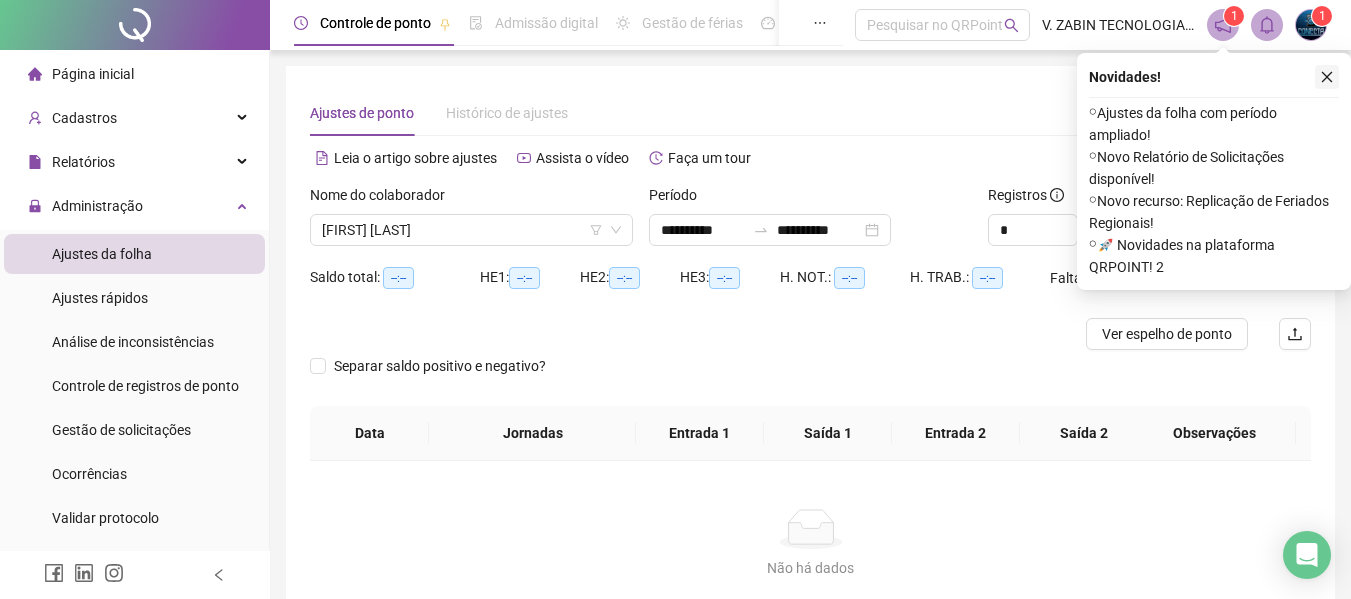 click 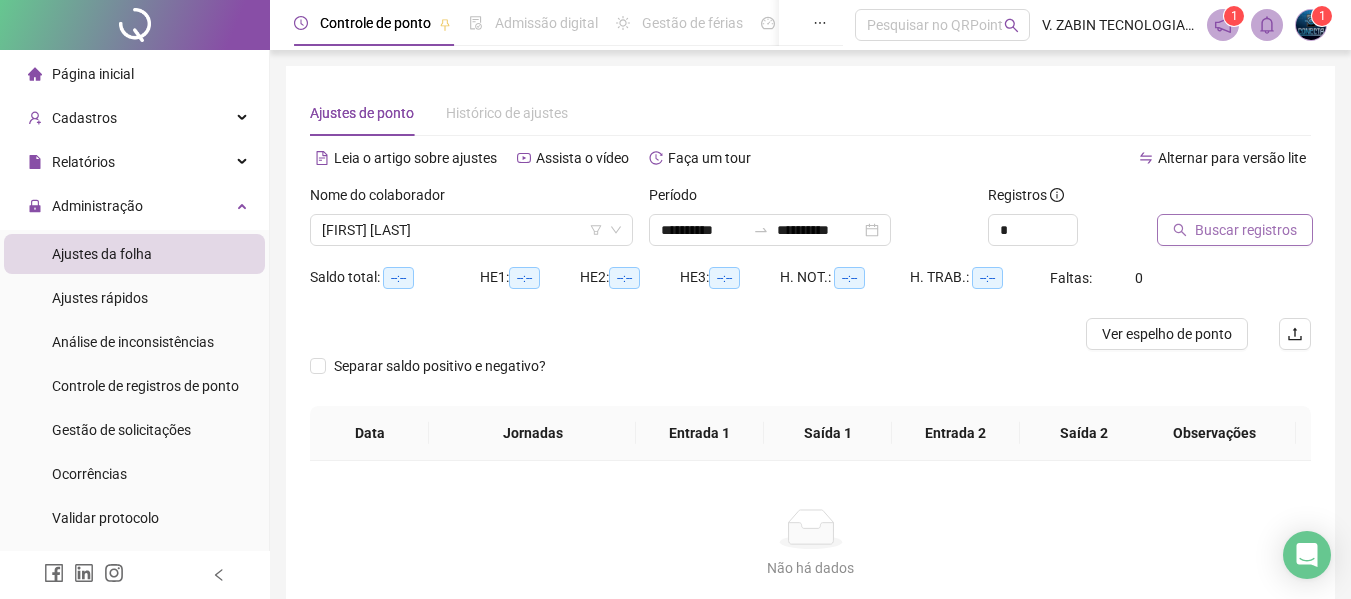 click on "Buscar registros" at bounding box center [1246, 230] 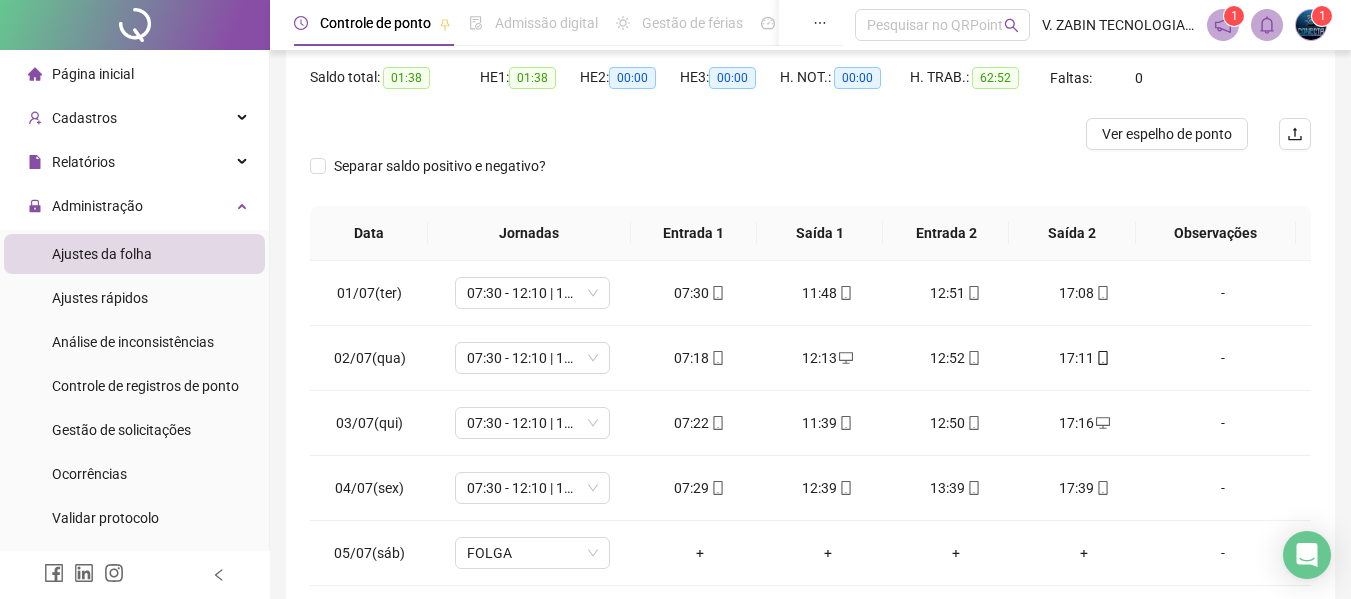 scroll, scrollTop: 399, scrollLeft: 0, axis: vertical 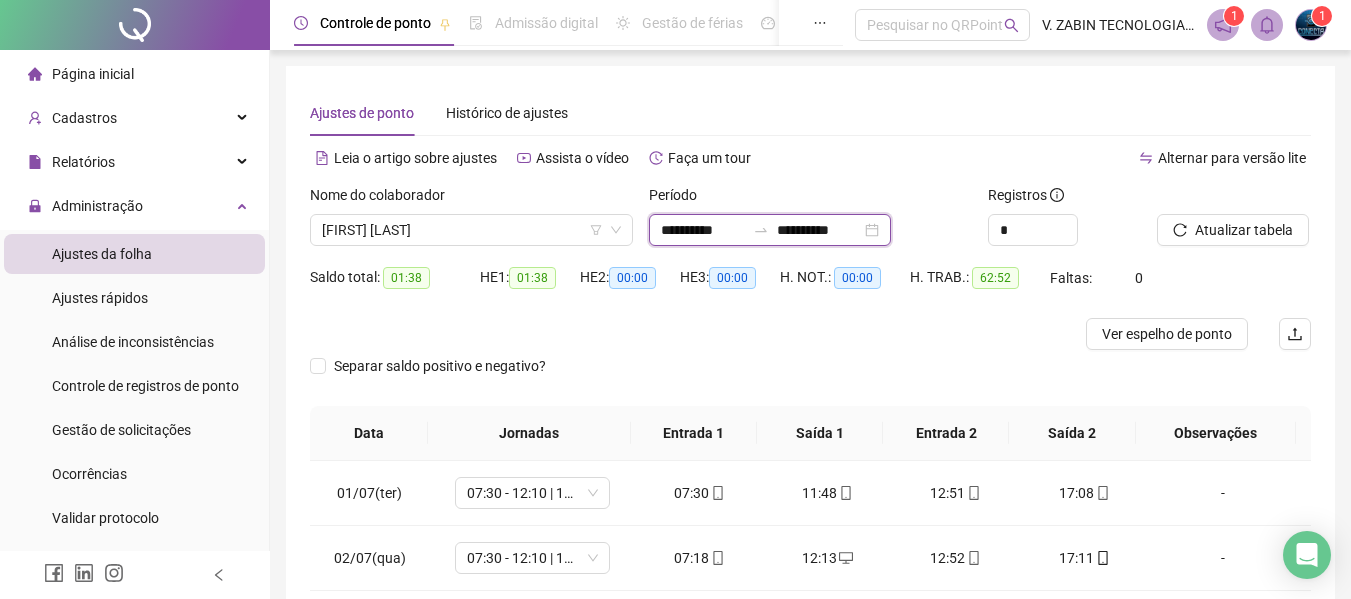 click on "**********" at bounding box center [819, 230] 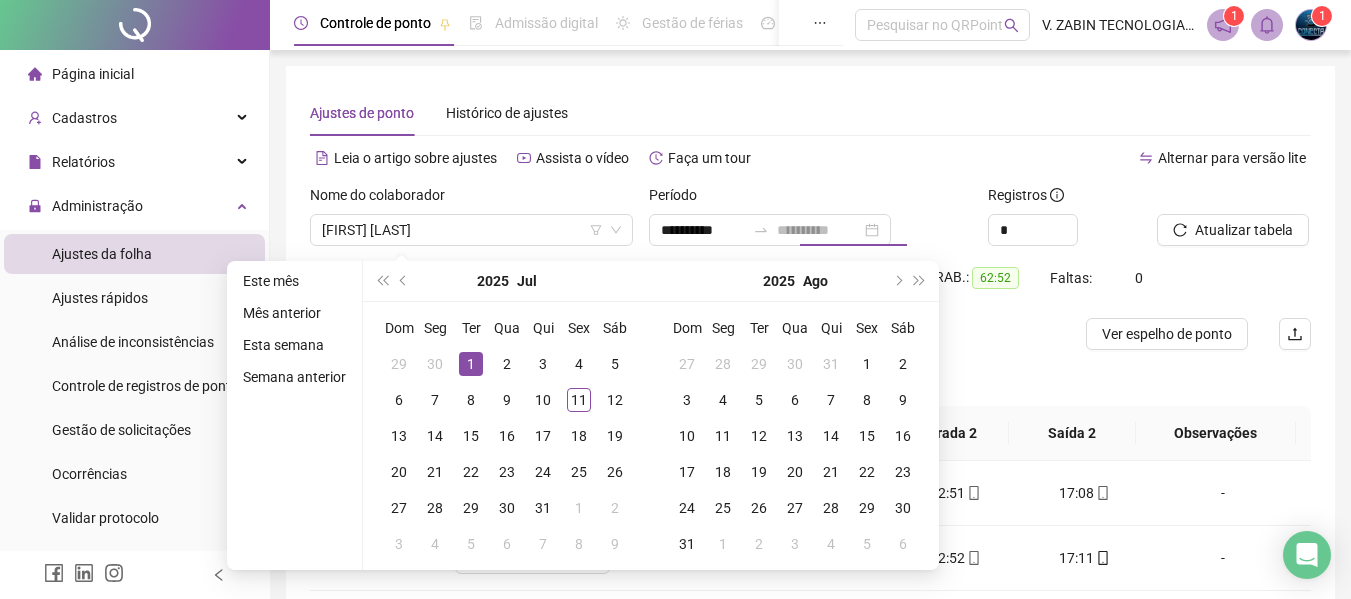 click on "1" at bounding box center [471, 364] 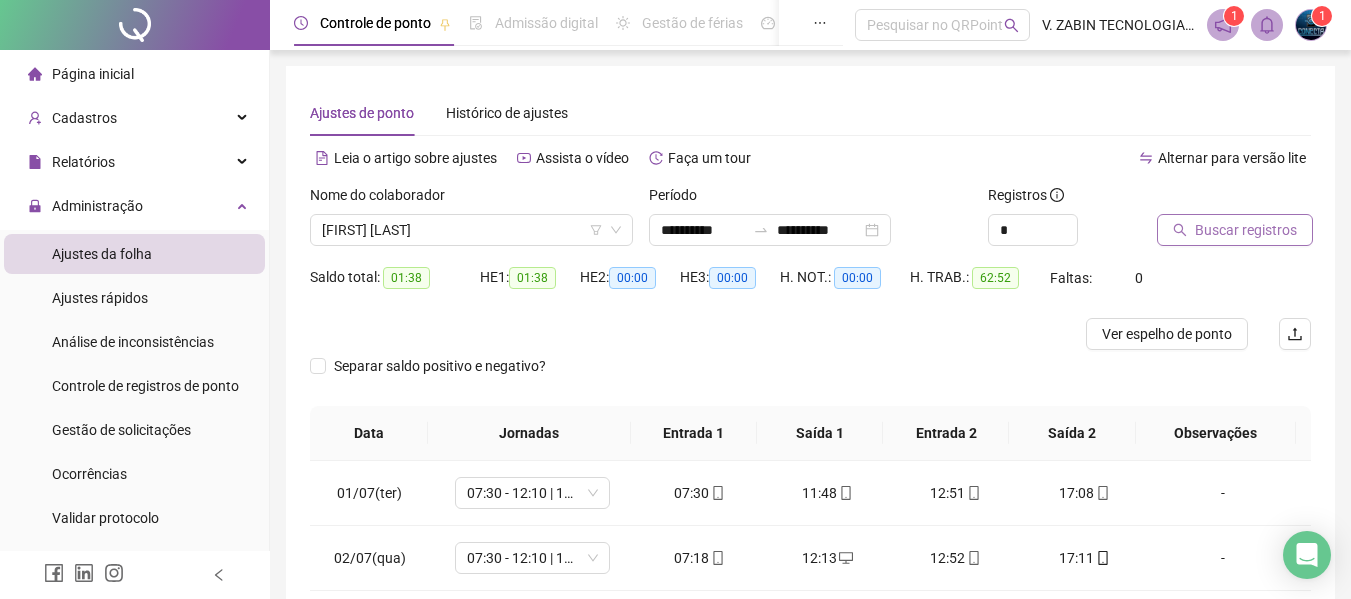 click on "Buscar registros" at bounding box center (1246, 230) 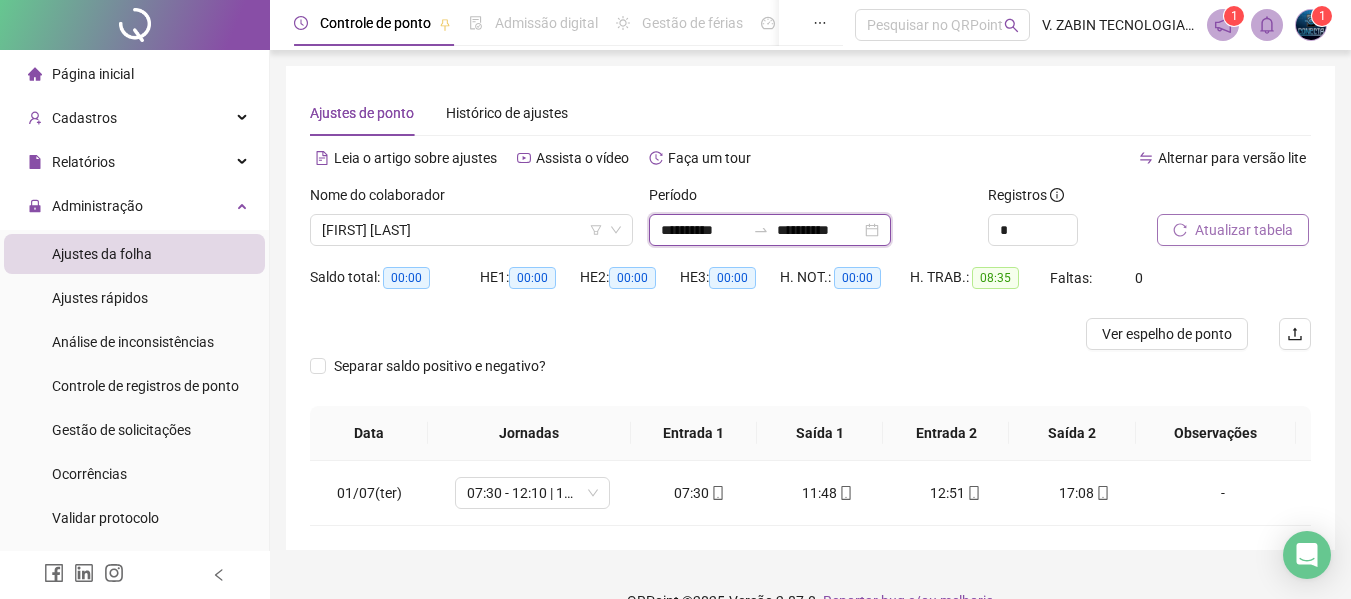 click on "**********" at bounding box center (819, 230) 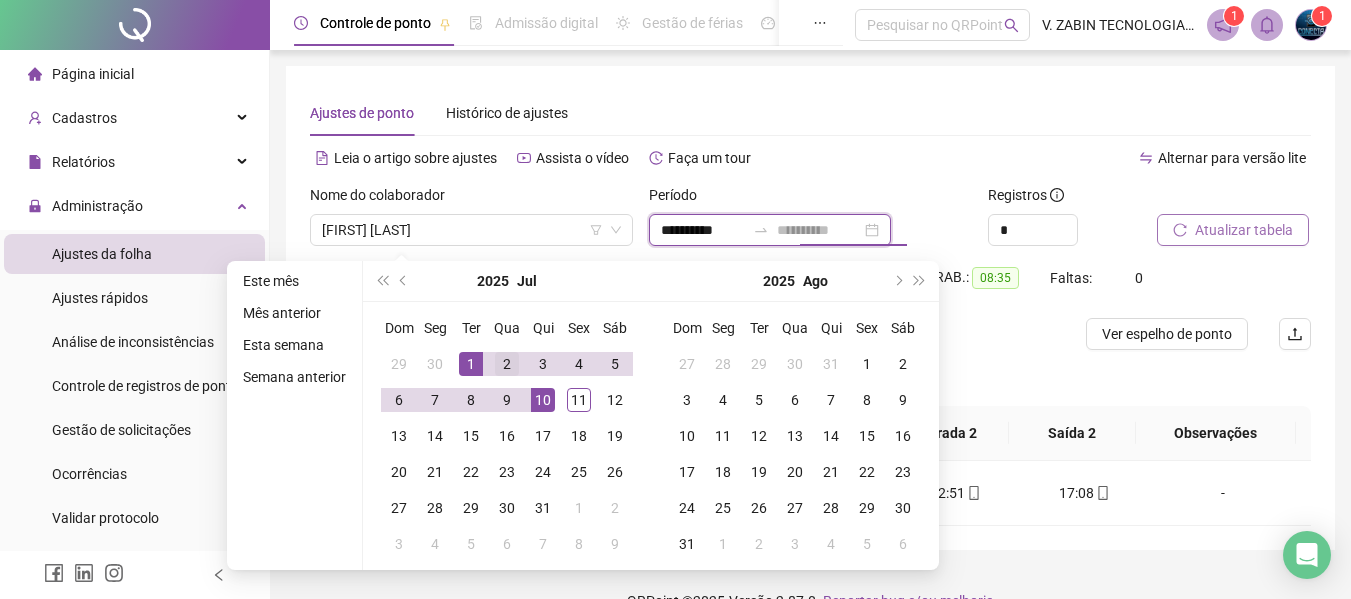 type on "**********" 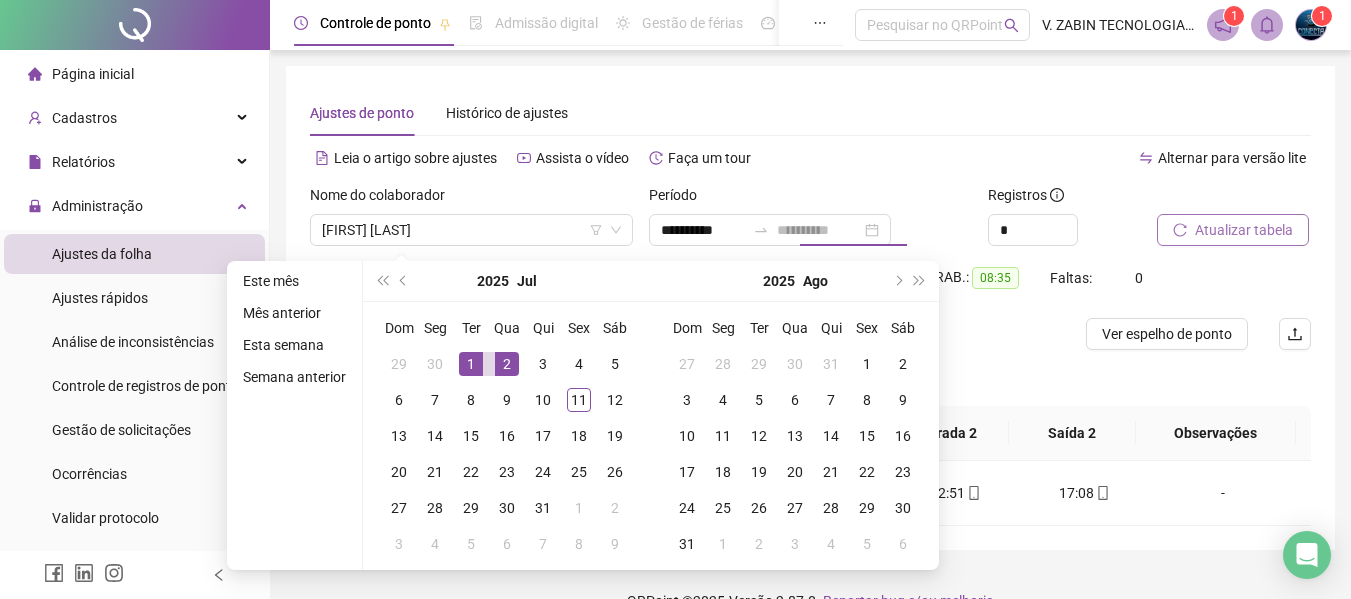 click on "2" at bounding box center [507, 364] 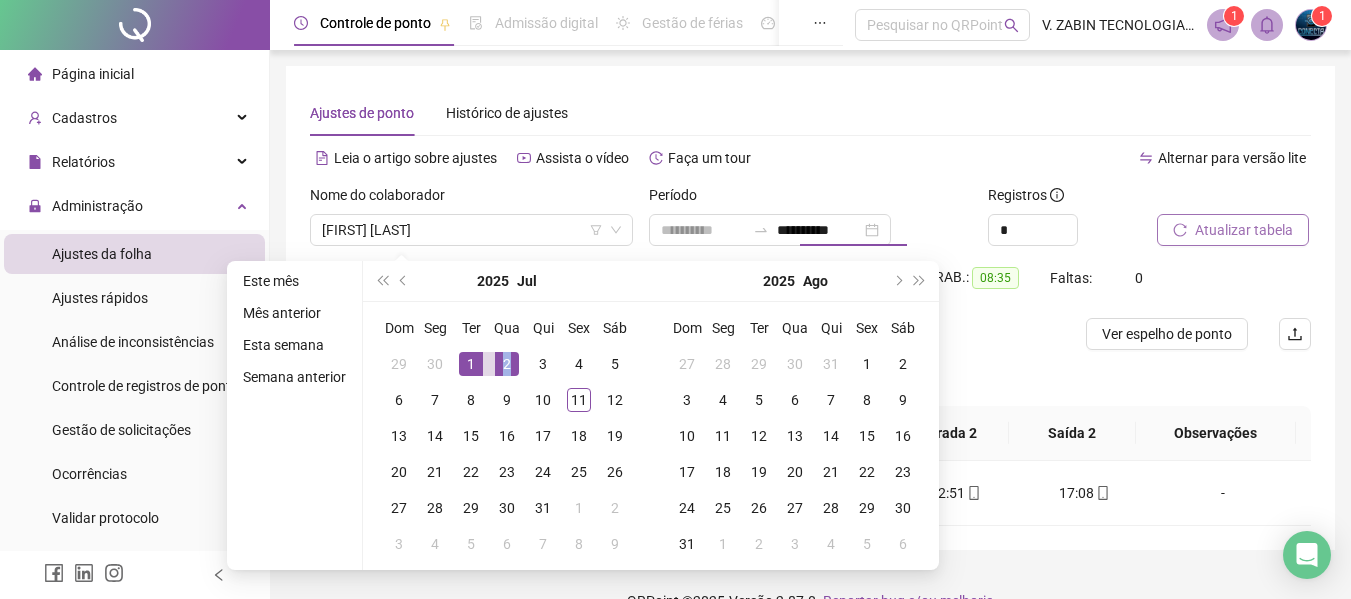 click on "2" at bounding box center [507, 364] 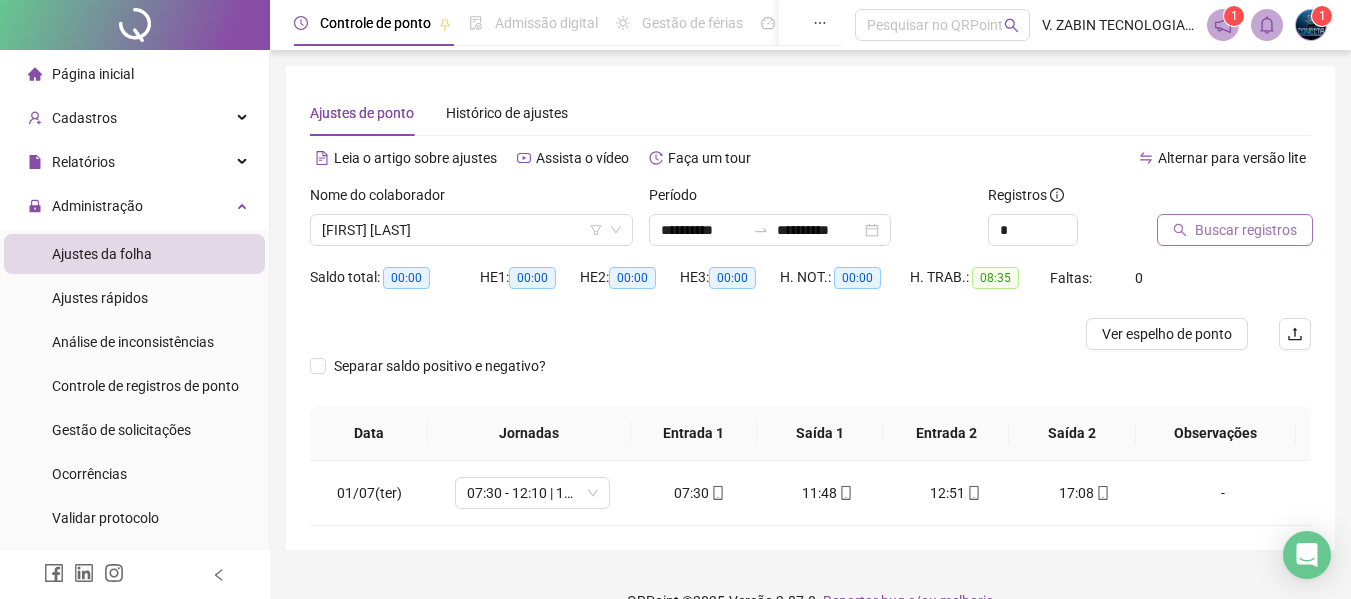 click on "Buscar registros" at bounding box center [1246, 230] 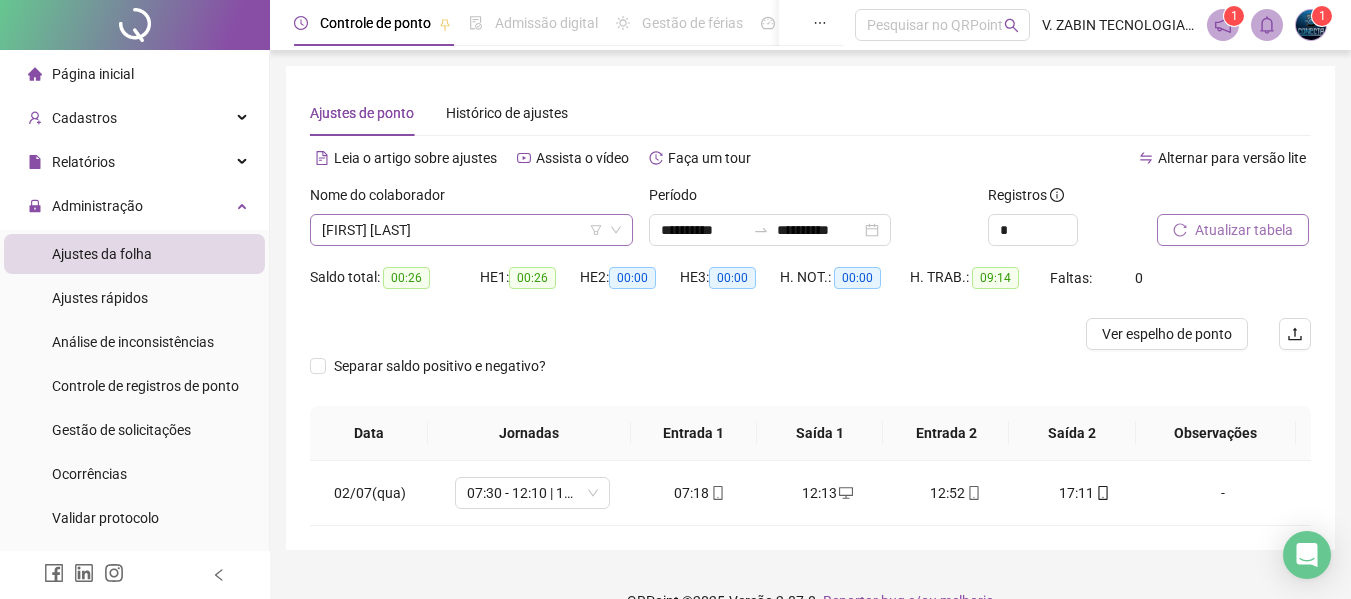 click on "[FIRST] [LAST]" at bounding box center (471, 230) 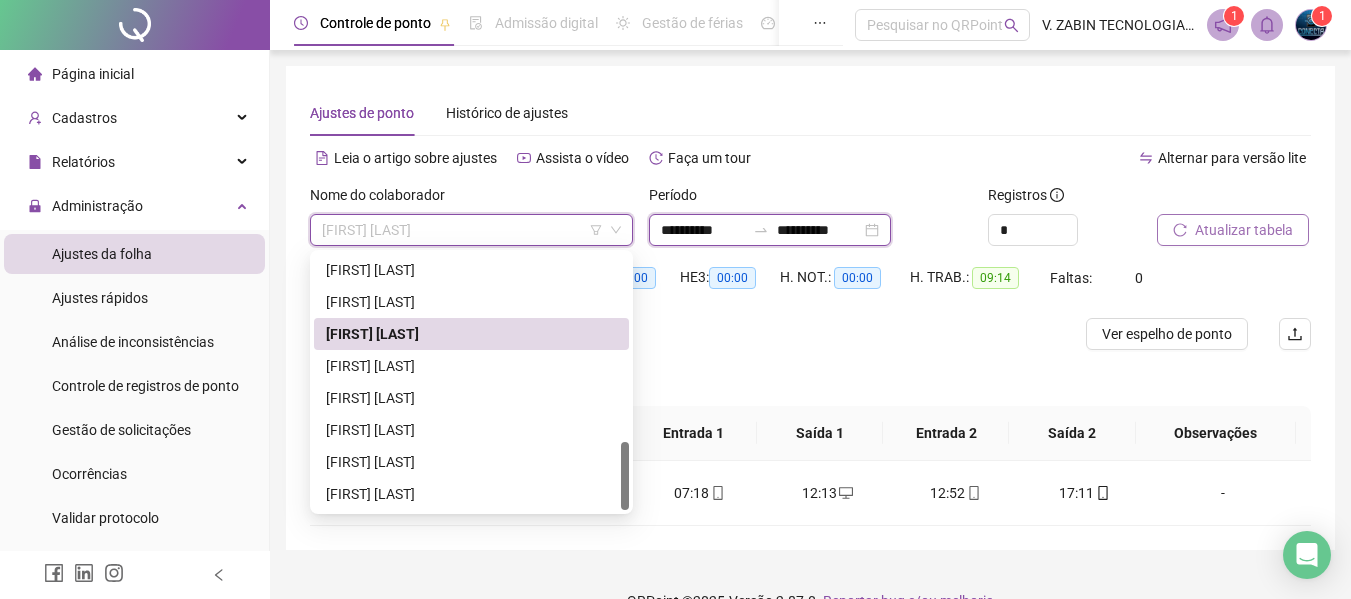 click on "**********" at bounding box center [703, 230] 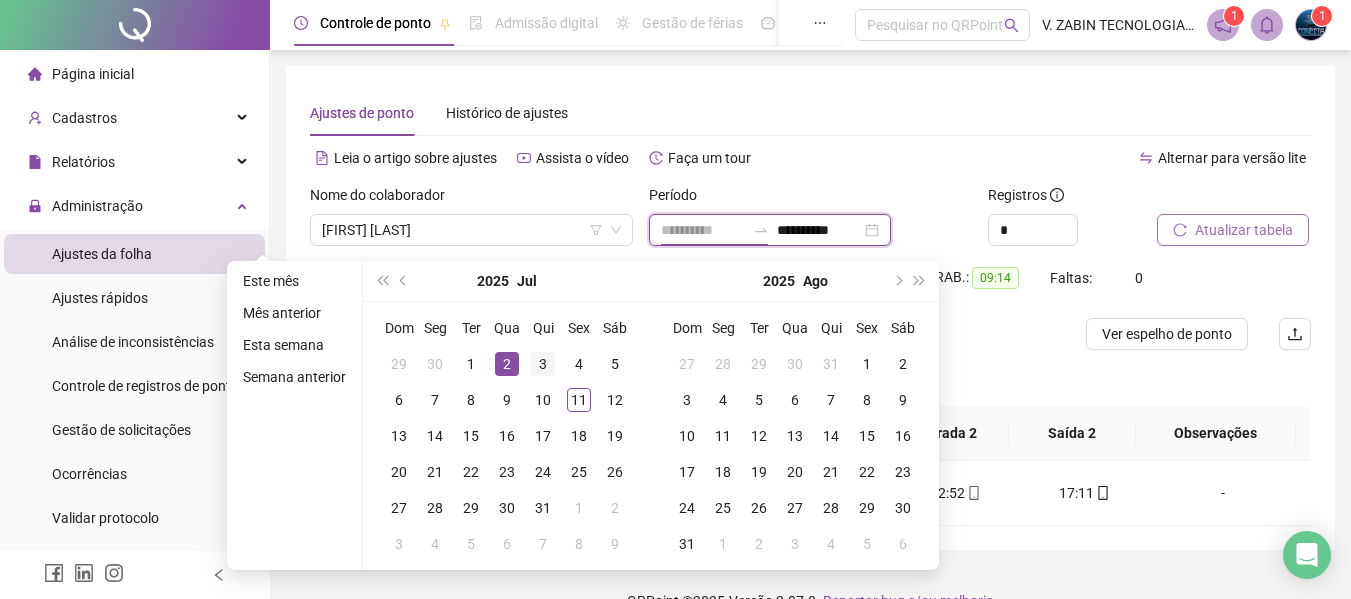 type on "**********" 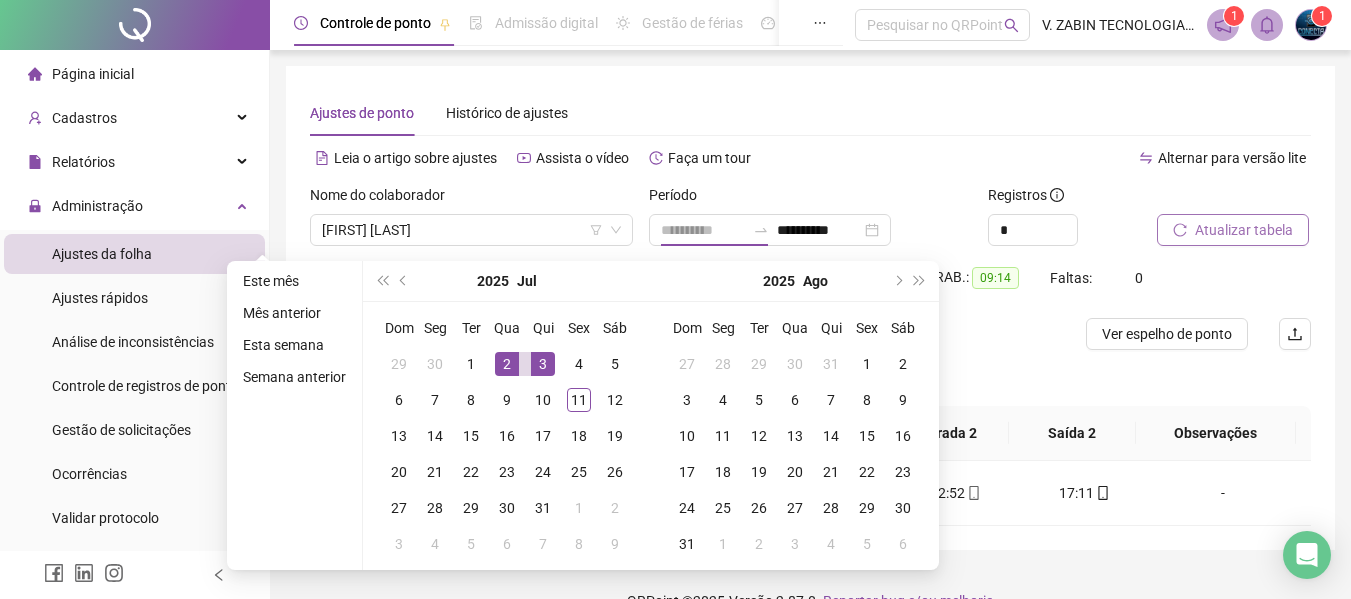 click on "3" at bounding box center (543, 364) 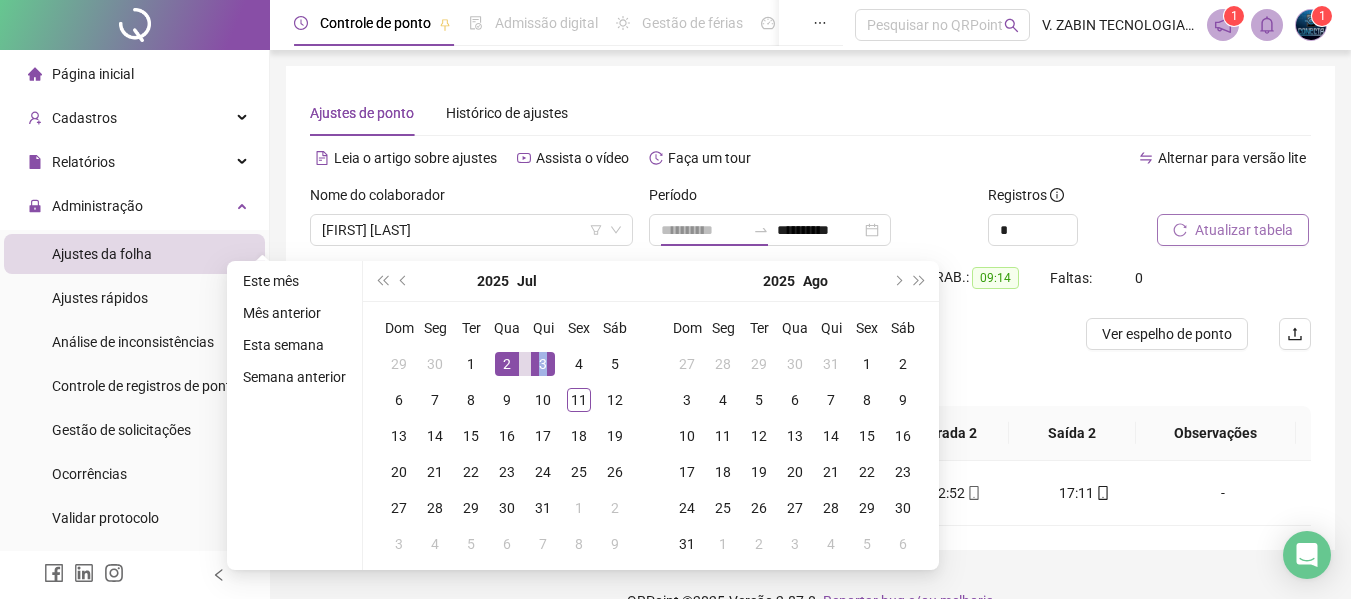 click on "3" at bounding box center (543, 364) 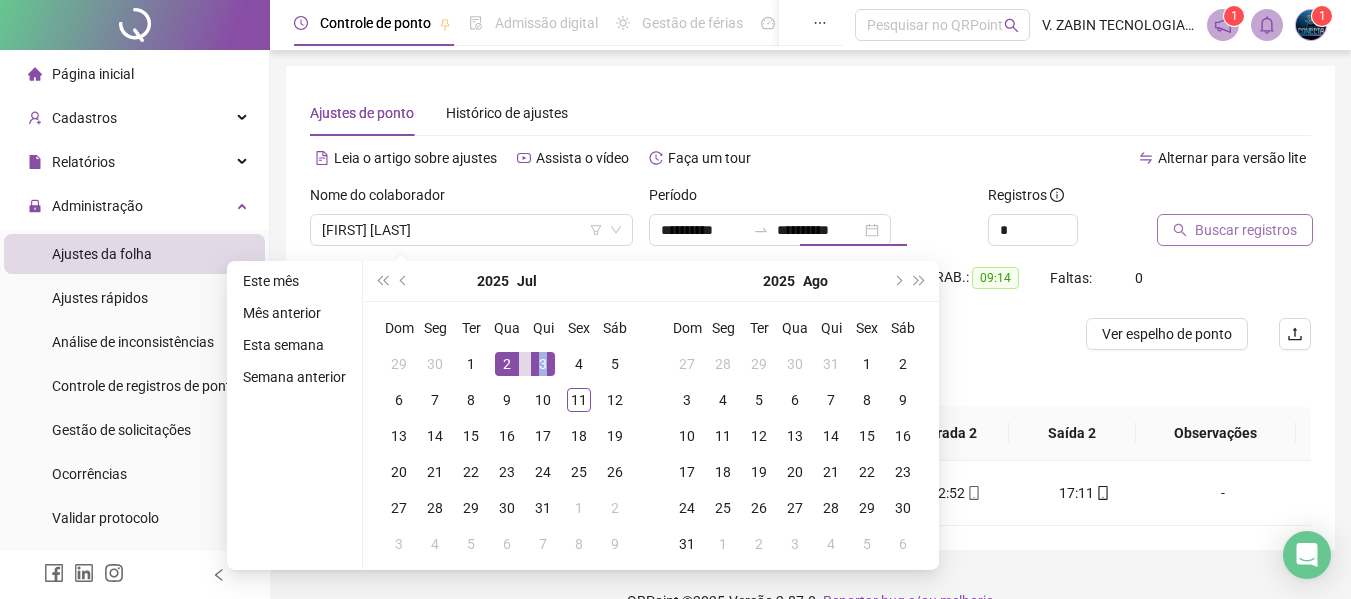 type on "**********" 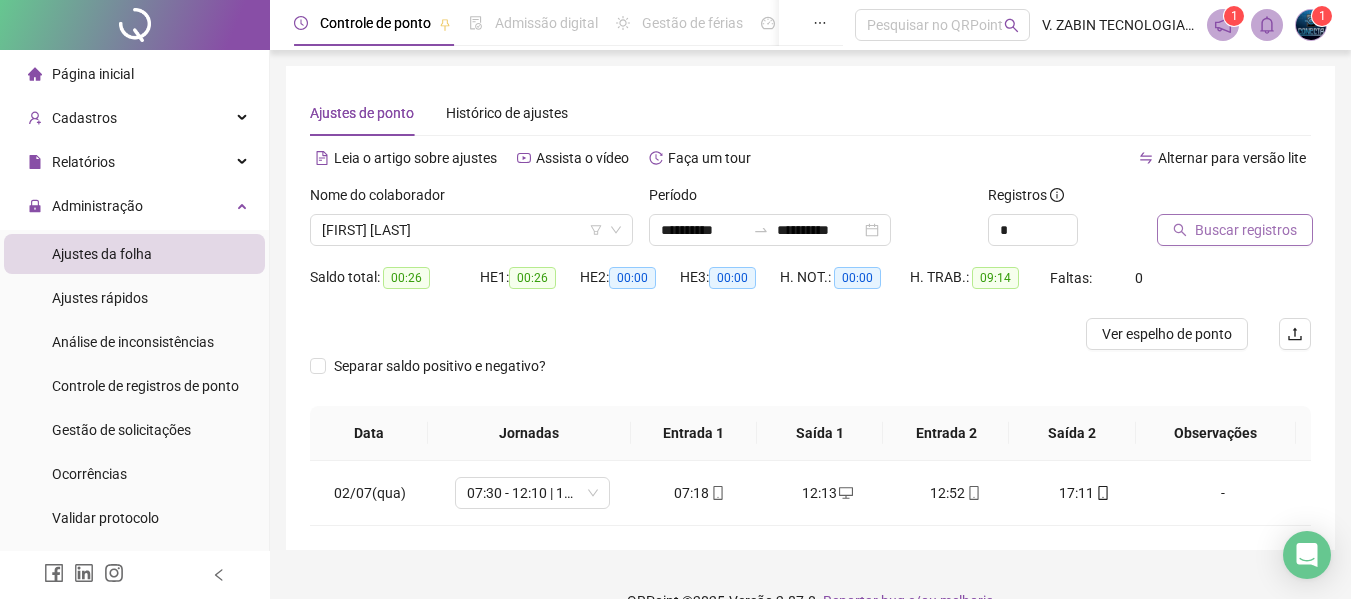 click on "Buscar registros" at bounding box center [1235, 230] 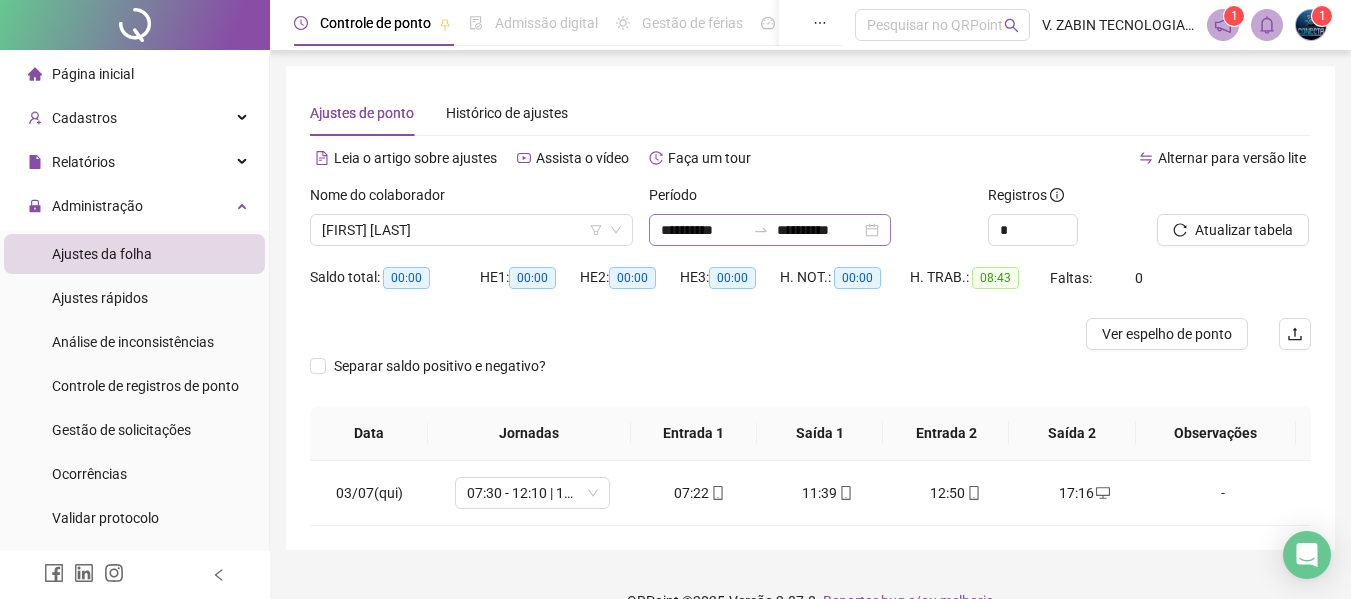 click 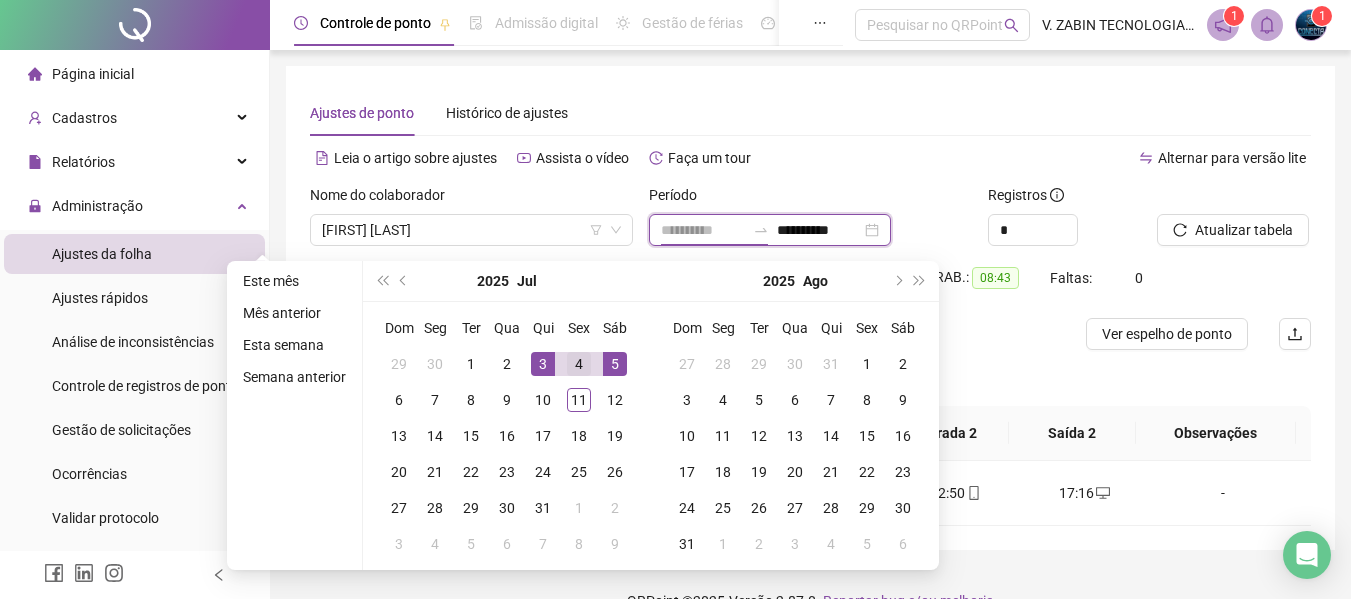 type on "**********" 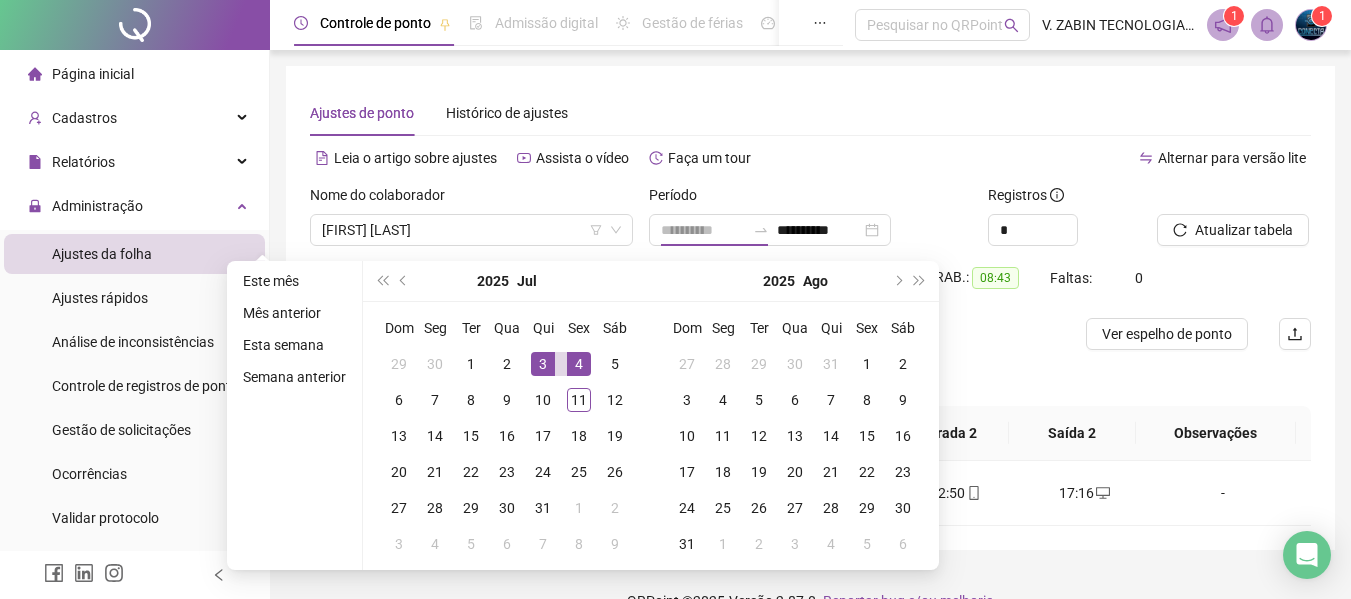 click on "4" at bounding box center [579, 364] 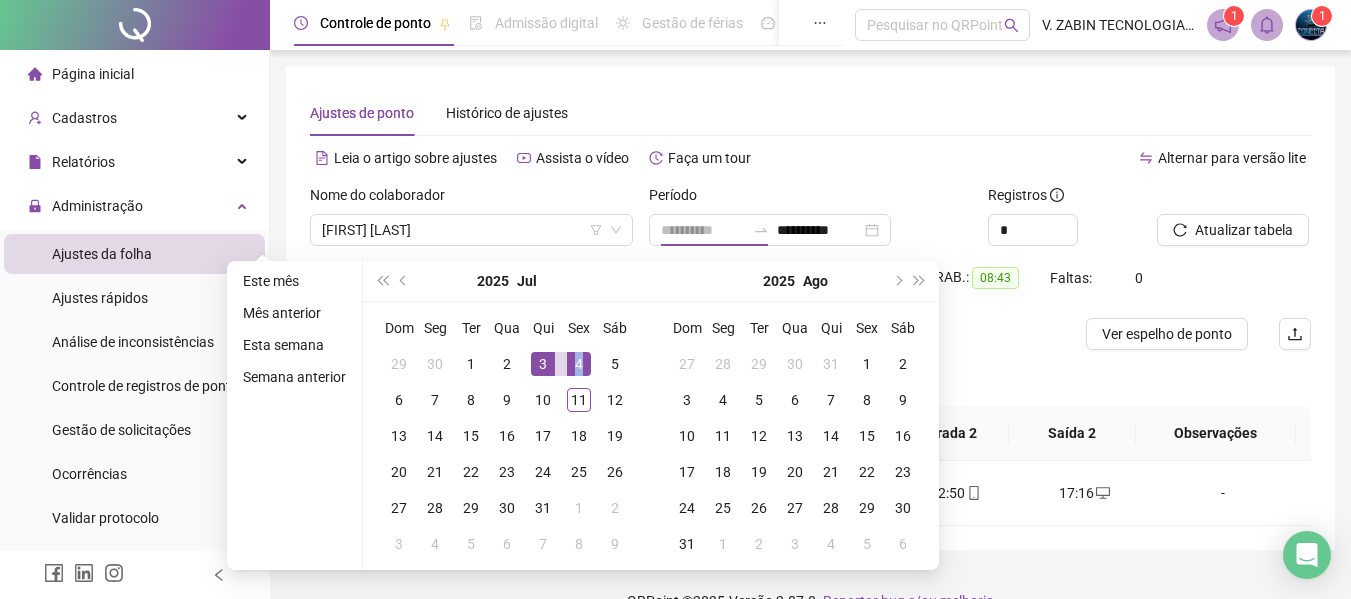 click on "4" at bounding box center [579, 364] 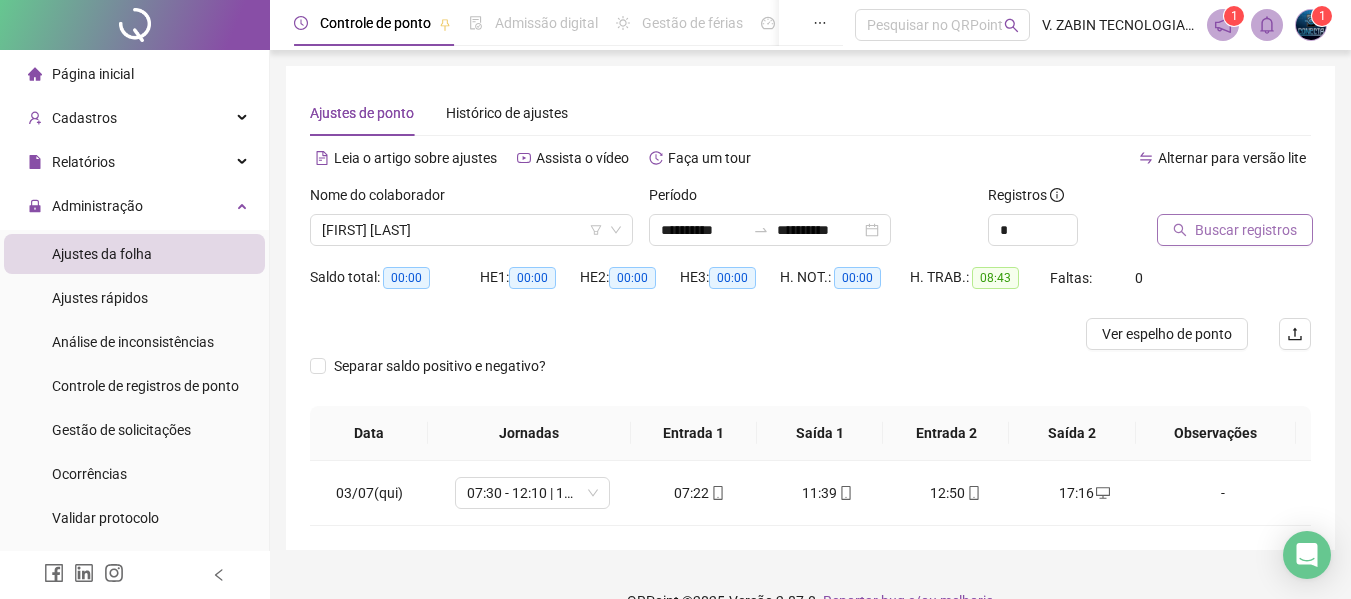 click on "Buscar registros" at bounding box center [1246, 230] 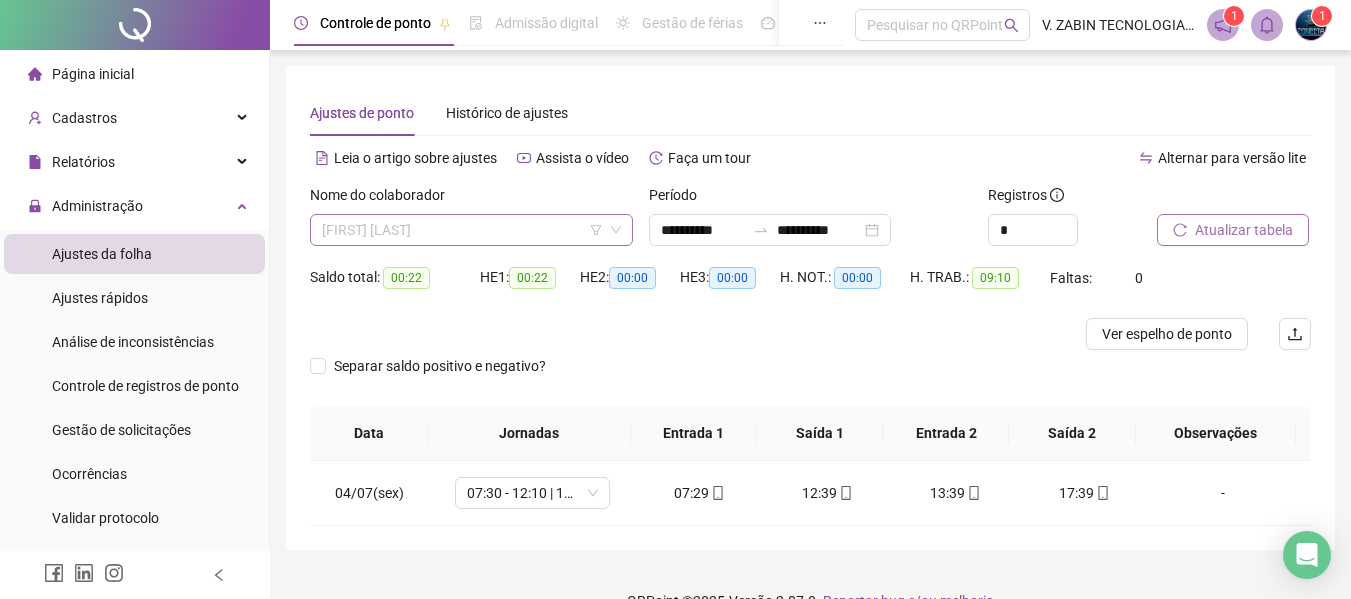 click on "[FIRST] [LAST]" at bounding box center (471, 230) 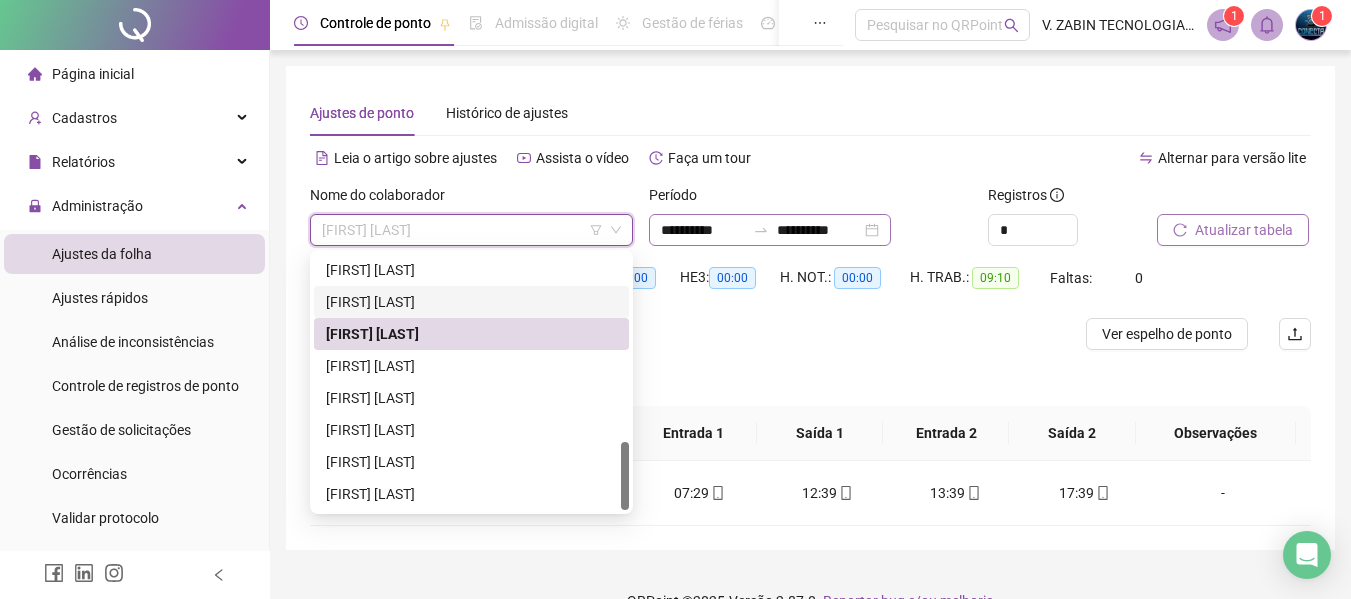 click on "**********" at bounding box center (770, 230) 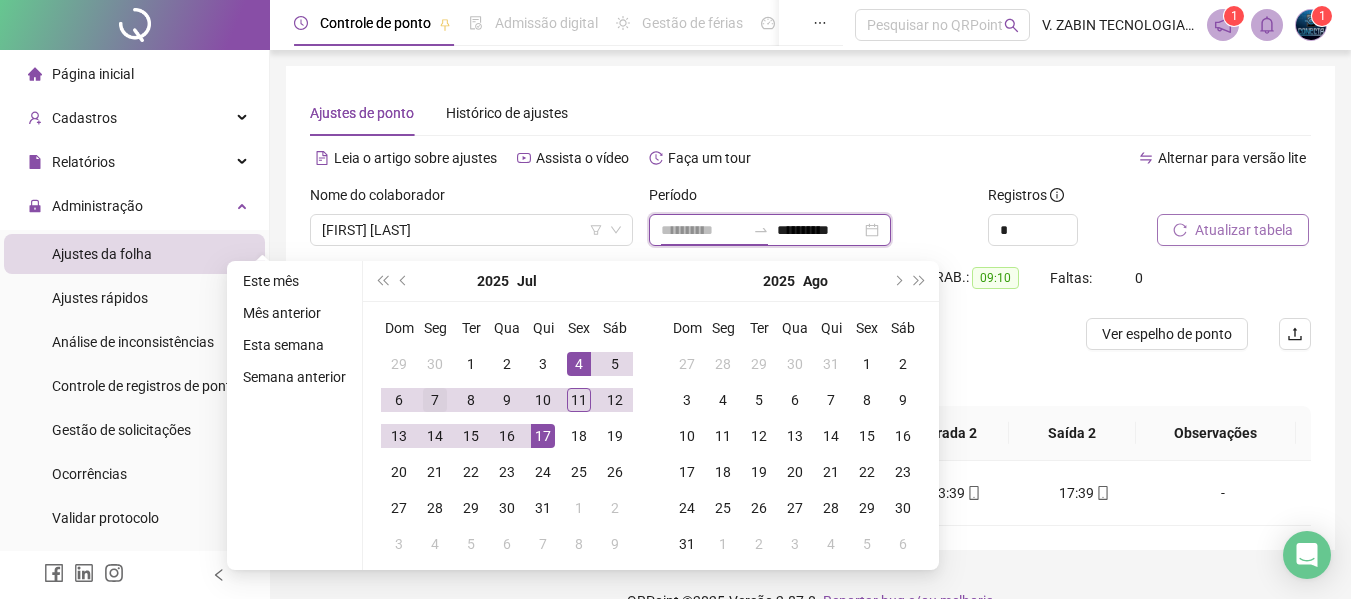 type on "**********" 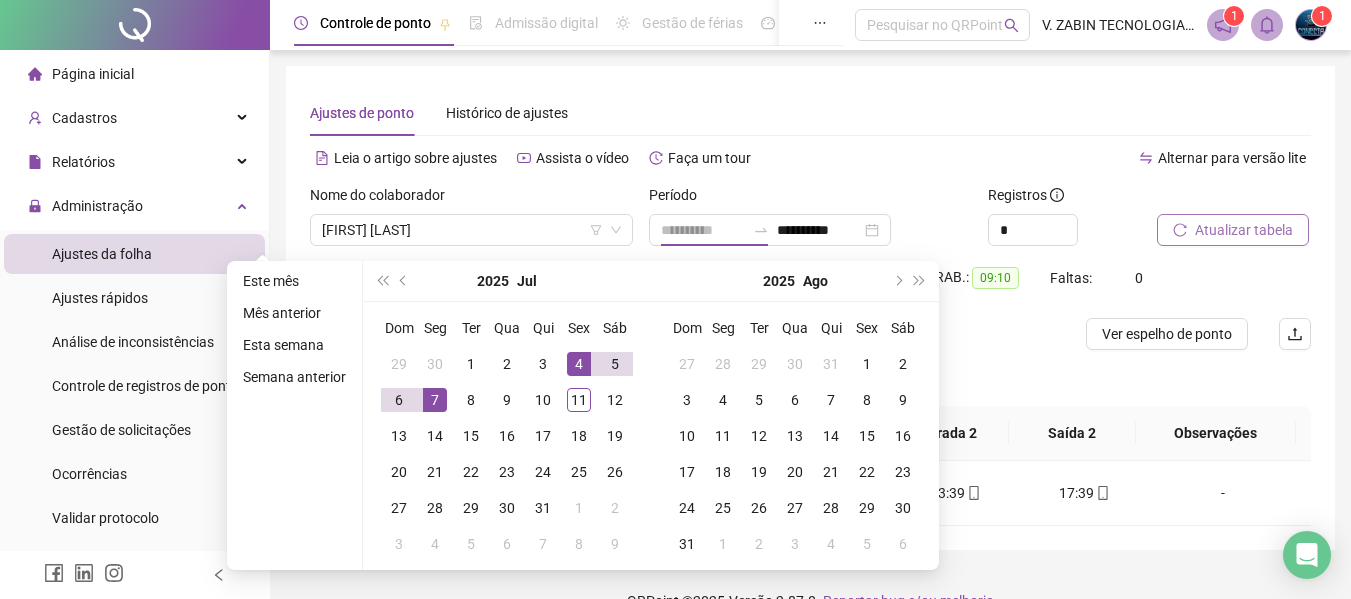 click on "7" at bounding box center [435, 400] 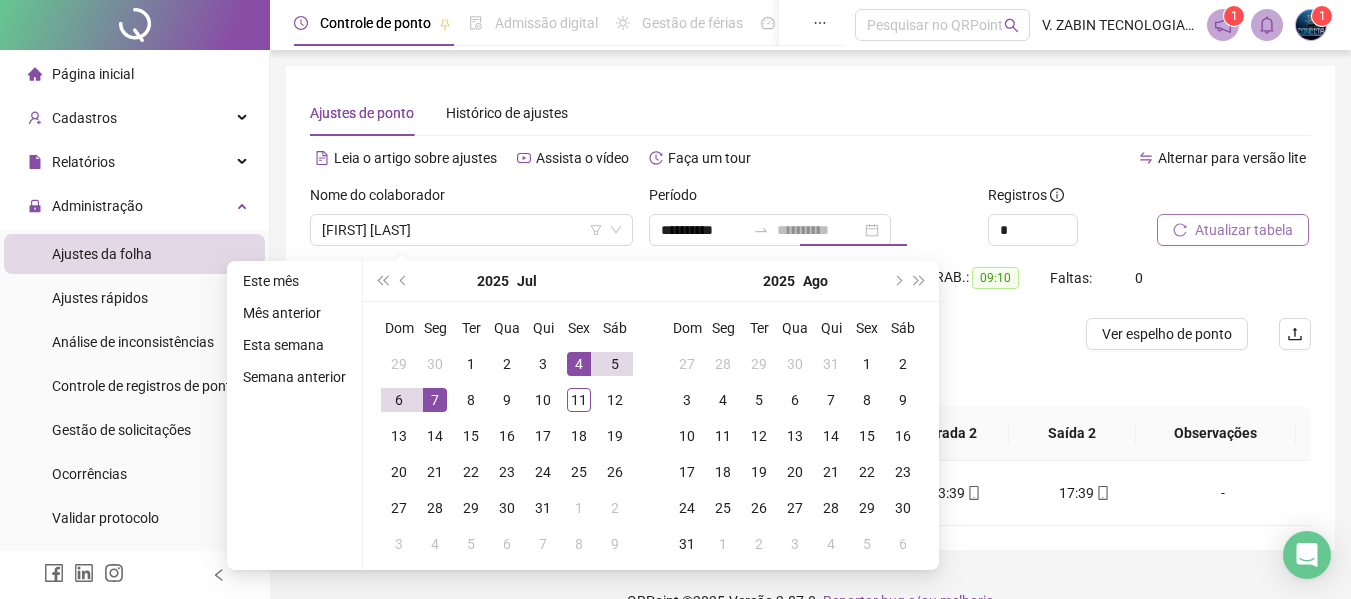 click on "7" at bounding box center [435, 400] 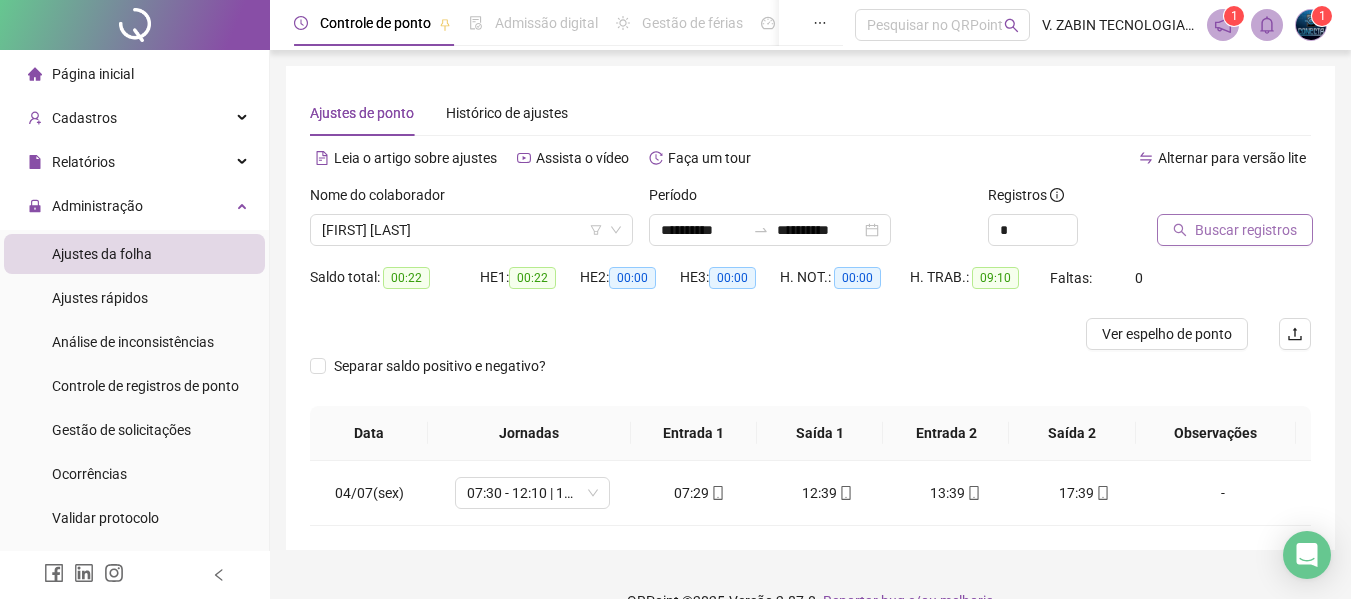 click on "Buscar registros" at bounding box center (1246, 230) 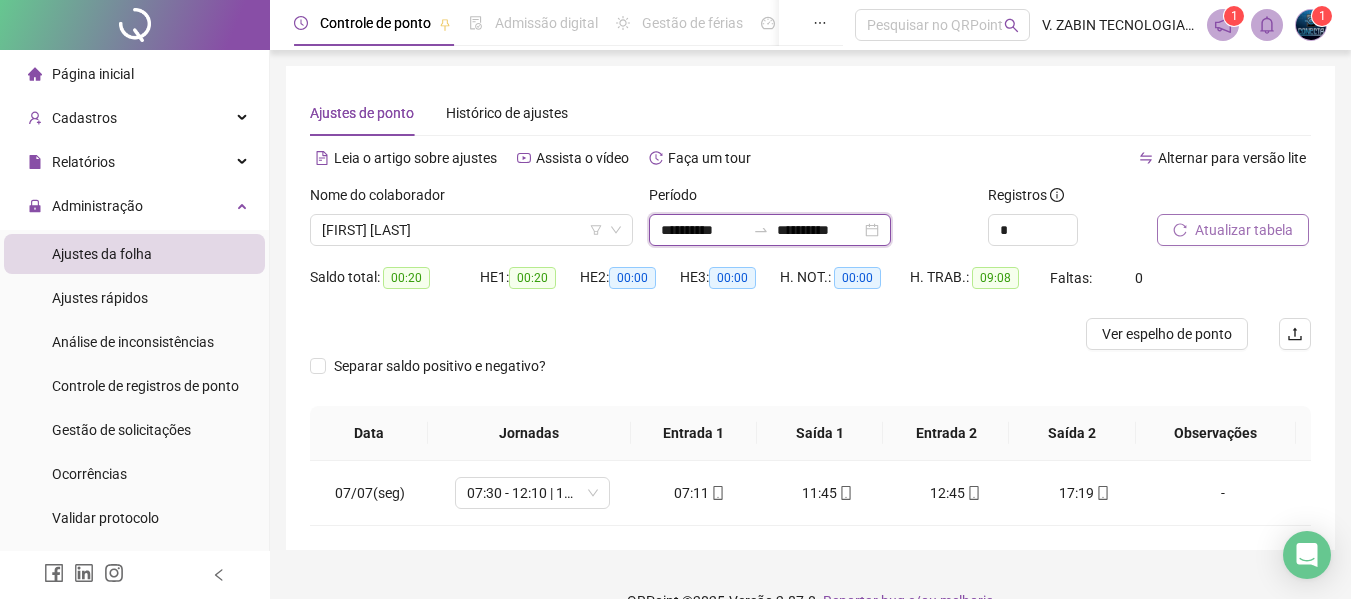 click on "**********" at bounding box center (703, 230) 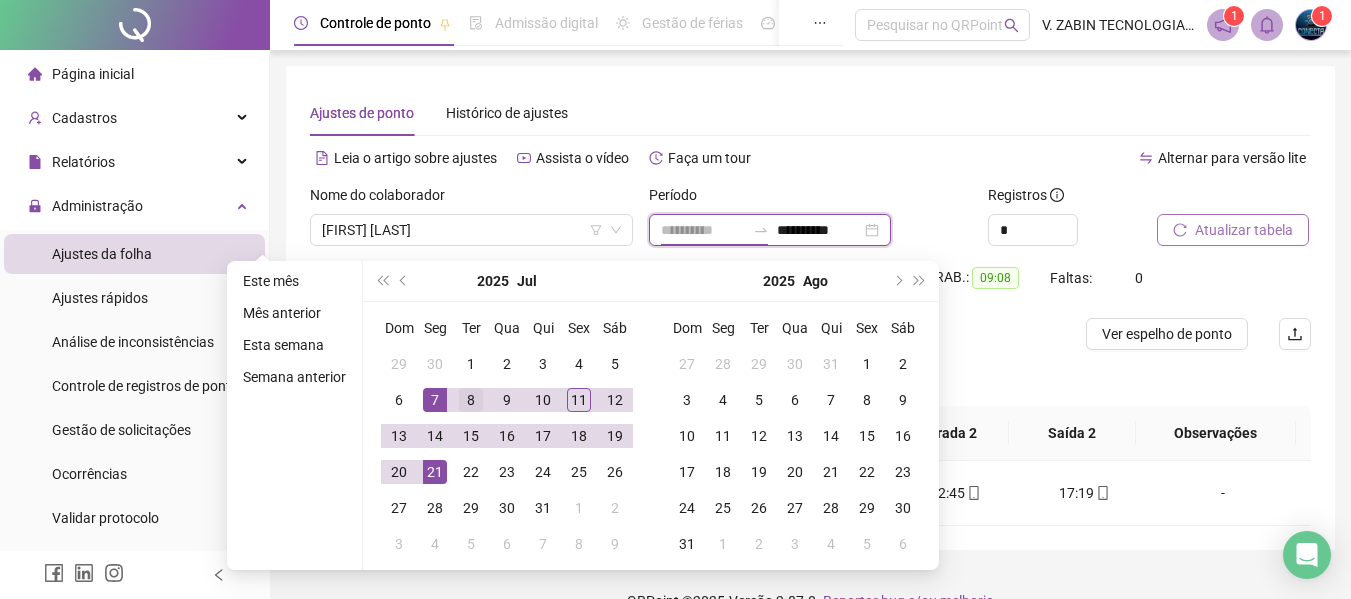 type on "**********" 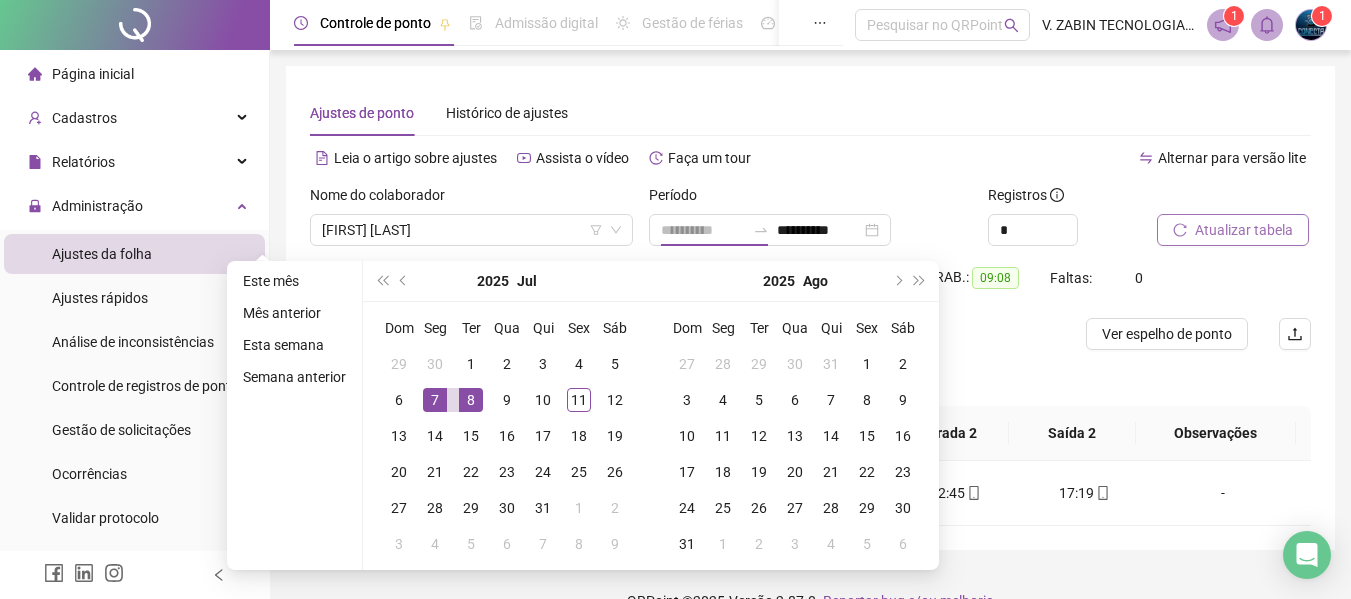 click on "8" at bounding box center [471, 400] 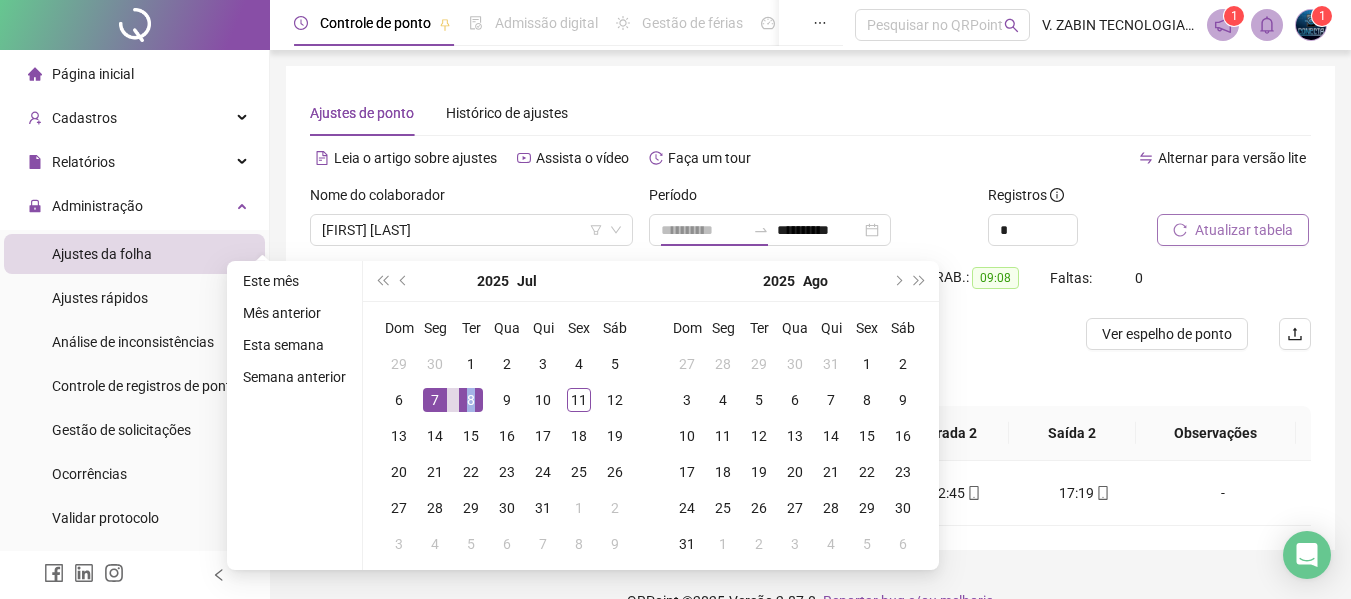 click on "8" at bounding box center [471, 400] 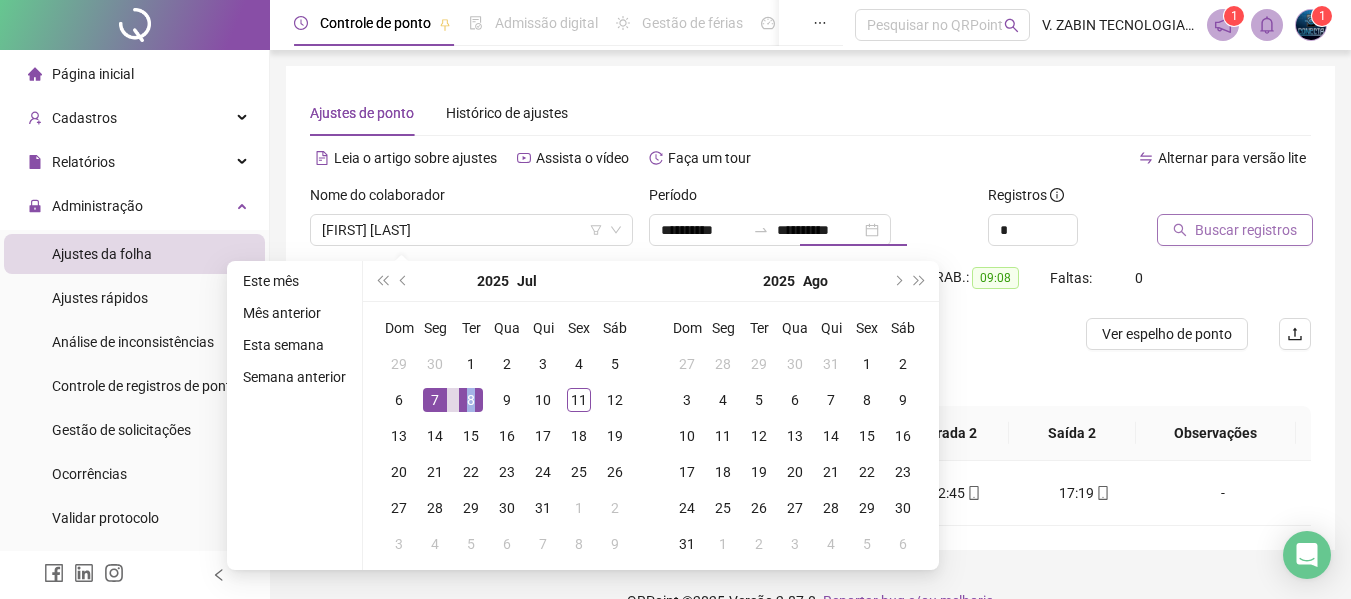 type on "**********" 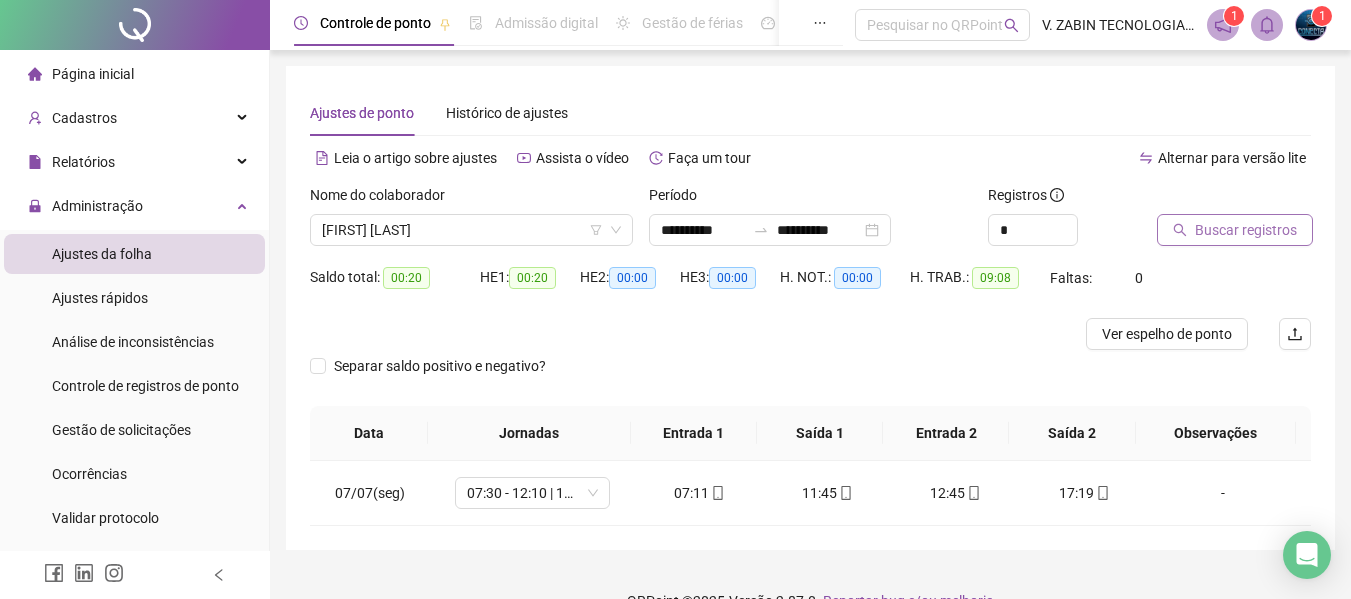 click on "Buscar registros" at bounding box center (1246, 230) 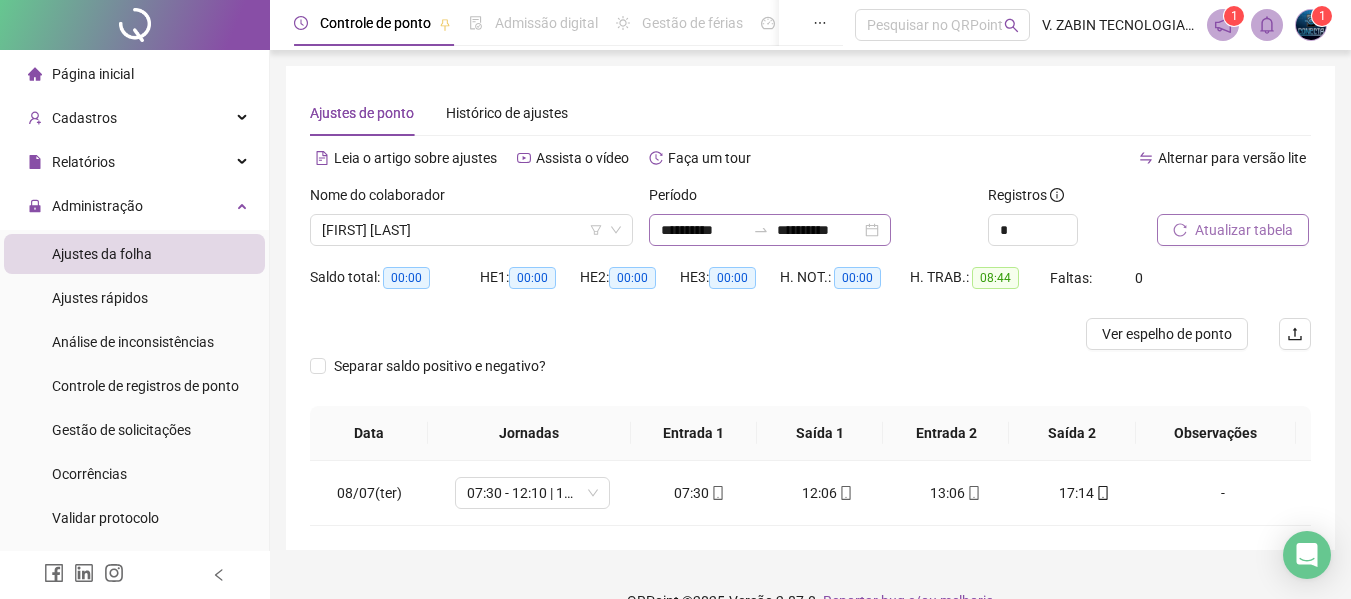 click 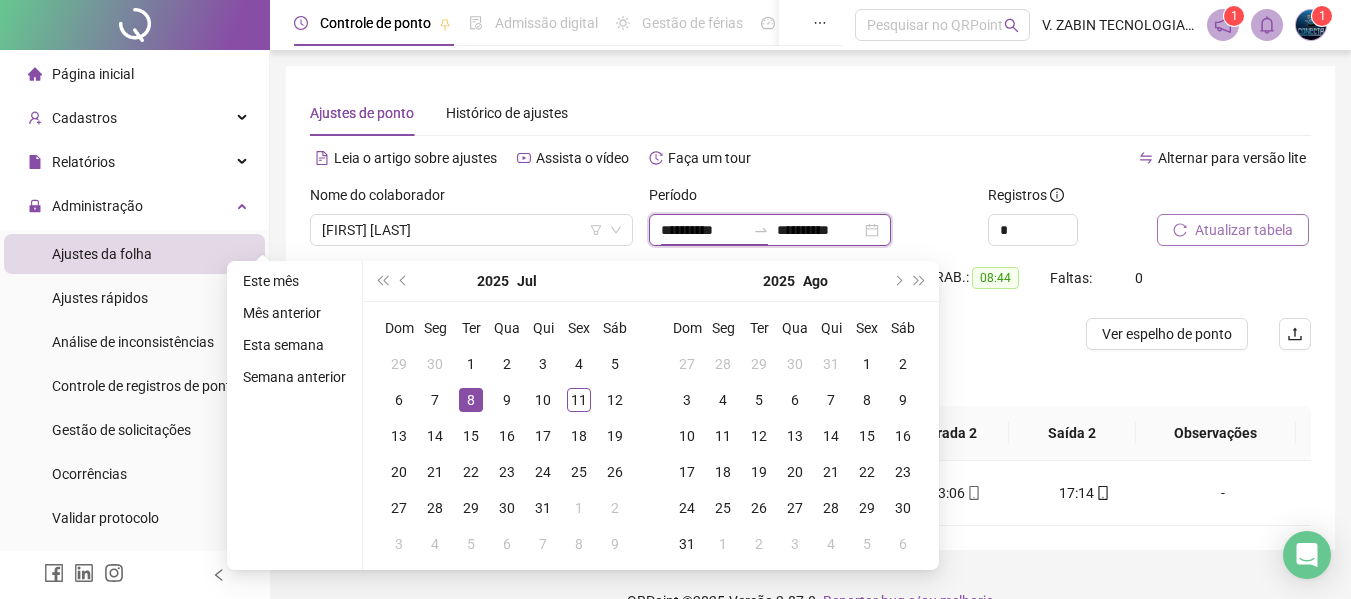 click 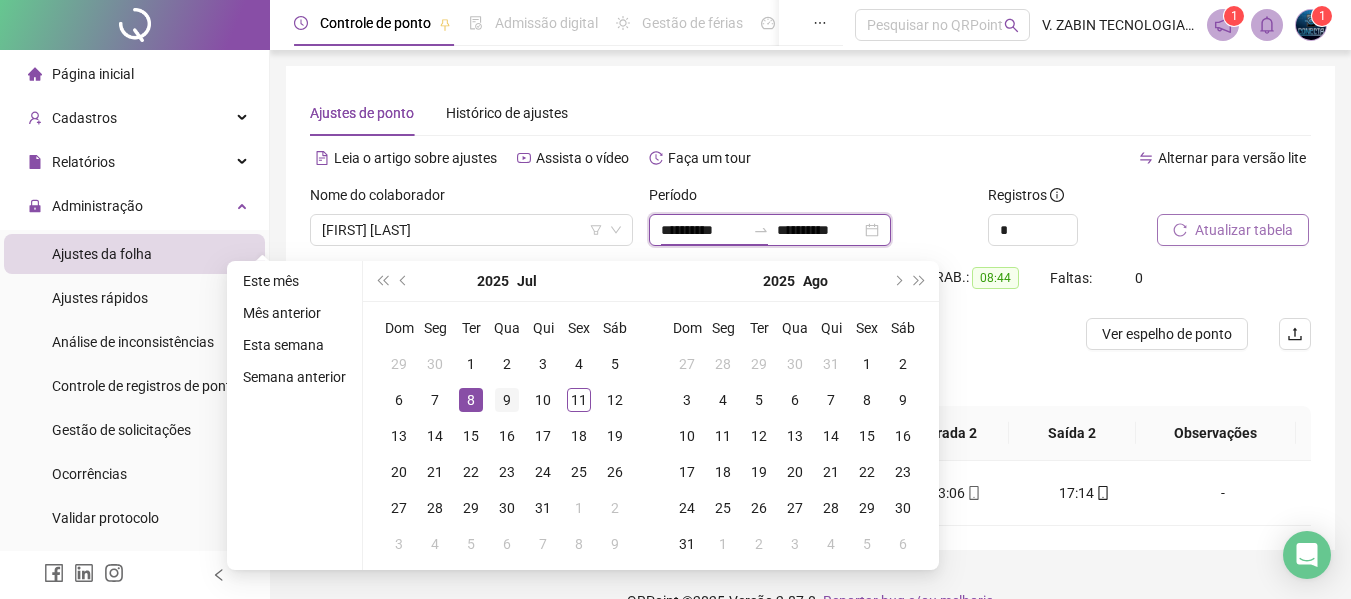 type on "**********" 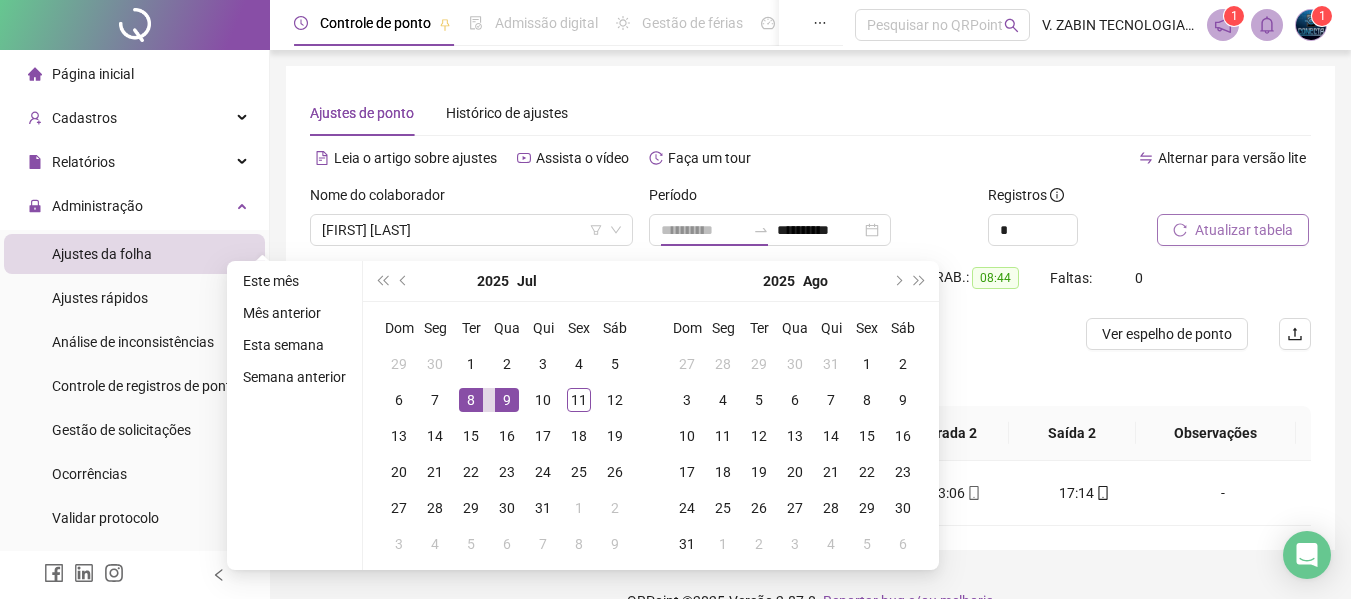 click on "9" at bounding box center (507, 400) 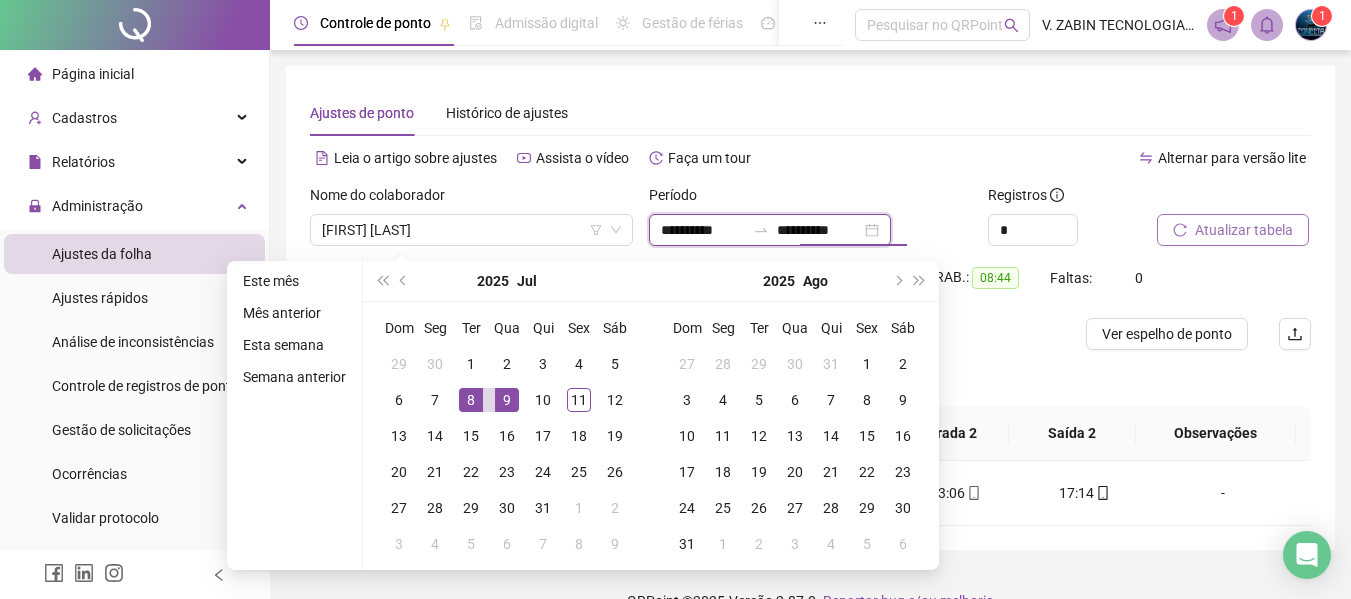 type on "**********" 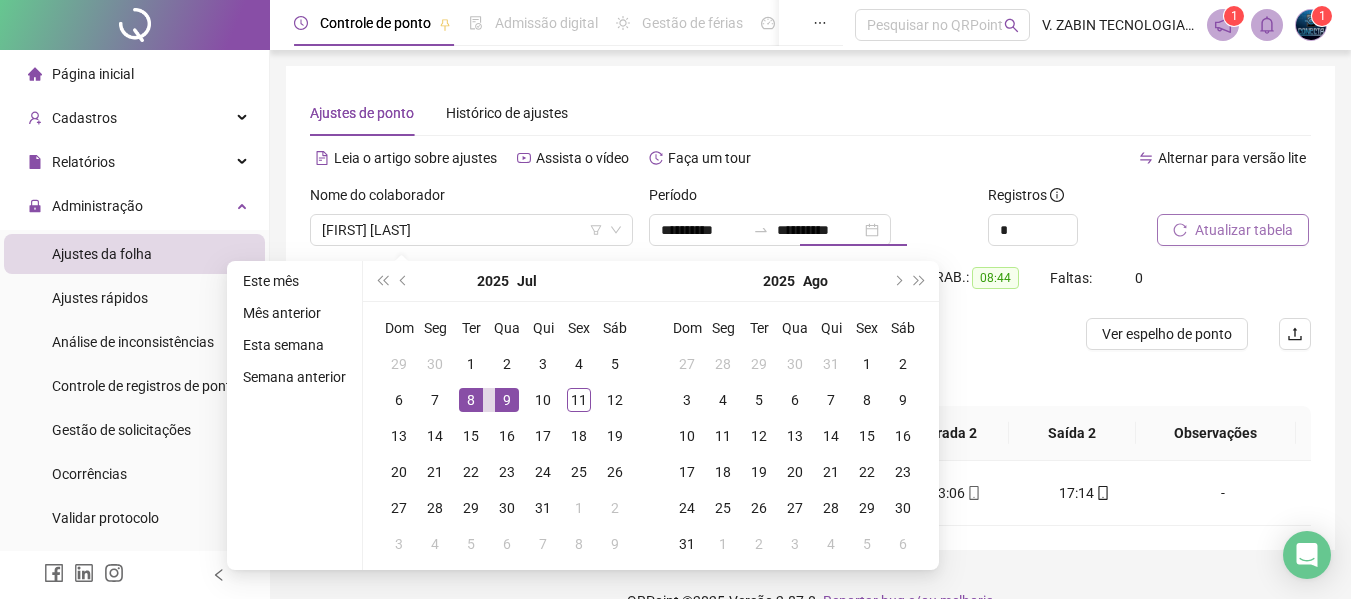type on "**********" 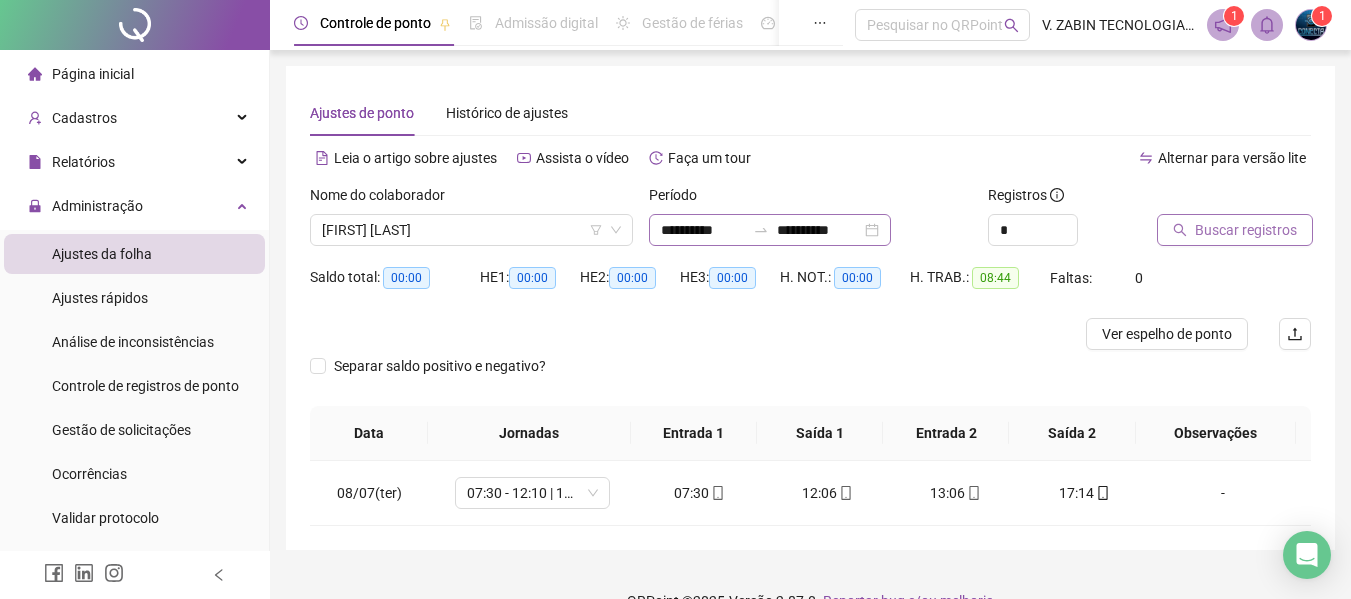 click at bounding box center [761, 230] 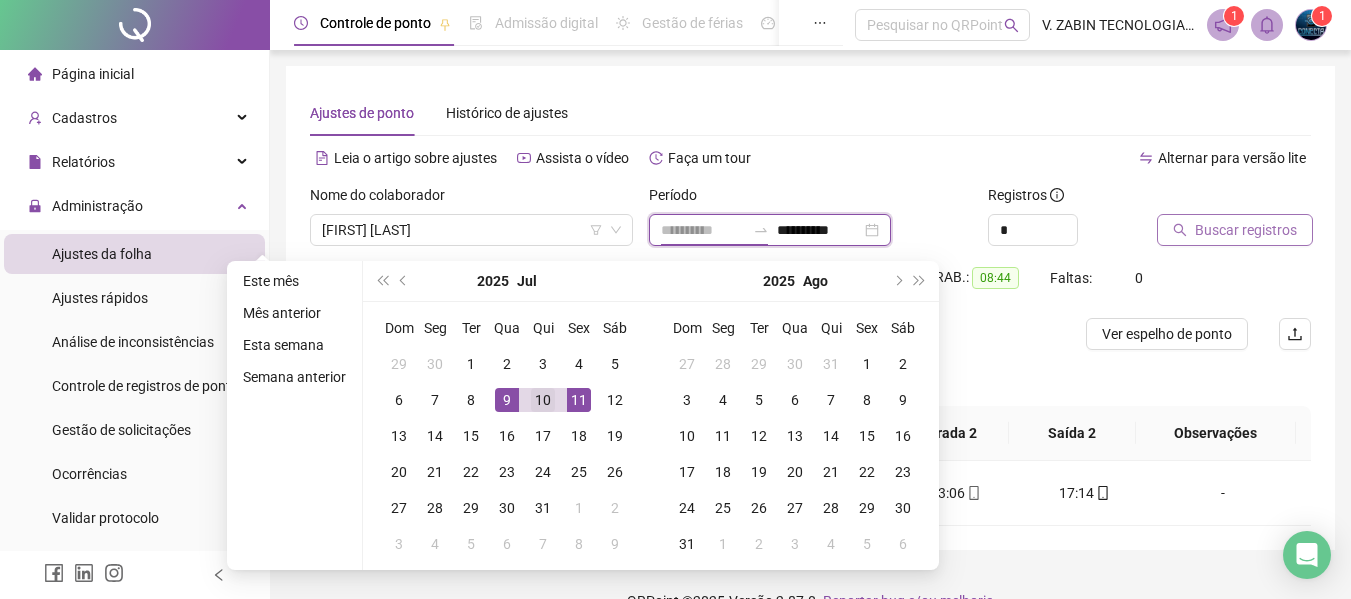 type on "**********" 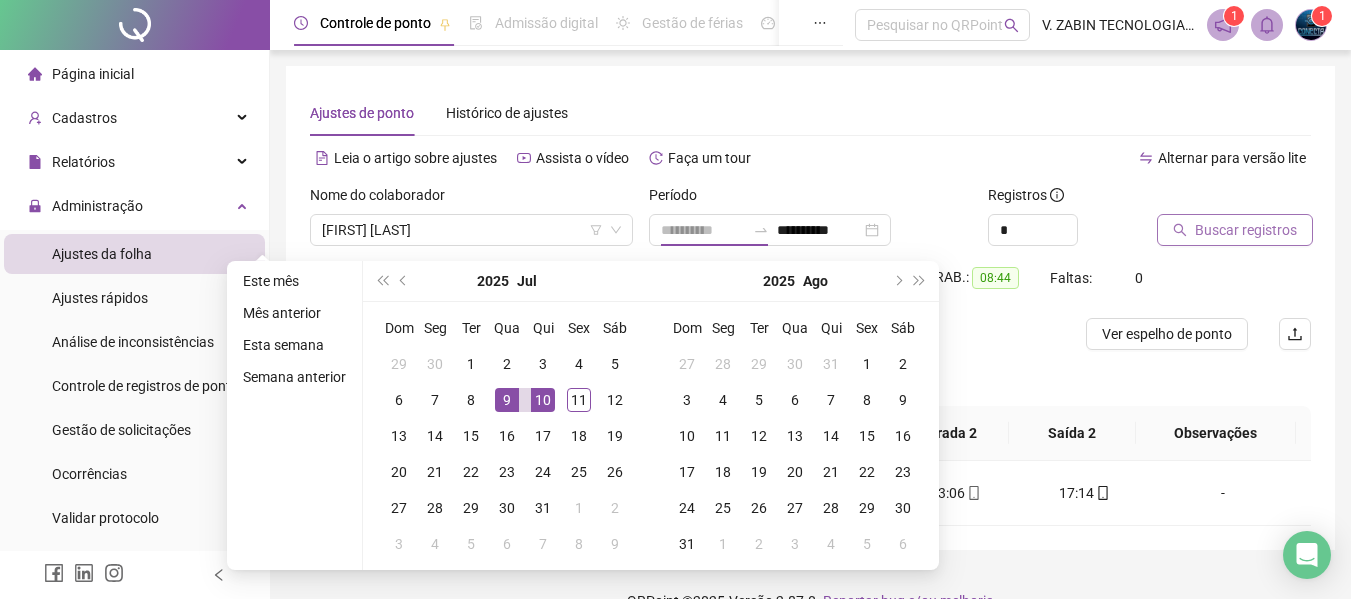 click on "10" at bounding box center (543, 400) 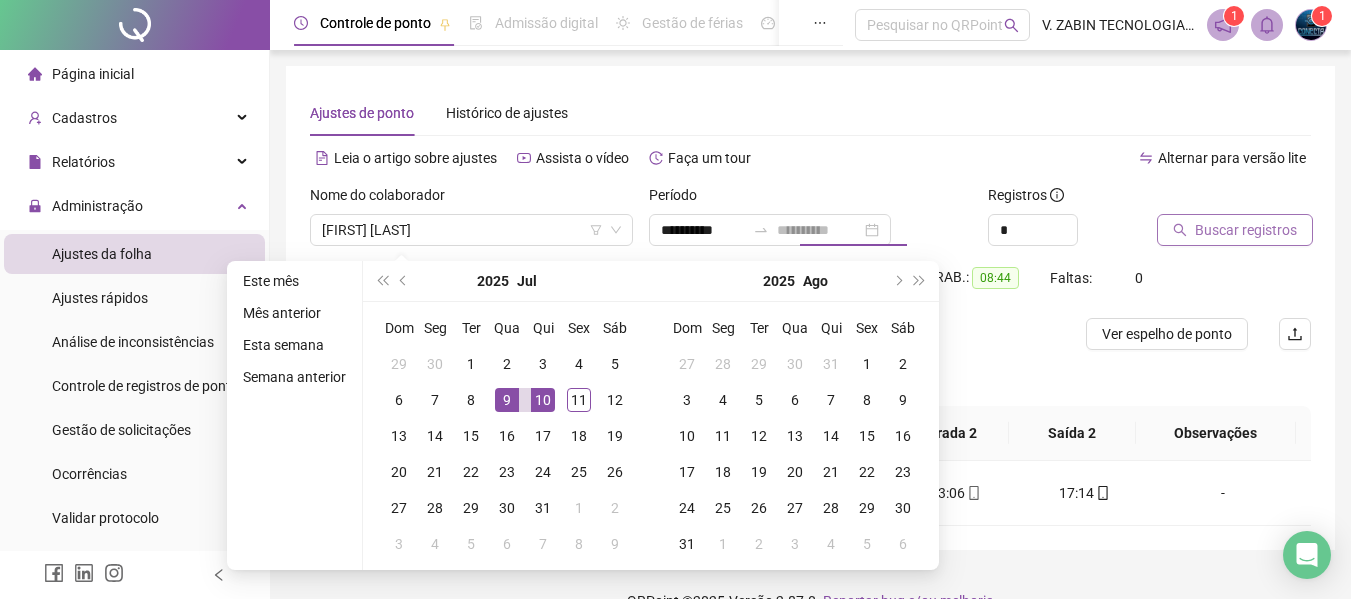 click on "10" at bounding box center (543, 400) 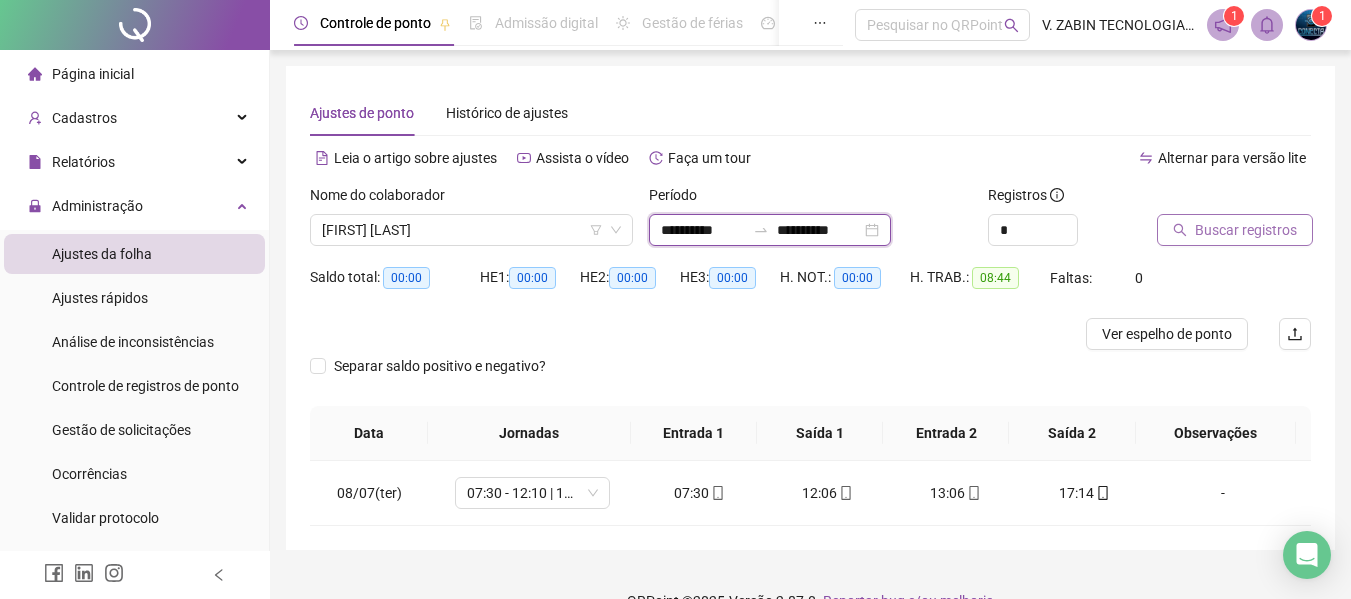 click on "**********" at bounding box center (819, 230) 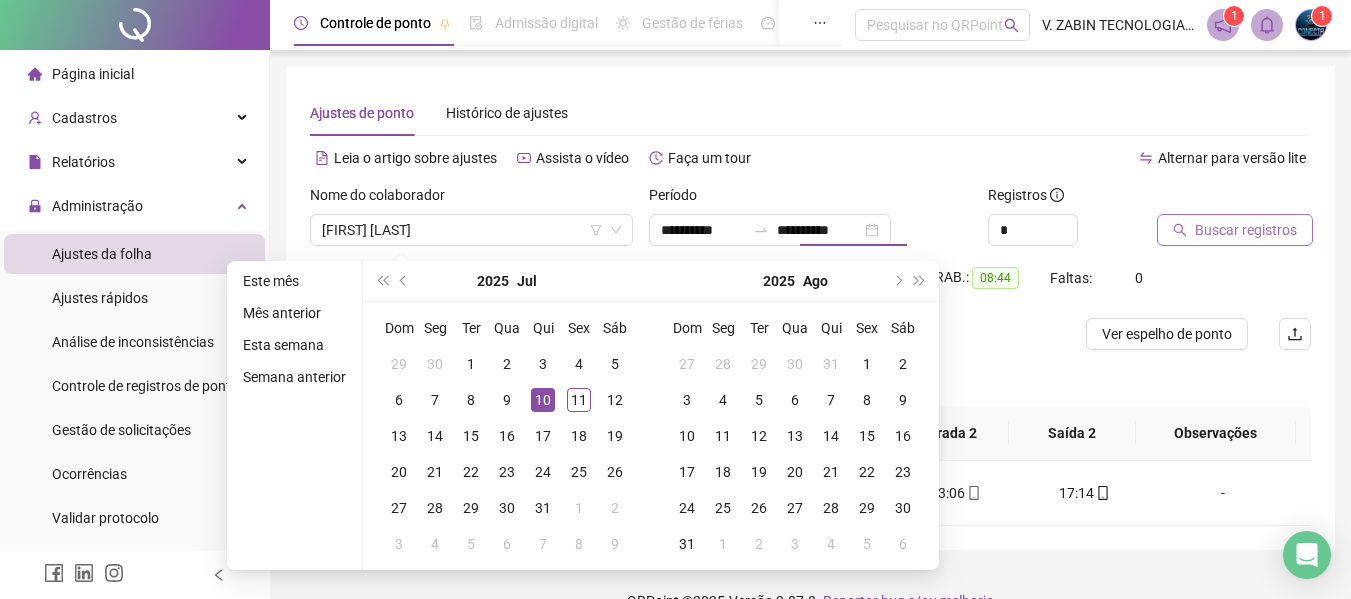 click on "Buscar registros" at bounding box center [1246, 230] 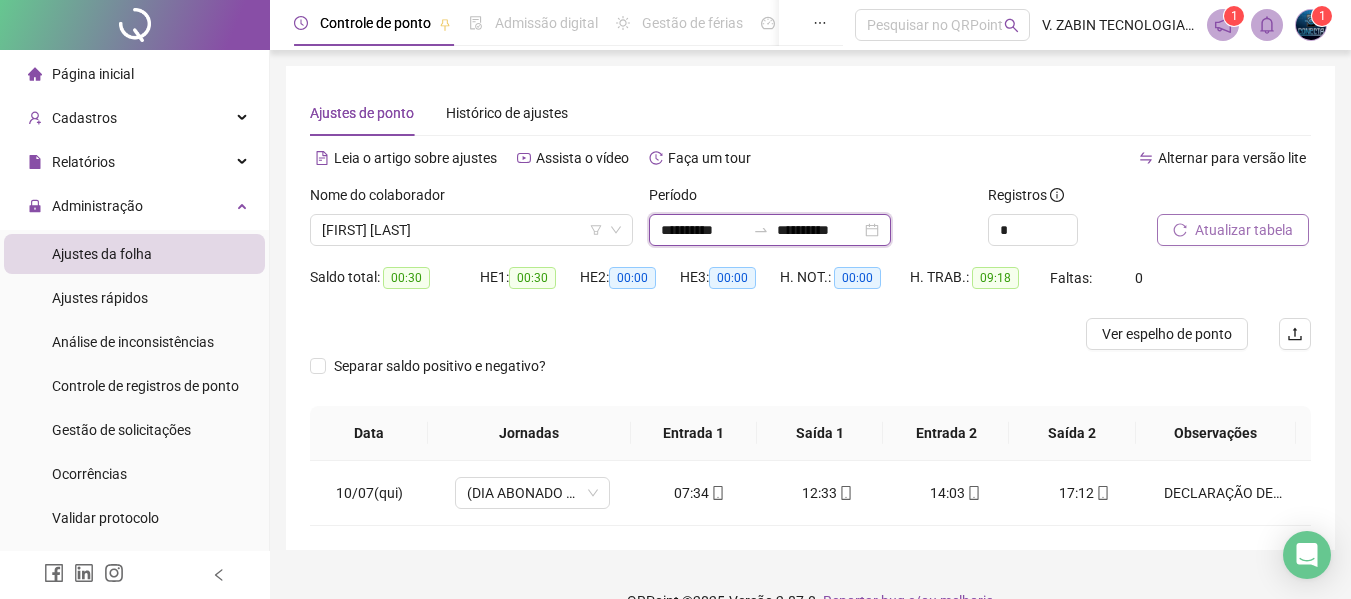 click on "**********" at bounding box center (703, 230) 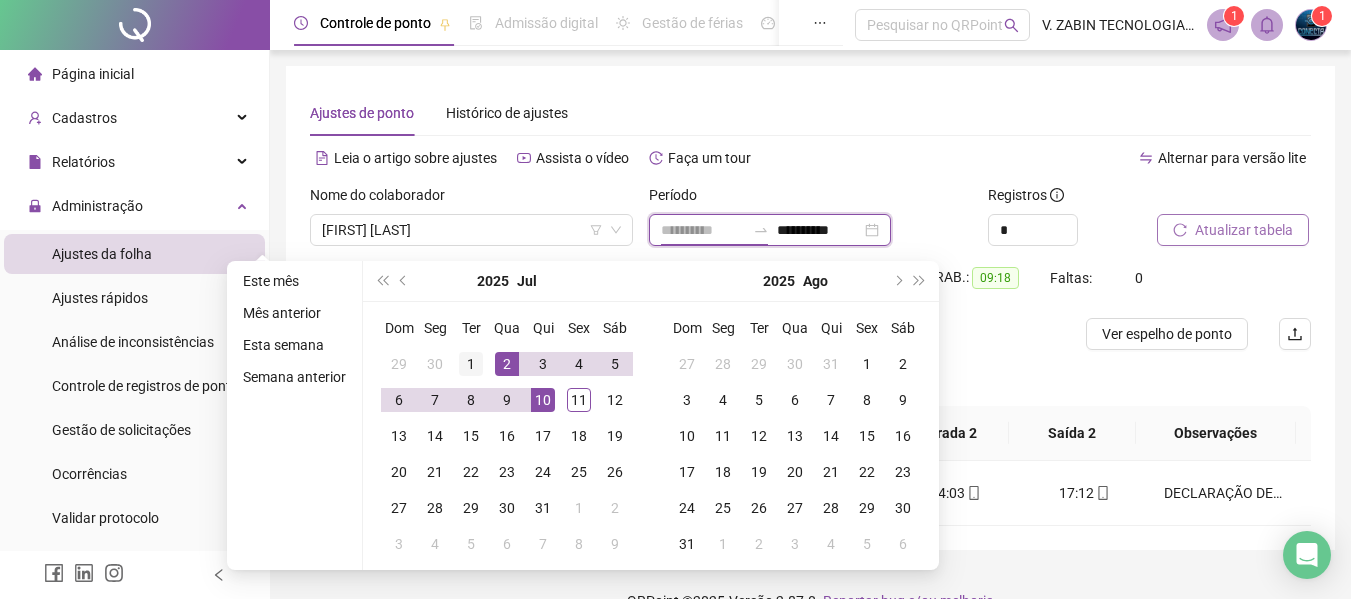 type on "**********" 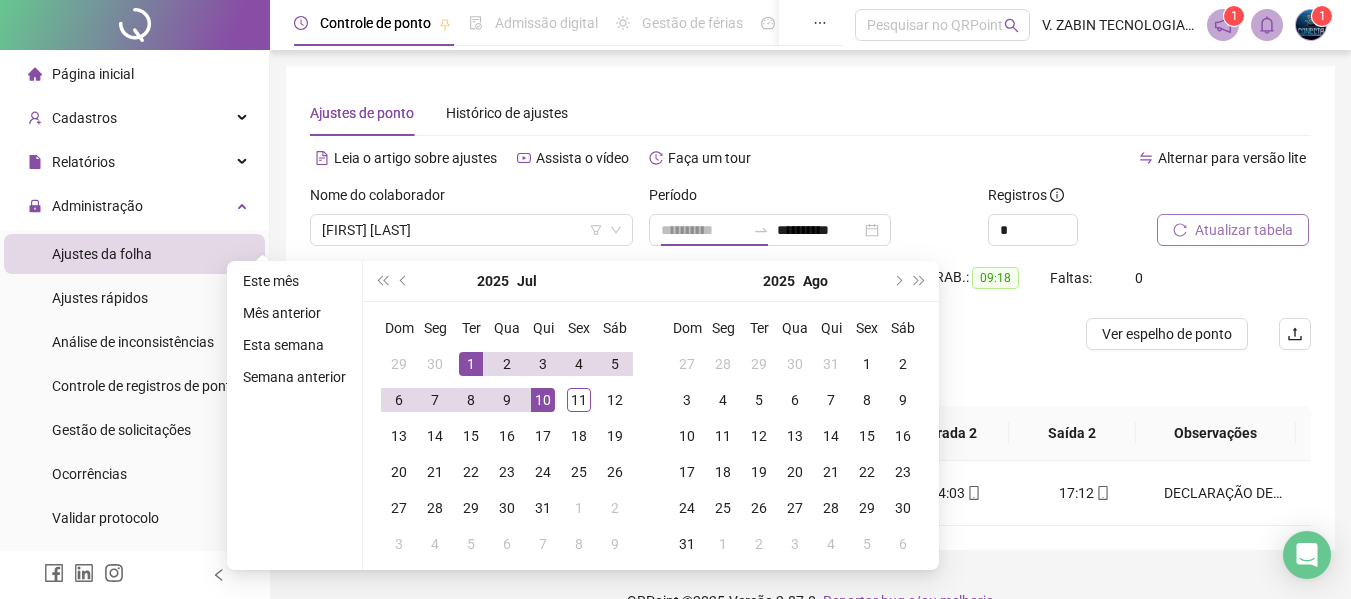 click on "1" at bounding box center [471, 364] 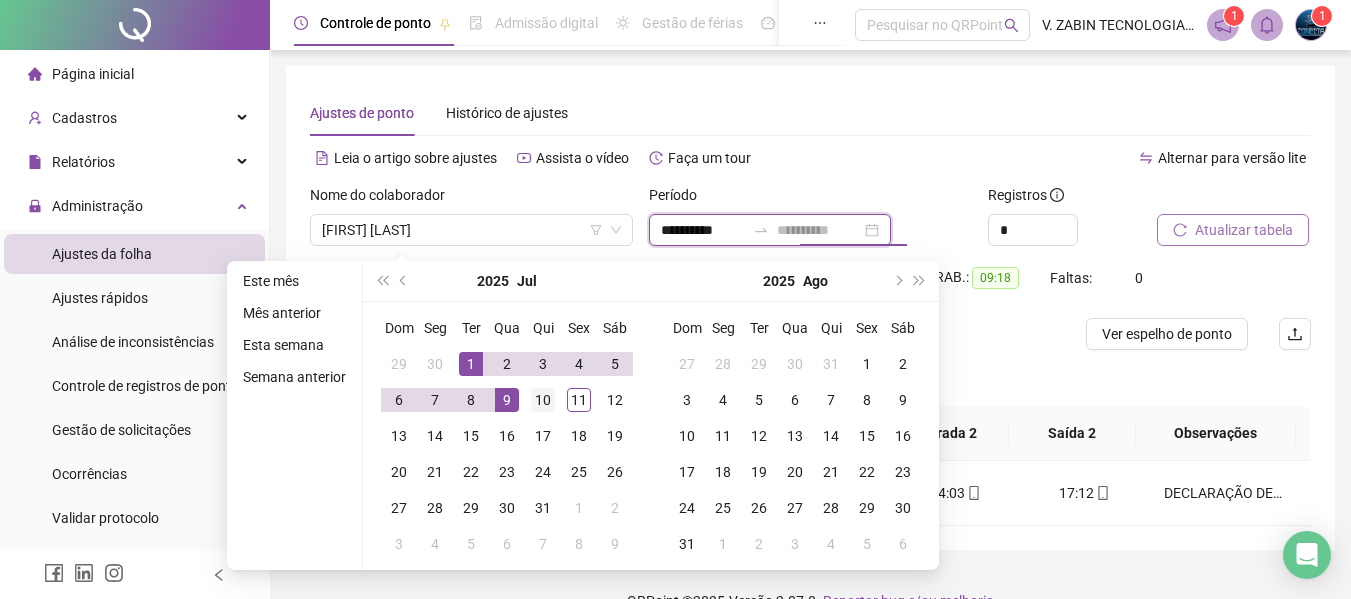 type on "**********" 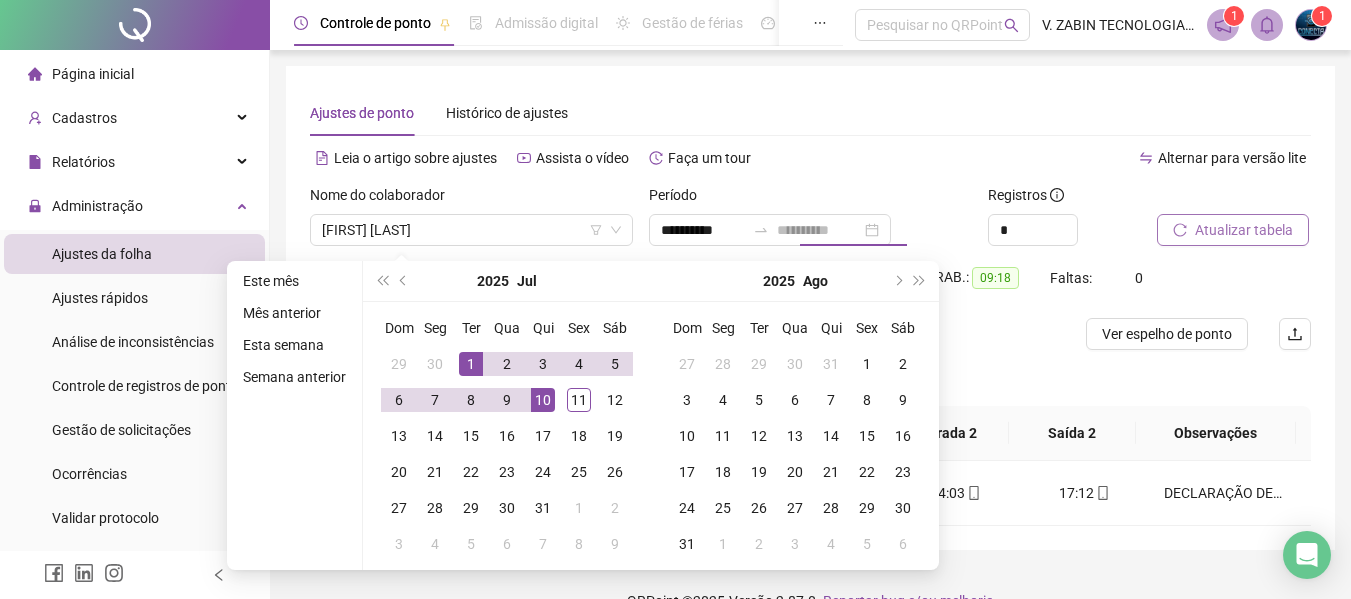 click on "10" at bounding box center [543, 400] 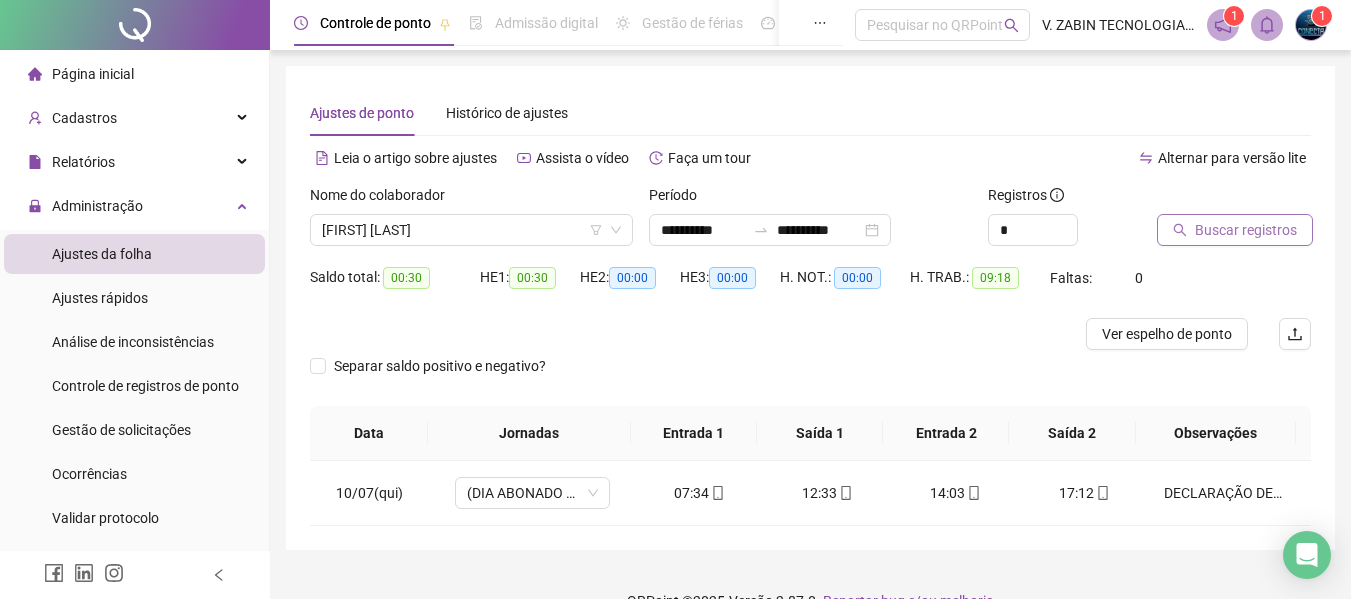 click on "Buscar registros" at bounding box center (1246, 230) 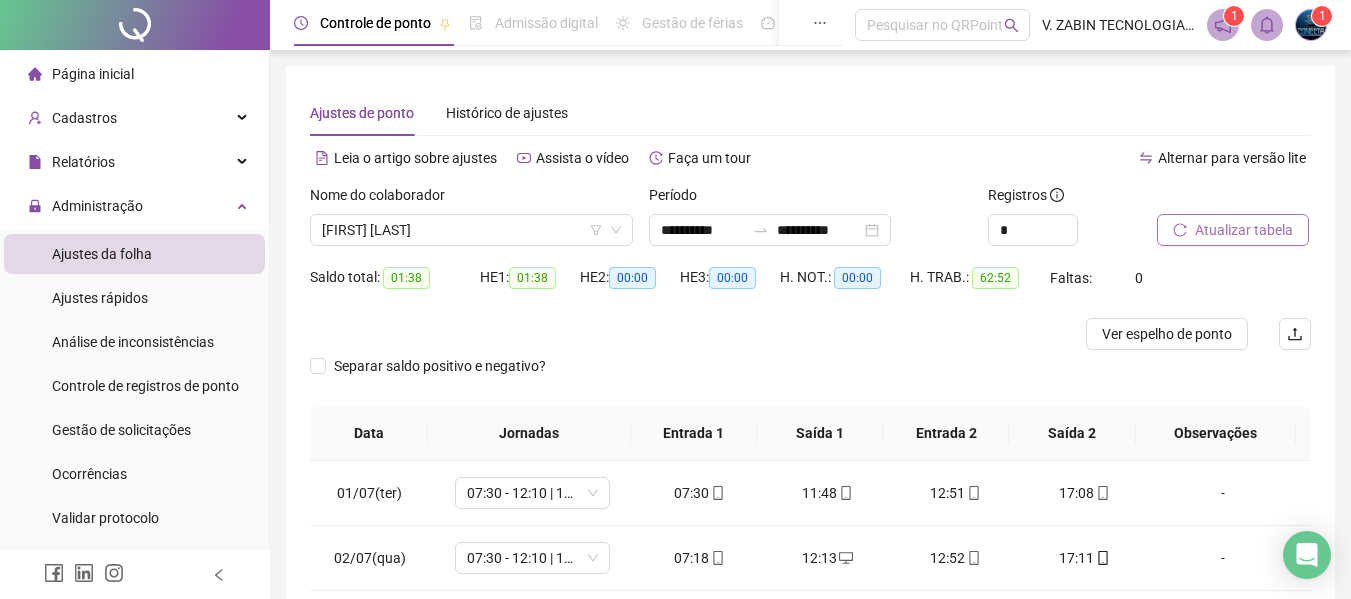 type 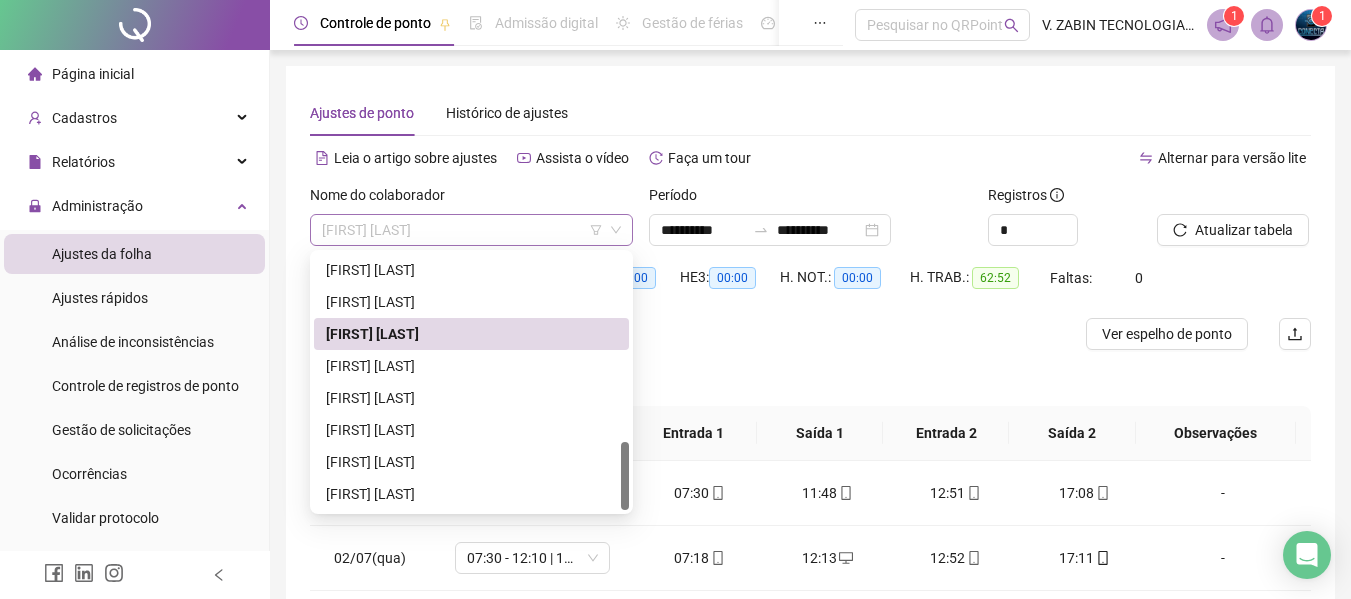 click on "[FIRST] [LAST]" at bounding box center [471, 230] 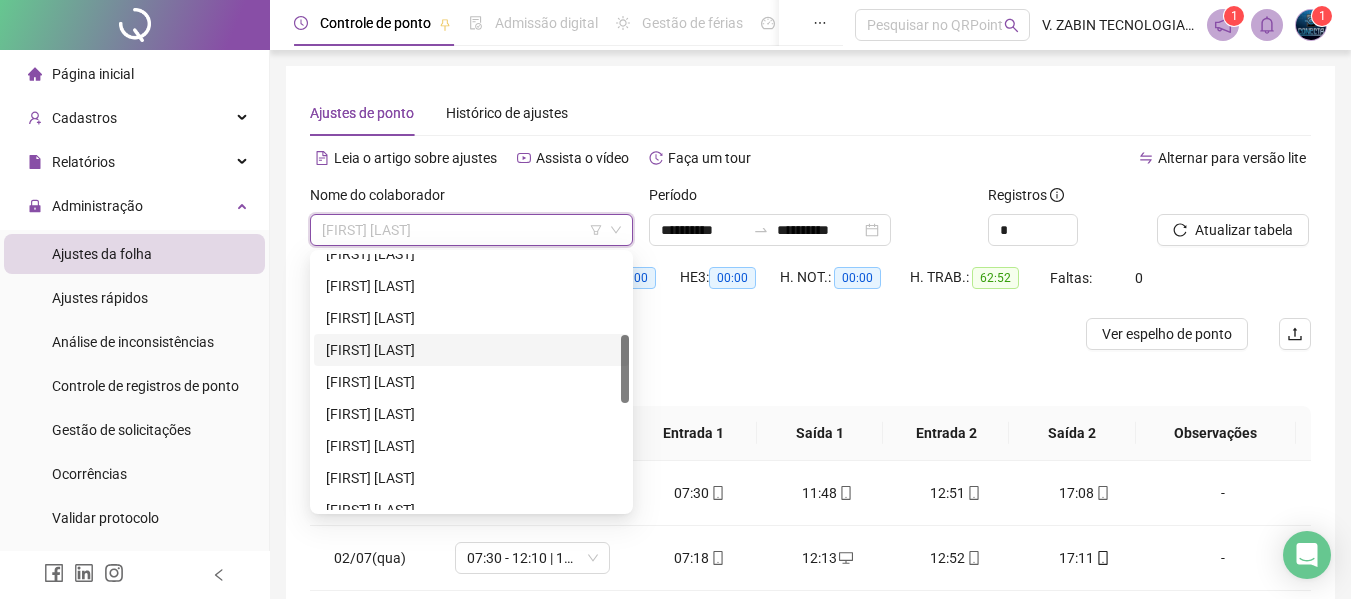 scroll, scrollTop: 0, scrollLeft: 0, axis: both 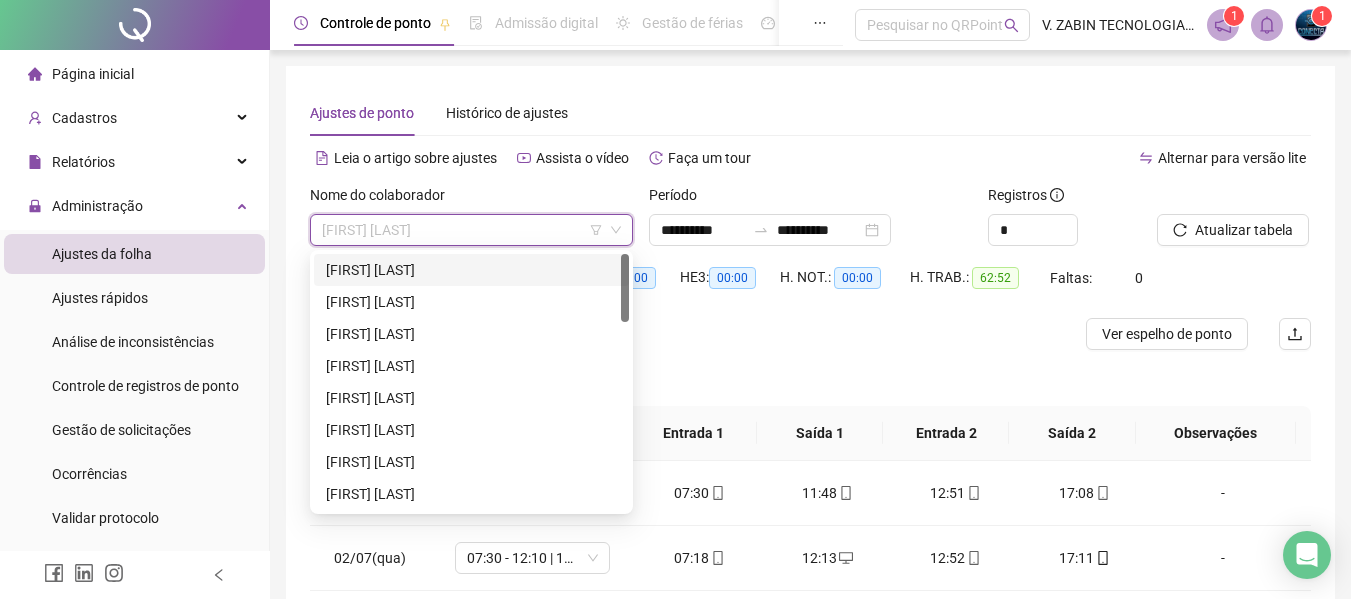 click on "[FIRST] [LAST]" at bounding box center (471, 270) 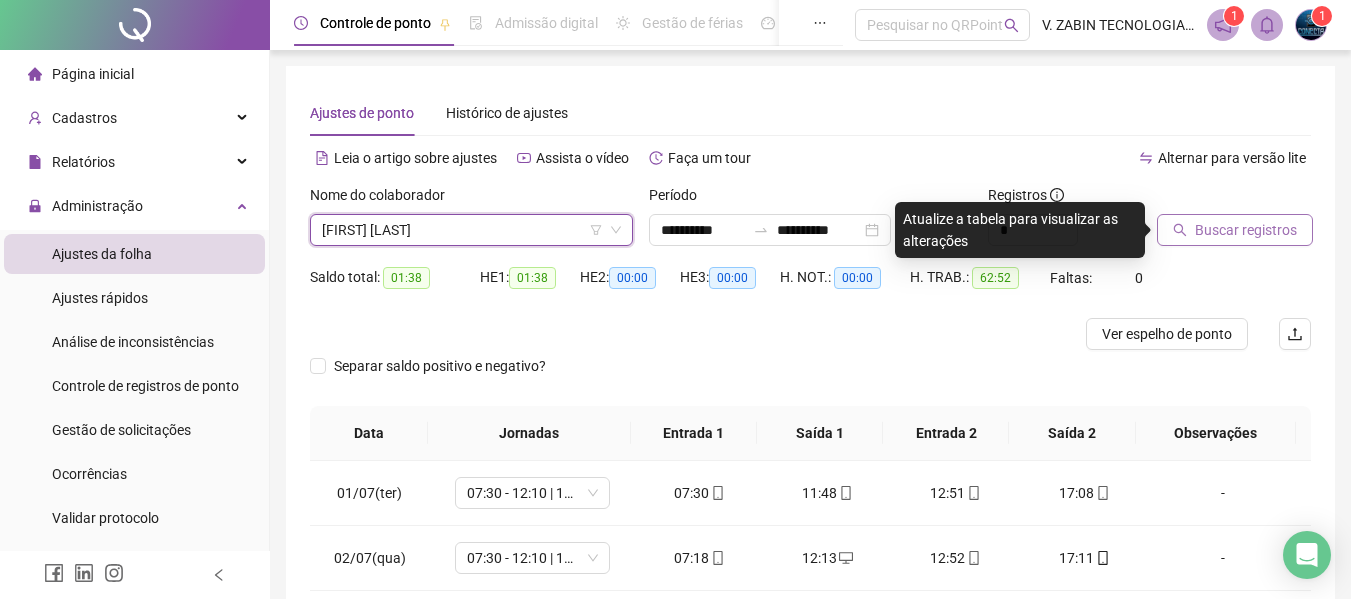 click on "Buscar registros" at bounding box center (1246, 230) 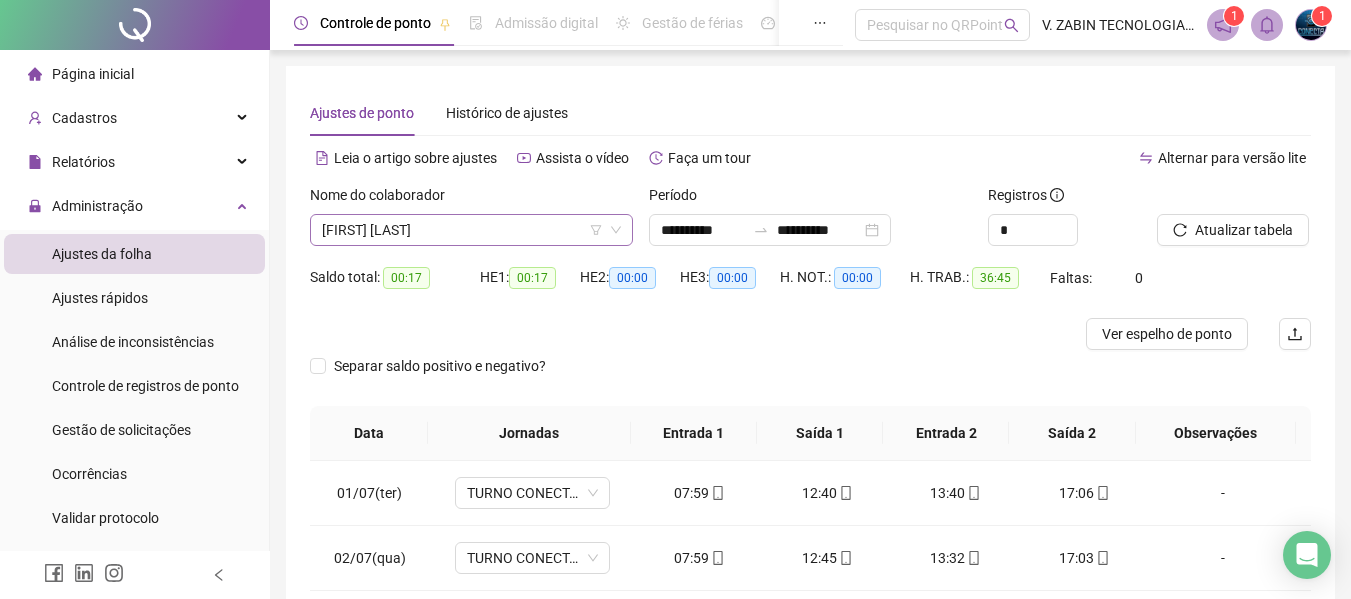 click on "[FIRST] [LAST]" at bounding box center [471, 230] 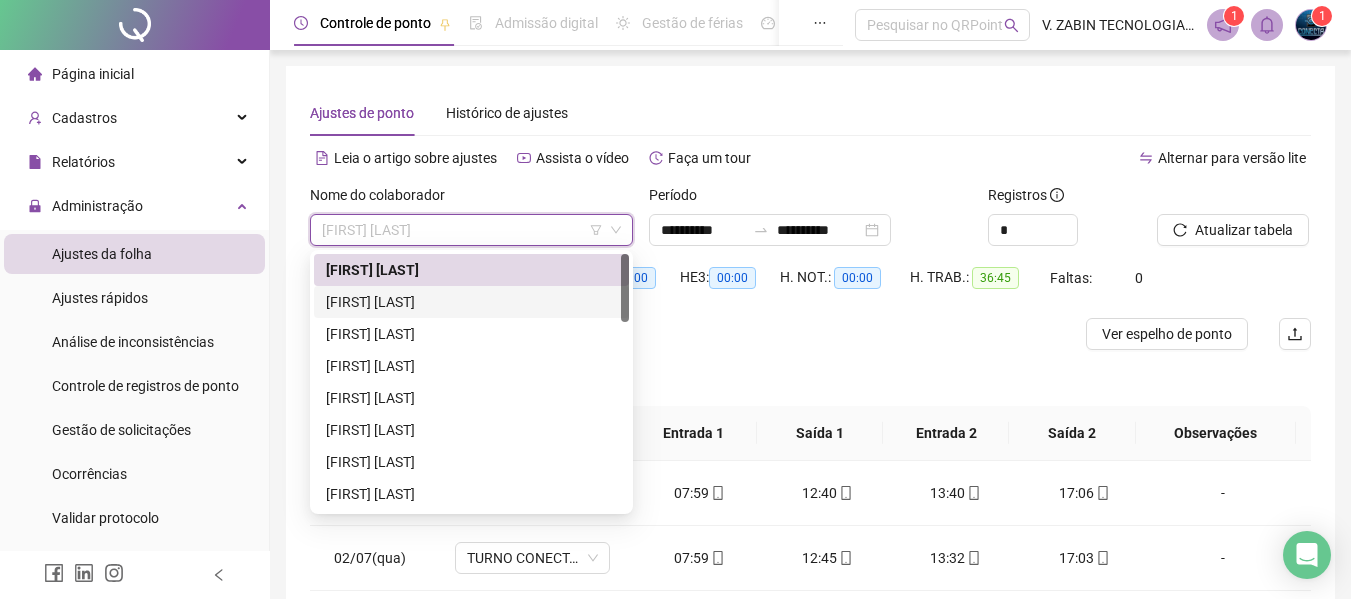 click on "[FIRST] [LAST]" at bounding box center [471, 302] 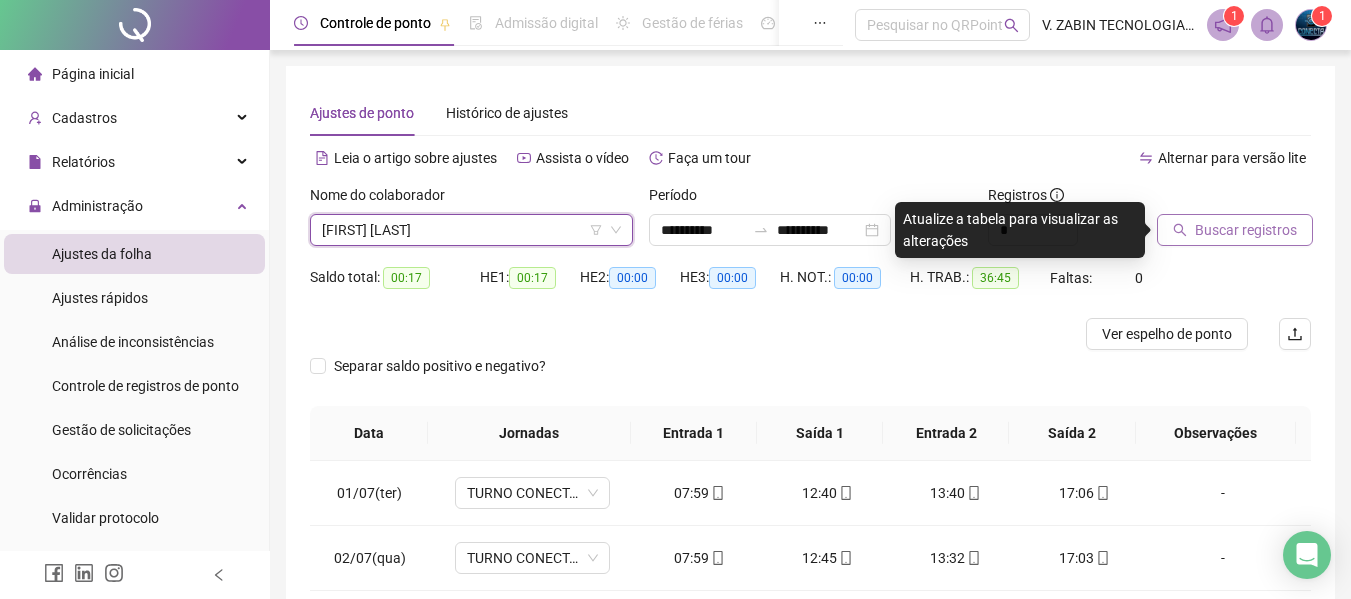 click on "Buscar registros" at bounding box center [1246, 230] 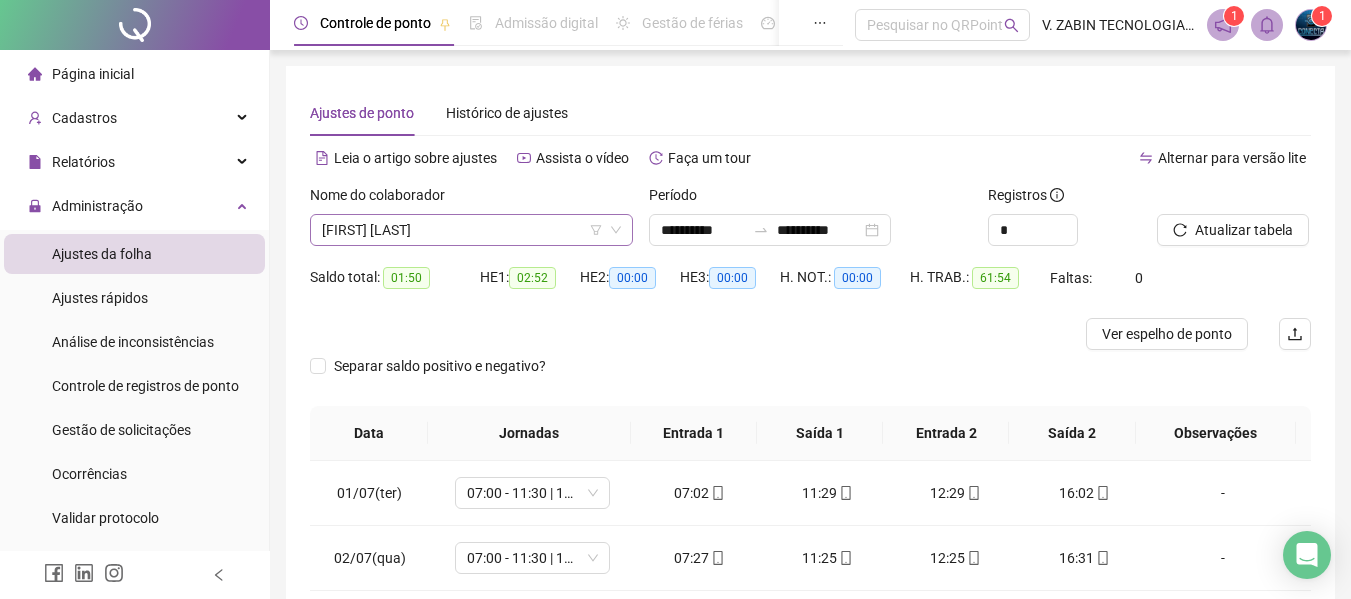 click on "[FIRST] [LAST]" at bounding box center (471, 230) 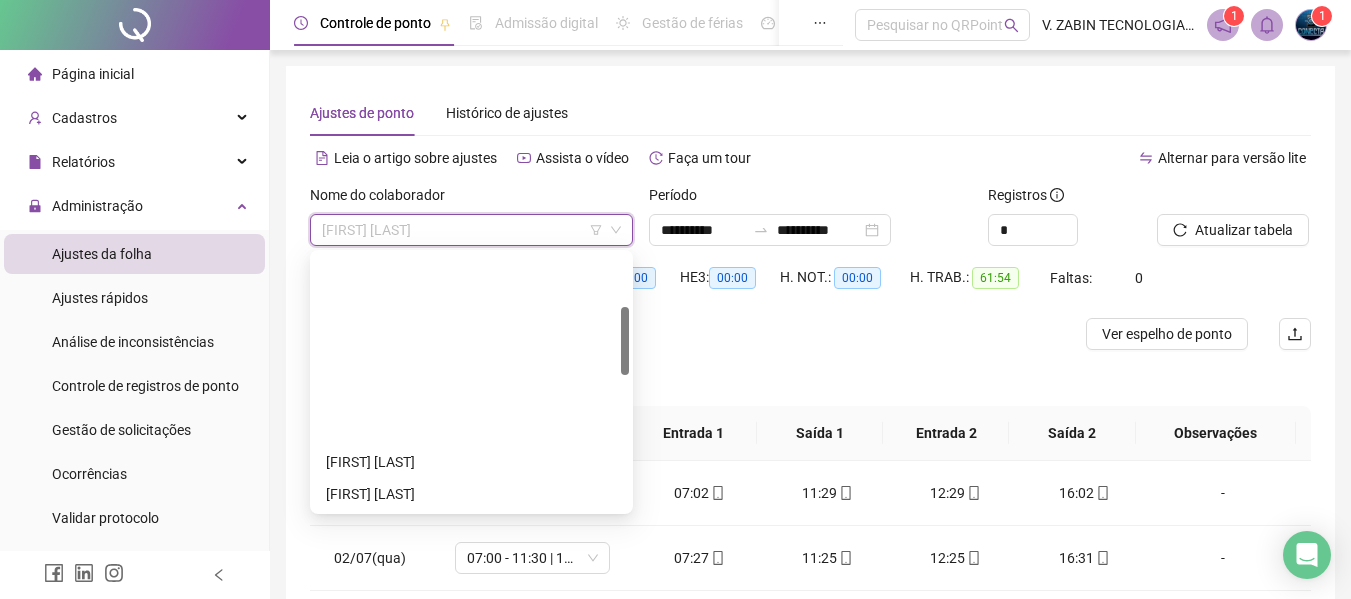 scroll, scrollTop: 400, scrollLeft: 0, axis: vertical 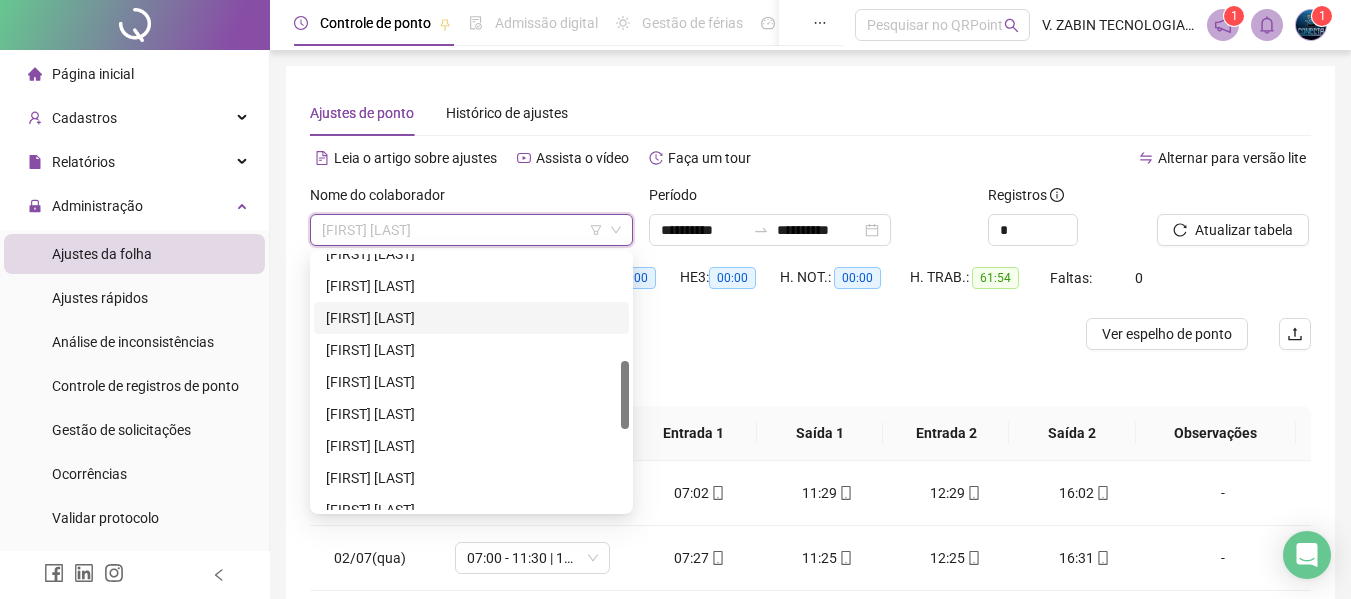 click on "[FIRST] [LAST]" at bounding box center (471, 318) 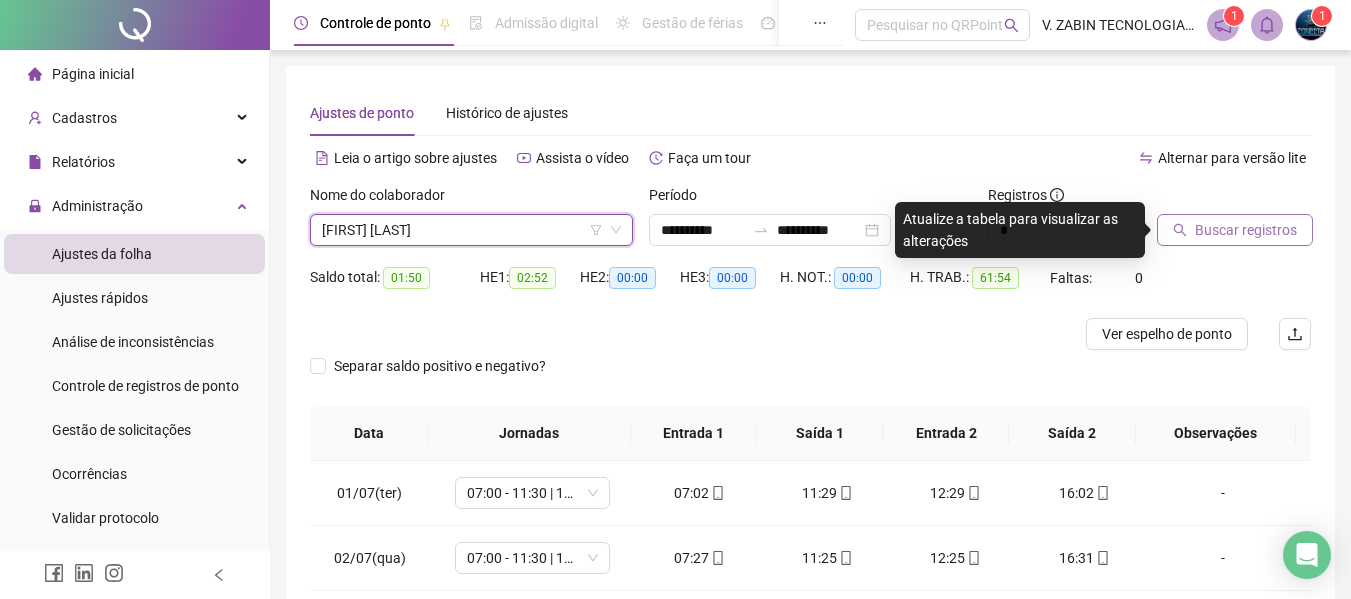 click on "Buscar registros" at bounding box center (1235, 230) 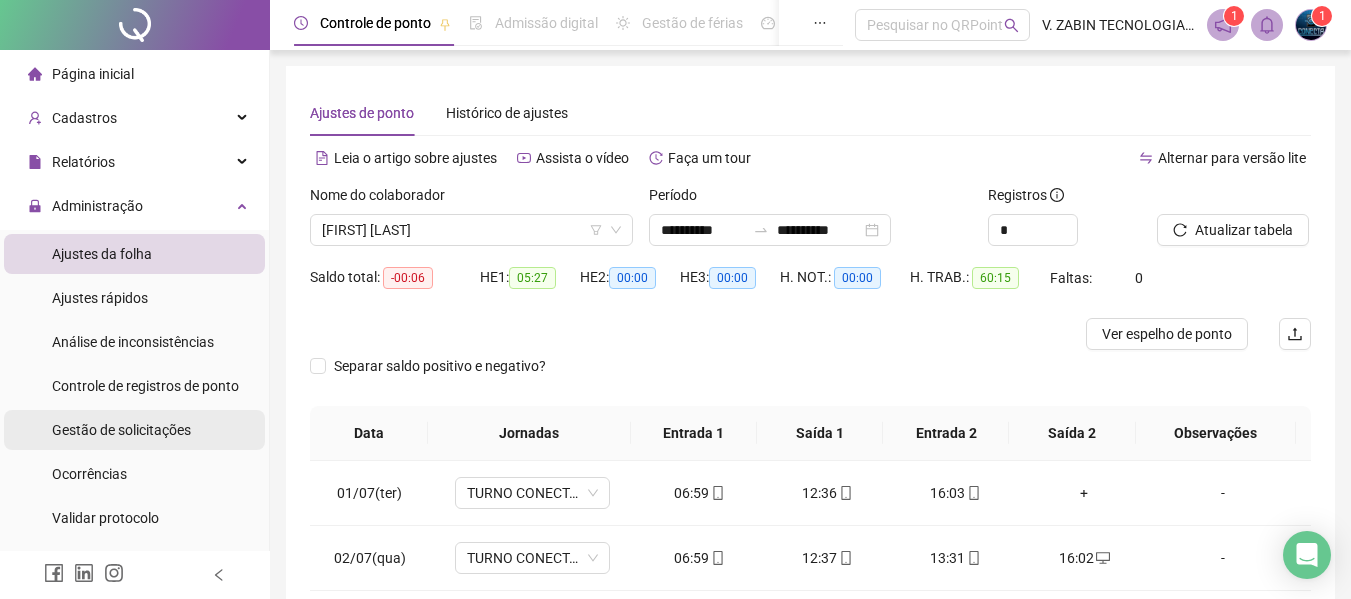 click on "Gestão de solicitações" at bounding box center [121, 430] 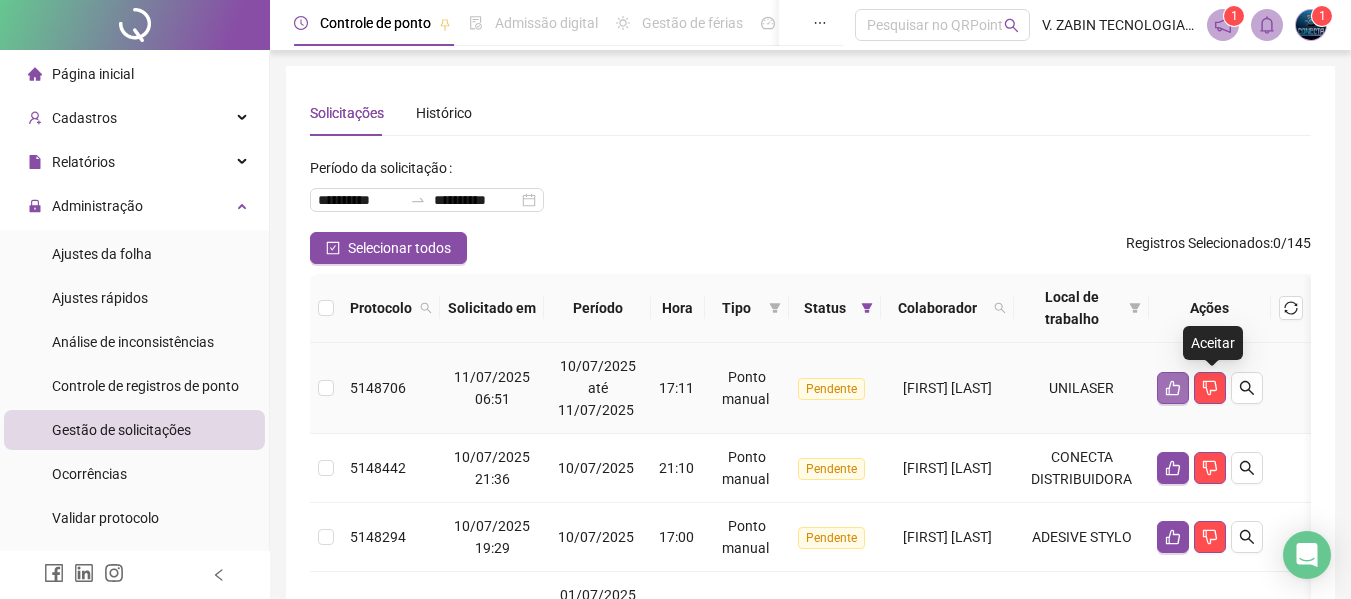 click 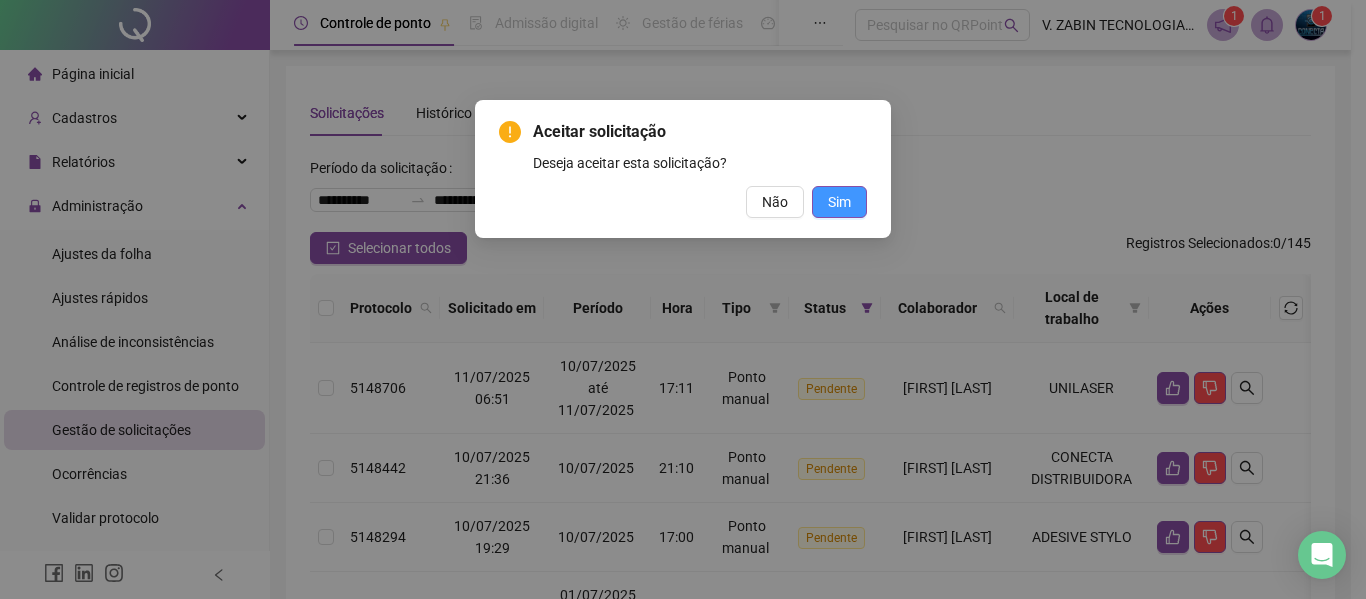 click on "Sim" at bounding box center [839, 202] 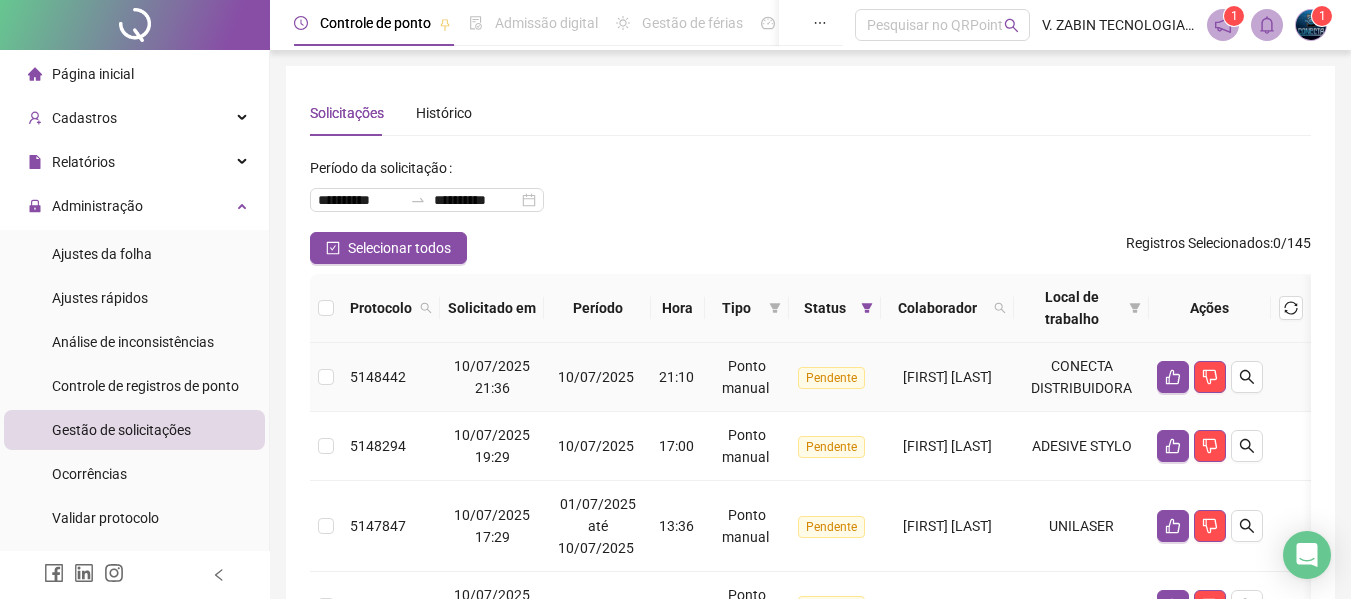 click at bounding box center [326, 377] 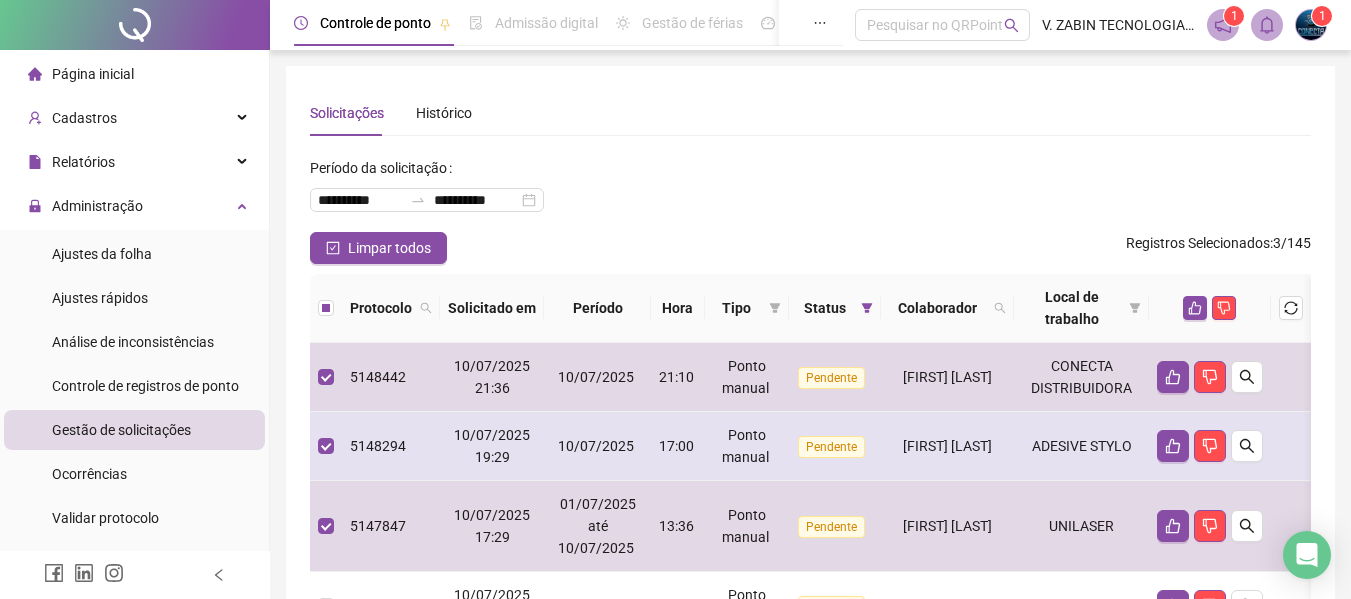 scroll, scrollTop: 200, scrollLeft: 0, axis: vertical 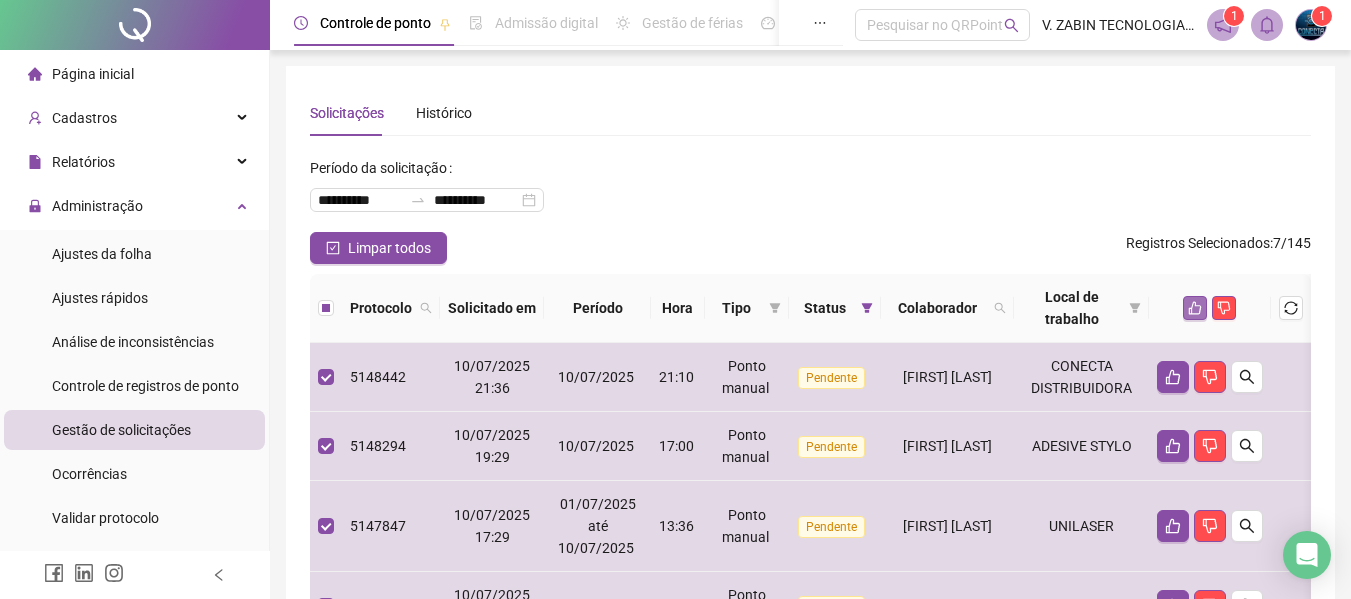 click 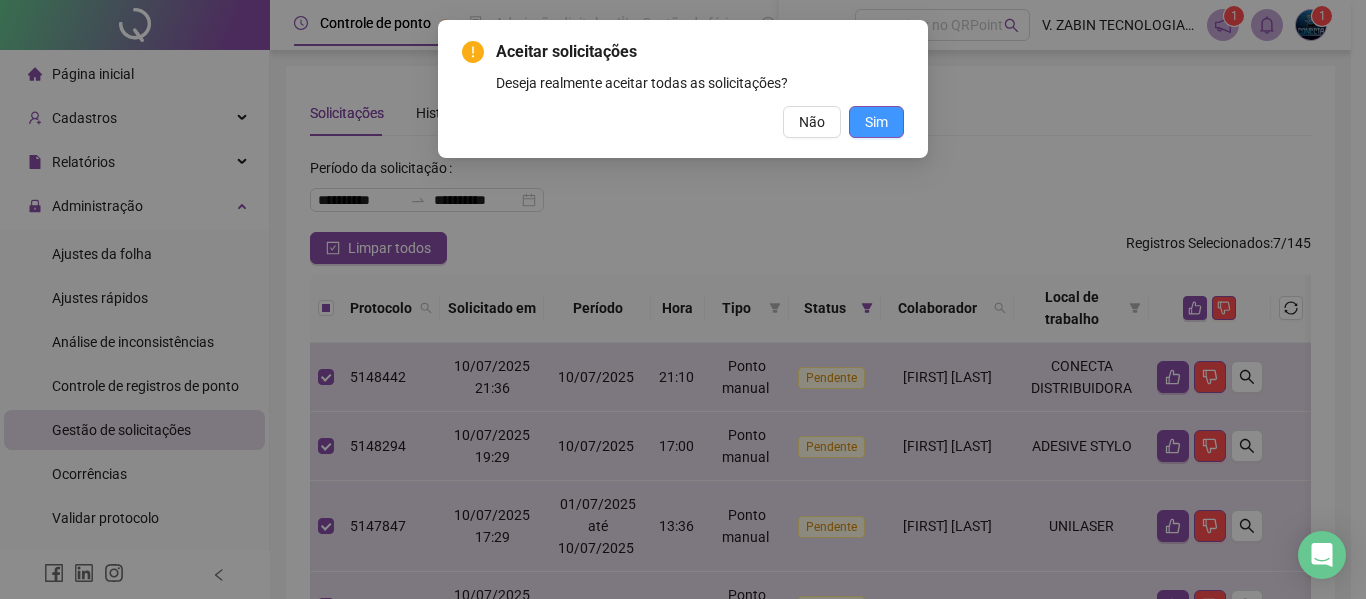 click on "Sim" at bounding box center (876, 122) 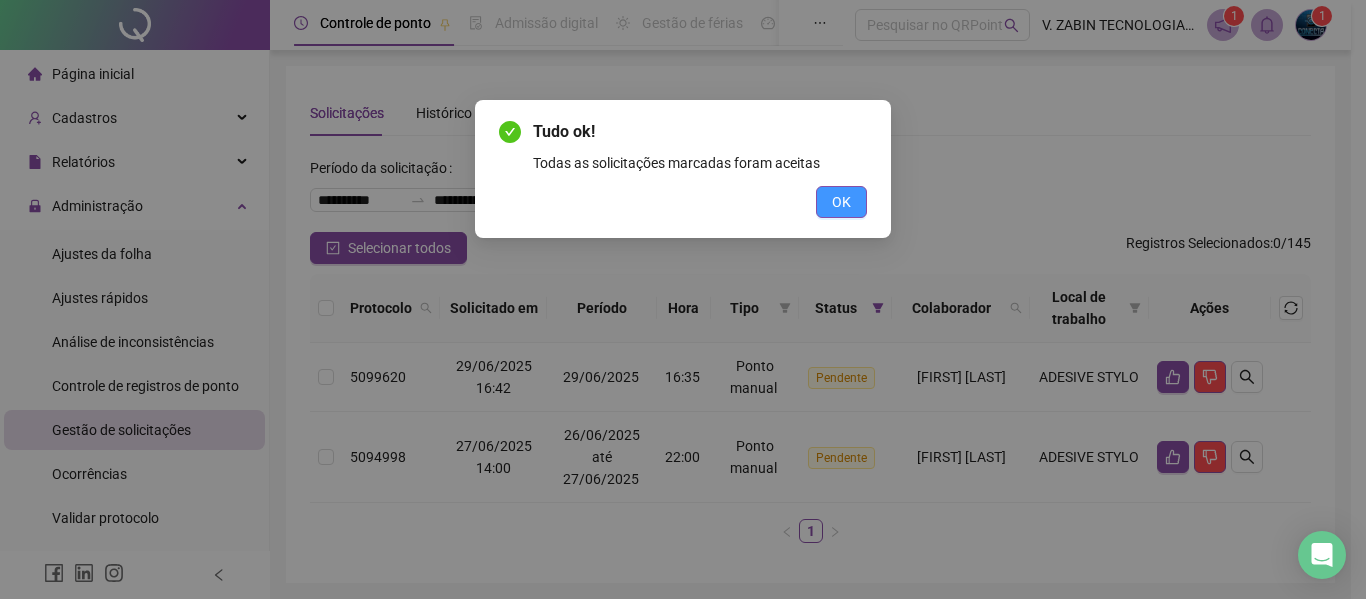 click on "OK" at bounding box center (841, 202) 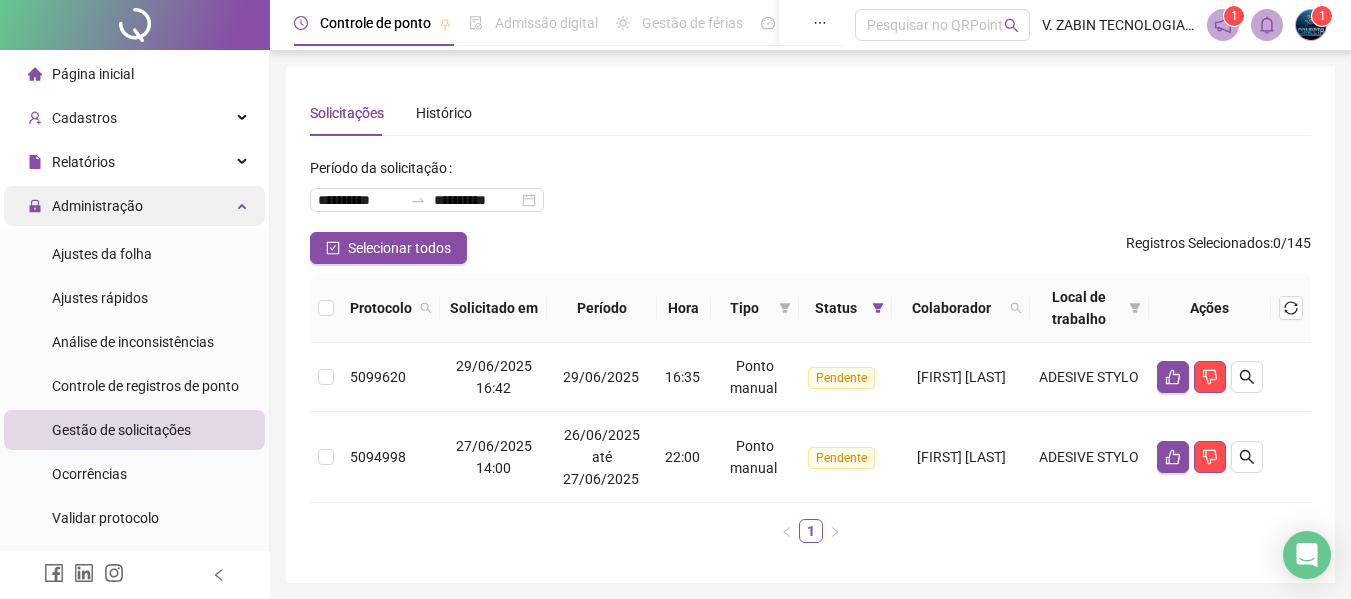 click on "Administração" at bounding box center (134, 206) 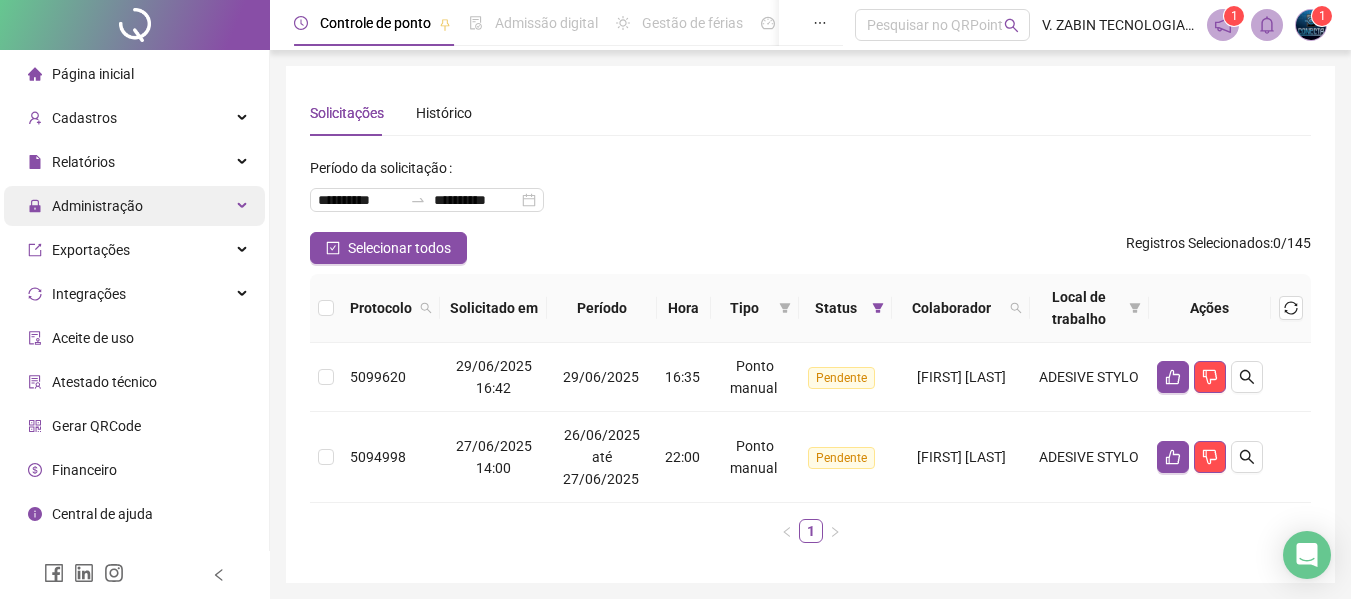 click on "Administração" at bounding box center (85, 206) 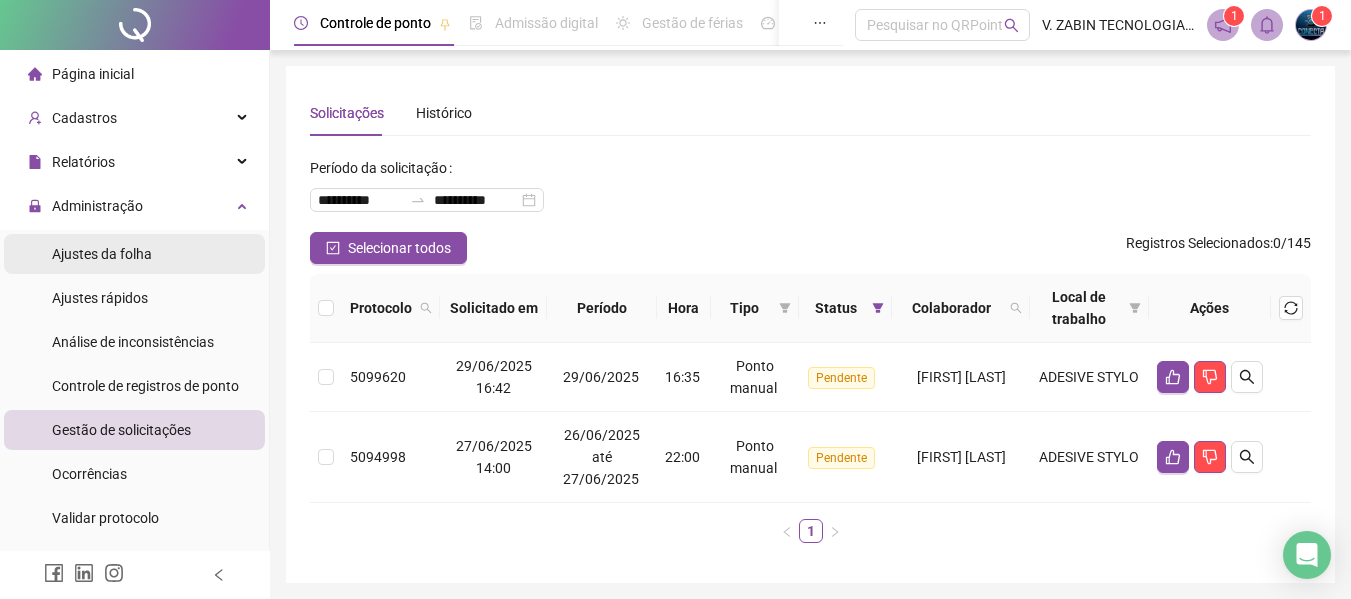 click on "Ajustes da folha" at bounding box center (102, 254) 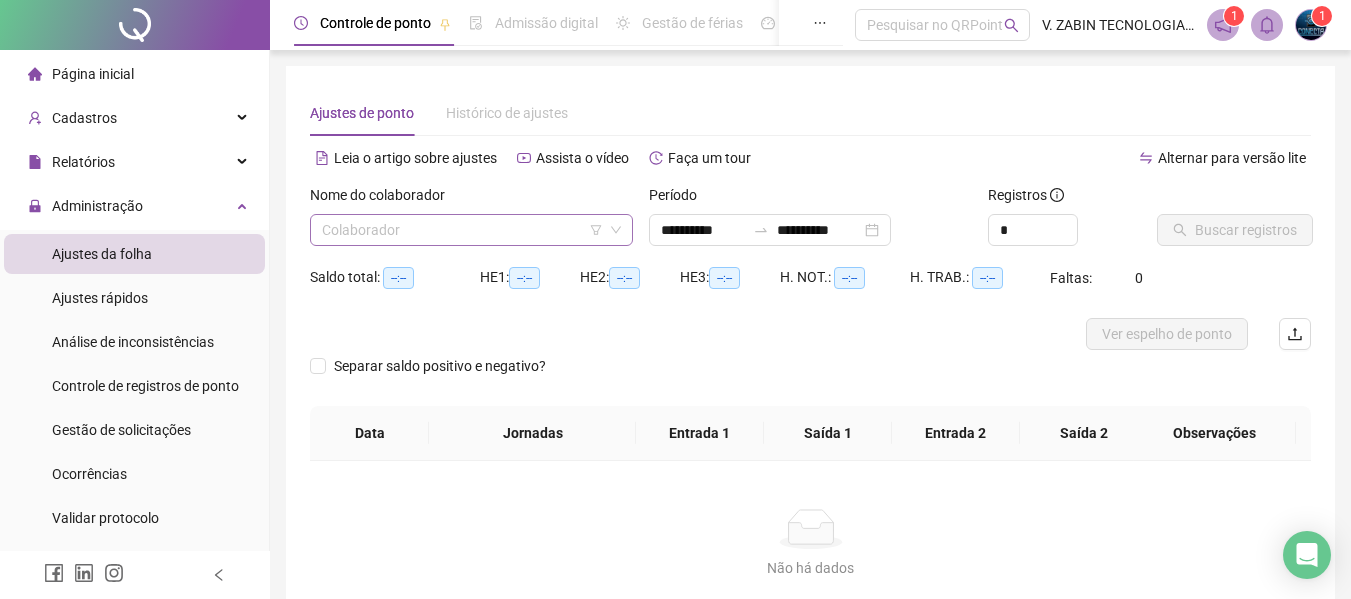 click at bounding box center [465, 230] 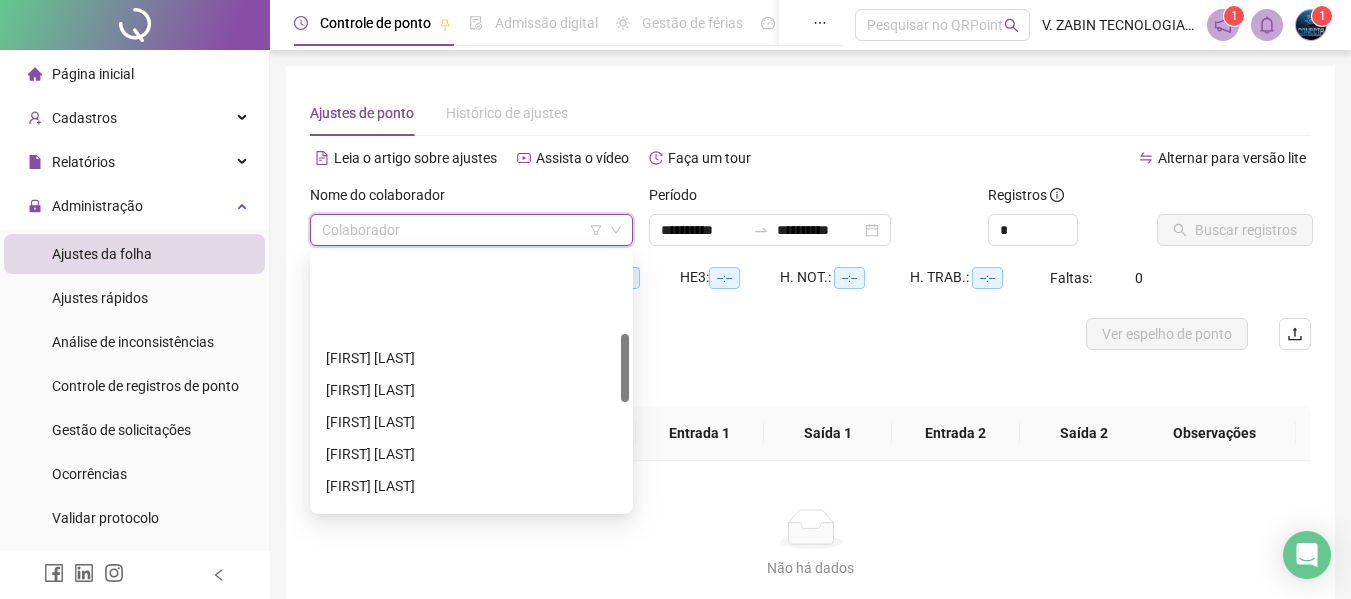 scroll, scrollTop: 300, scrollLeft: 0, axis: vertical 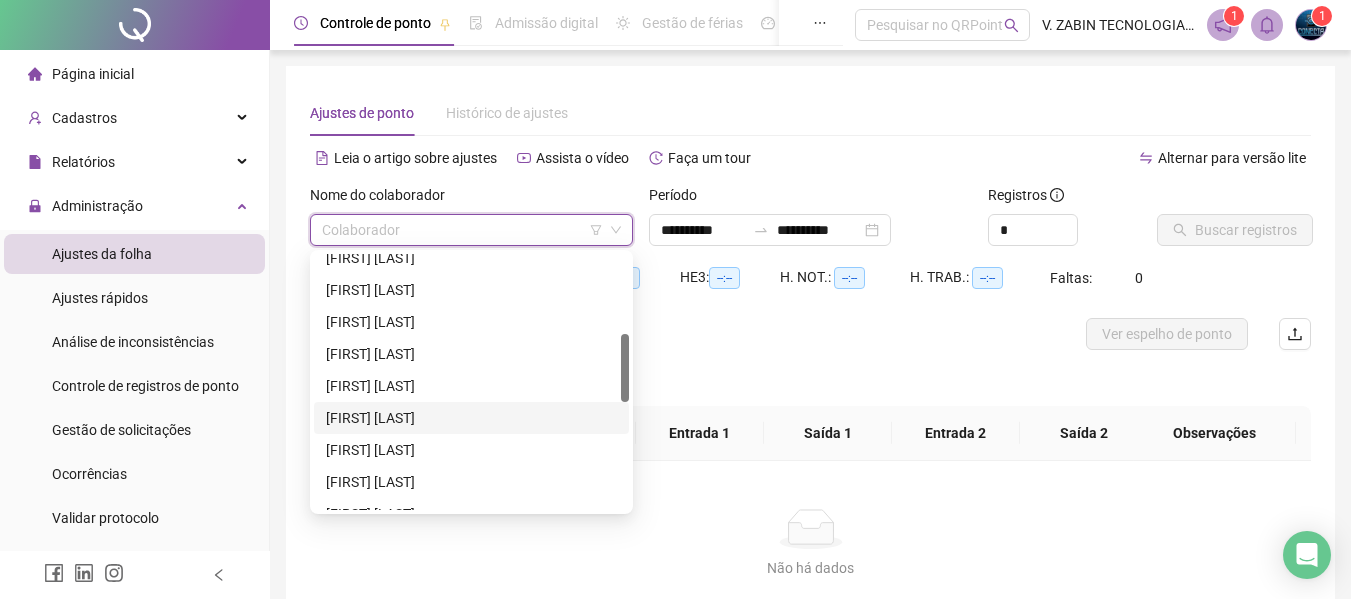 click on "[FIRST] [LAST]" at bounding box center (471, 418) 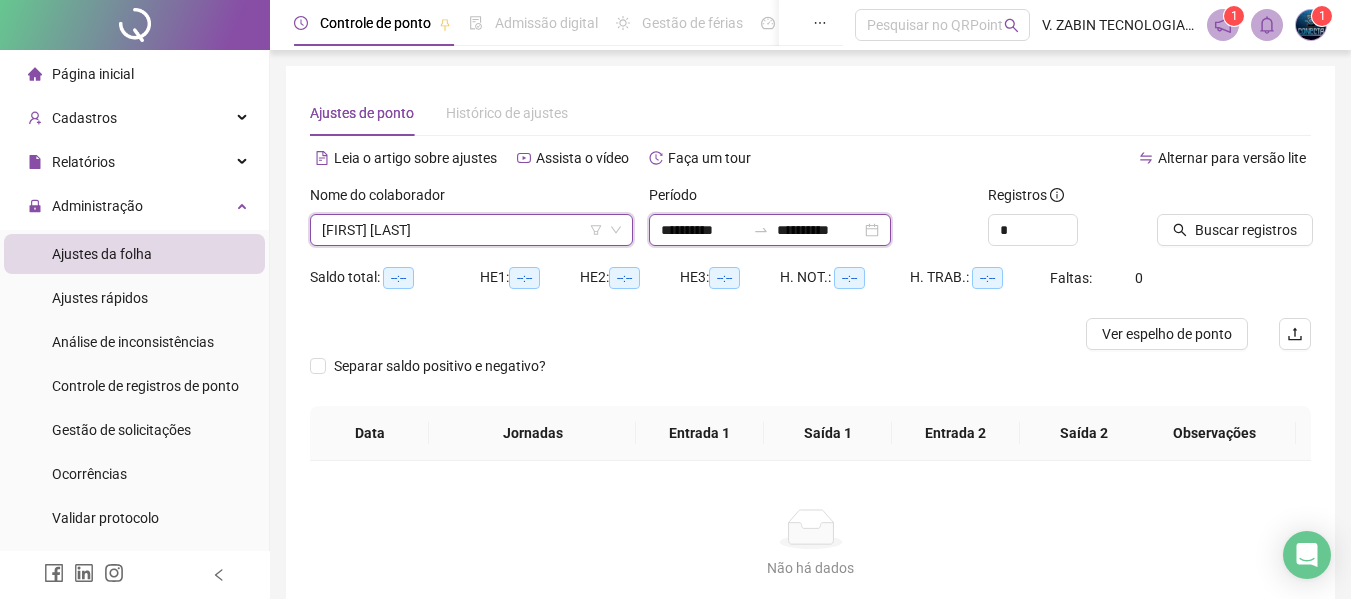 click on "**********" at bounding box center (819, 230) 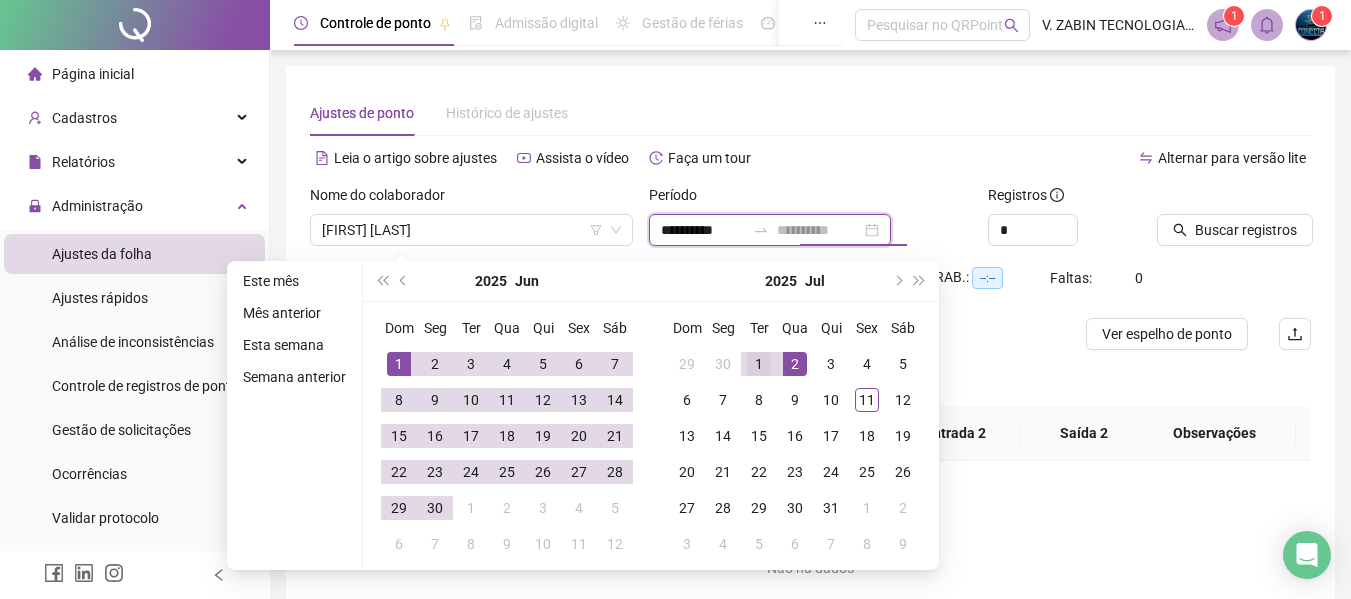 type on "**********" 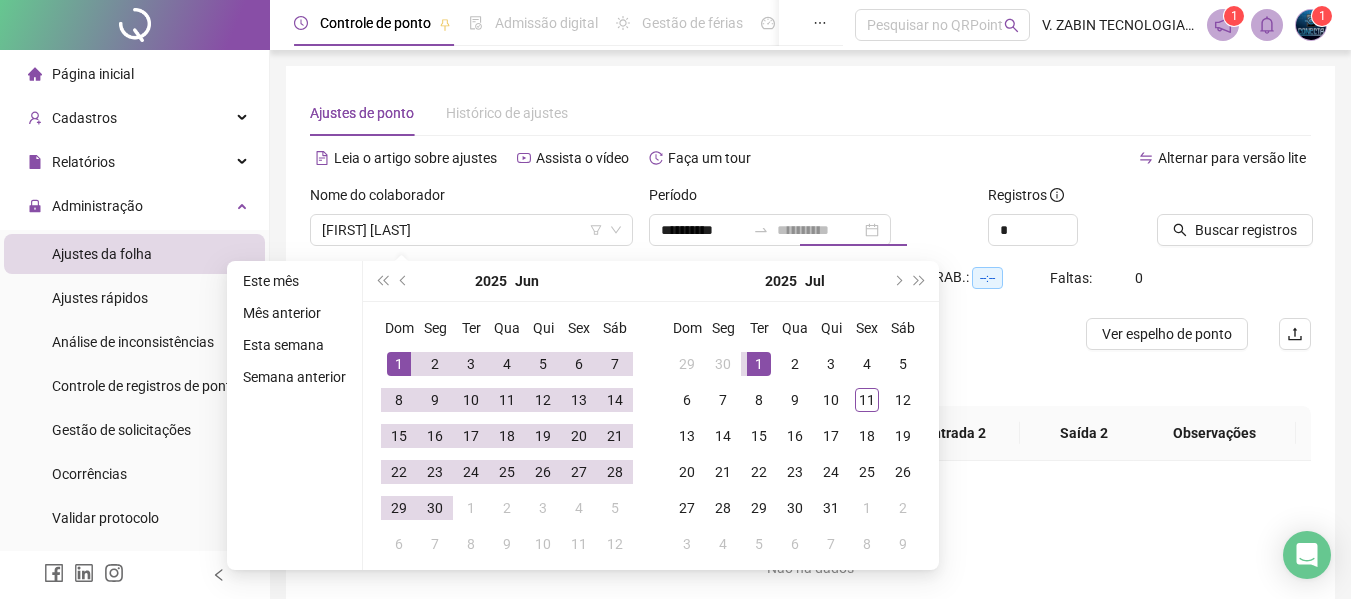 click on "1" at bounding box center [759, 364] 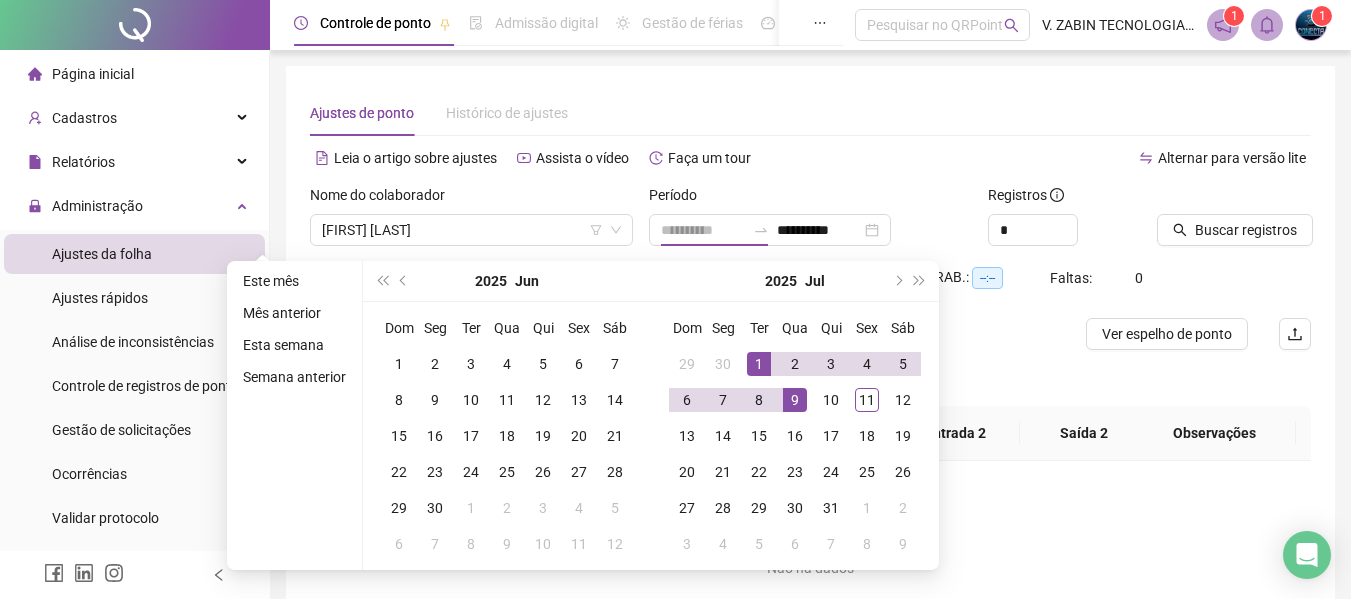 click on "9" at bounding box center (795, 400) 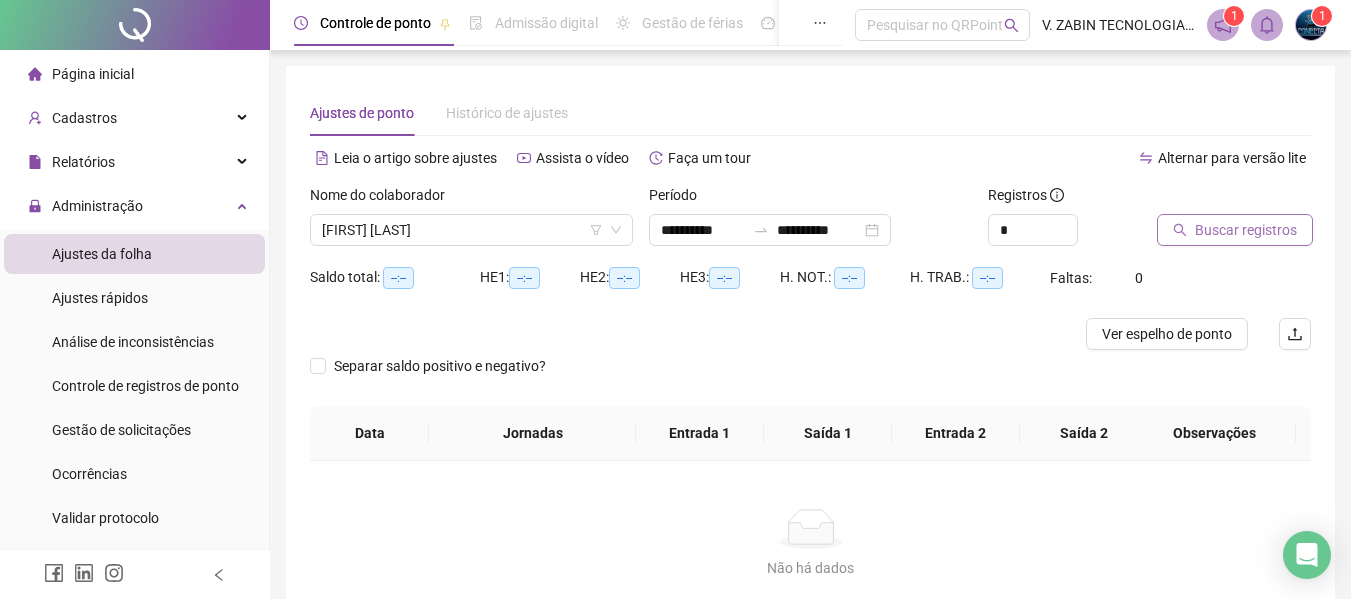 click on "Buscar registros" at bounding box center [1246, 230] 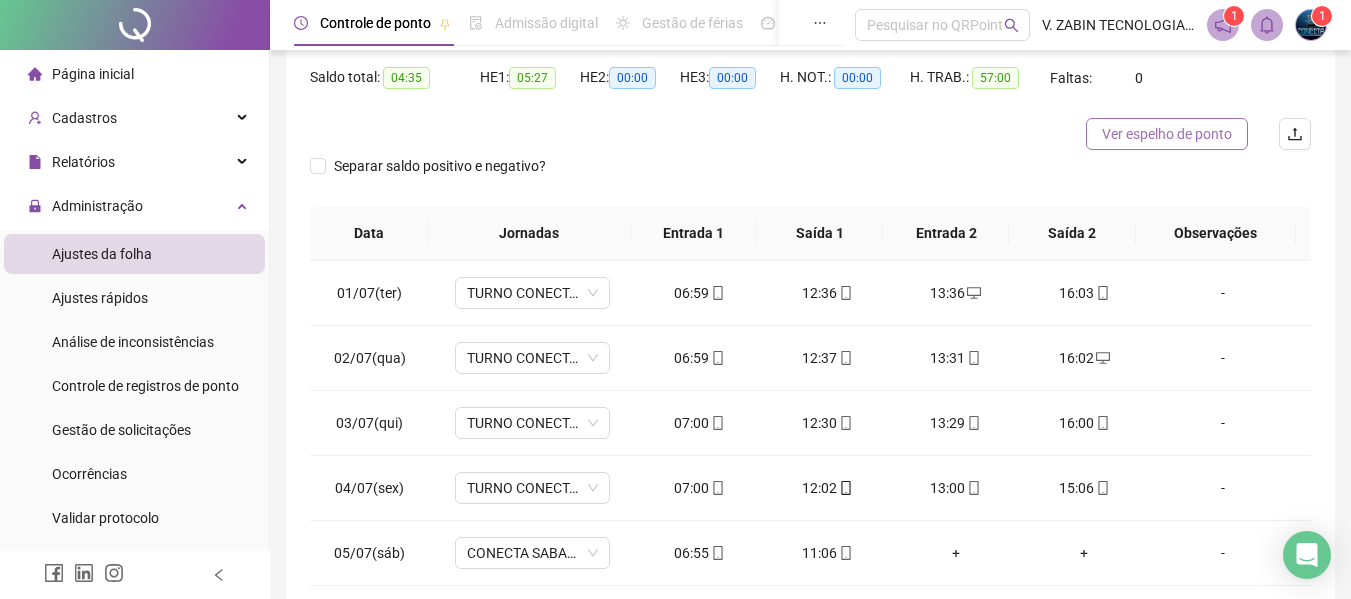 scroll, scrollTop: 399, scrollLeft: 0, axis: vertical 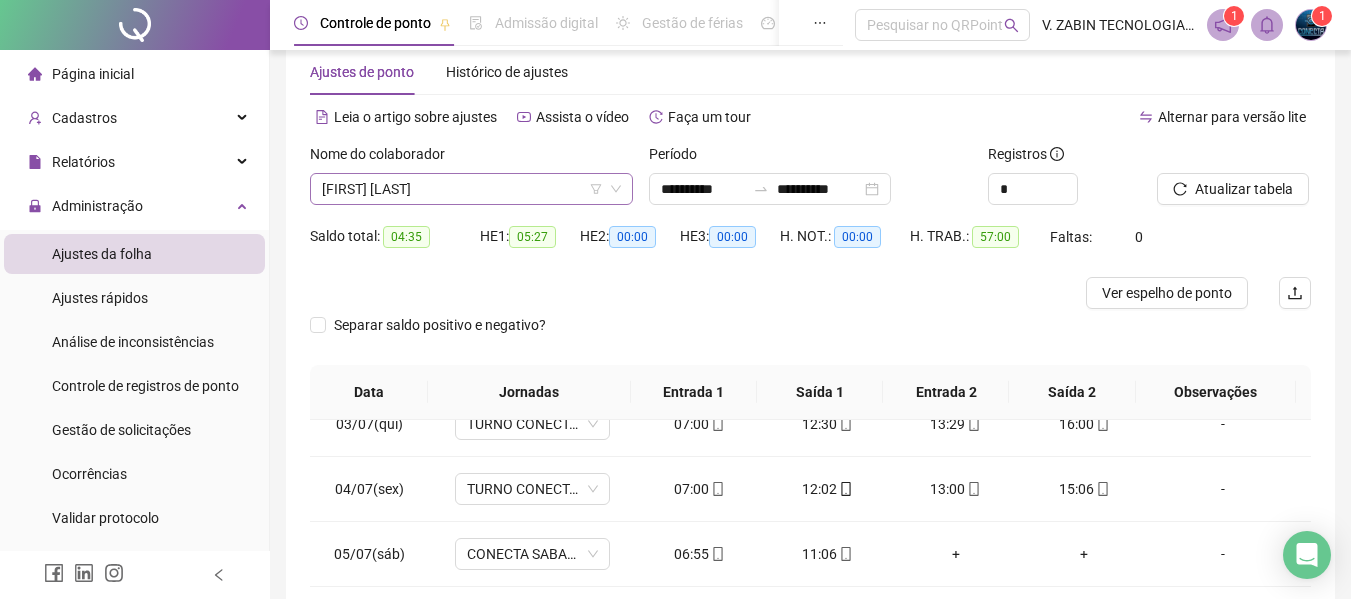 click on "[FIRST] [LAST]" at bounding box center [471, 189] 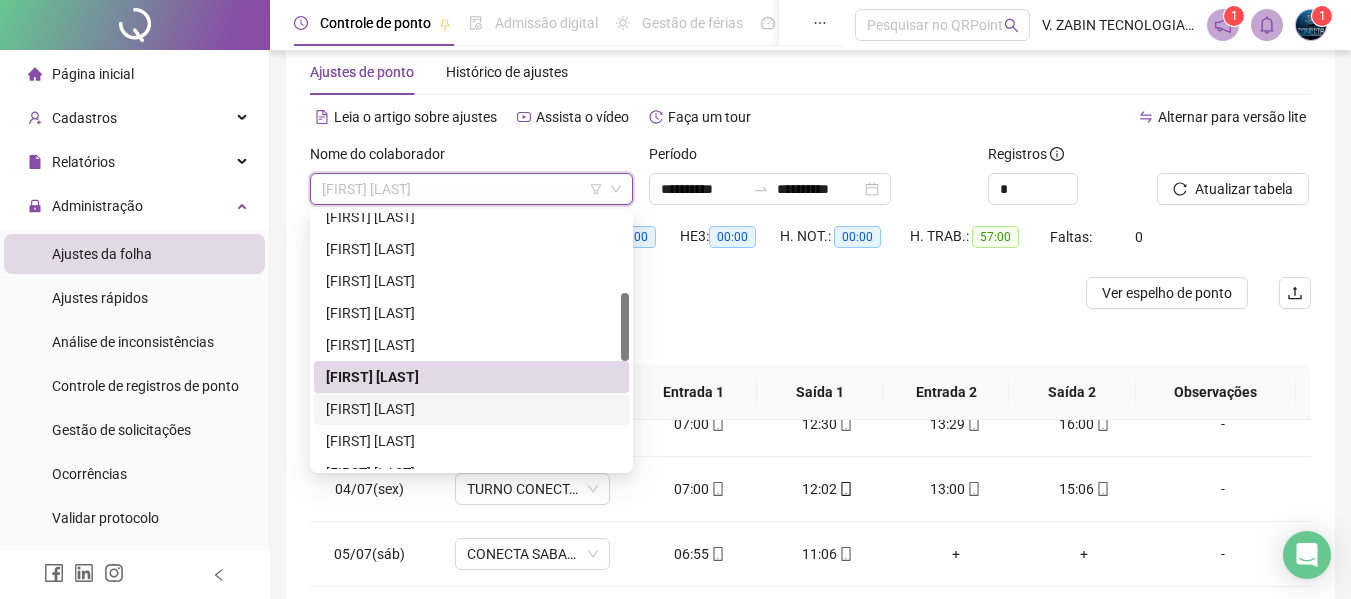 click on "[FIRST] [LAST]" at bounding box center [471, 409] 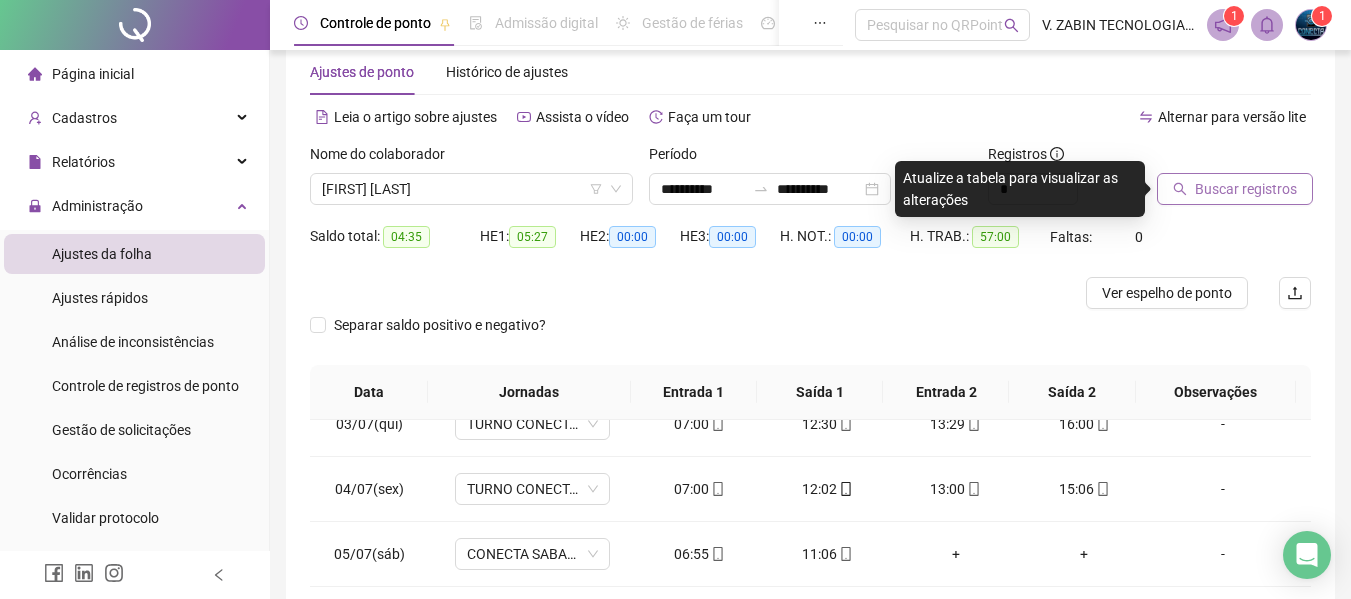 click on "Buscar registros" at bounding box center (1246, 189) 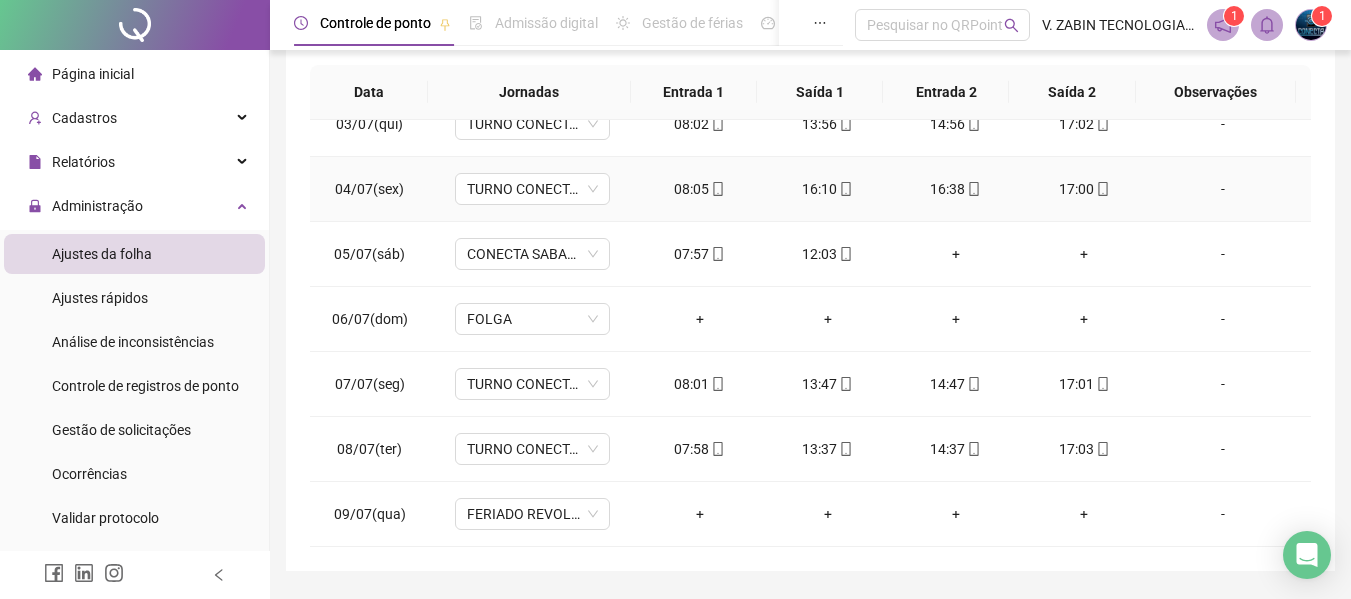 scroll, scrollTop: 399, scrollLeft: 0, axis: vertical 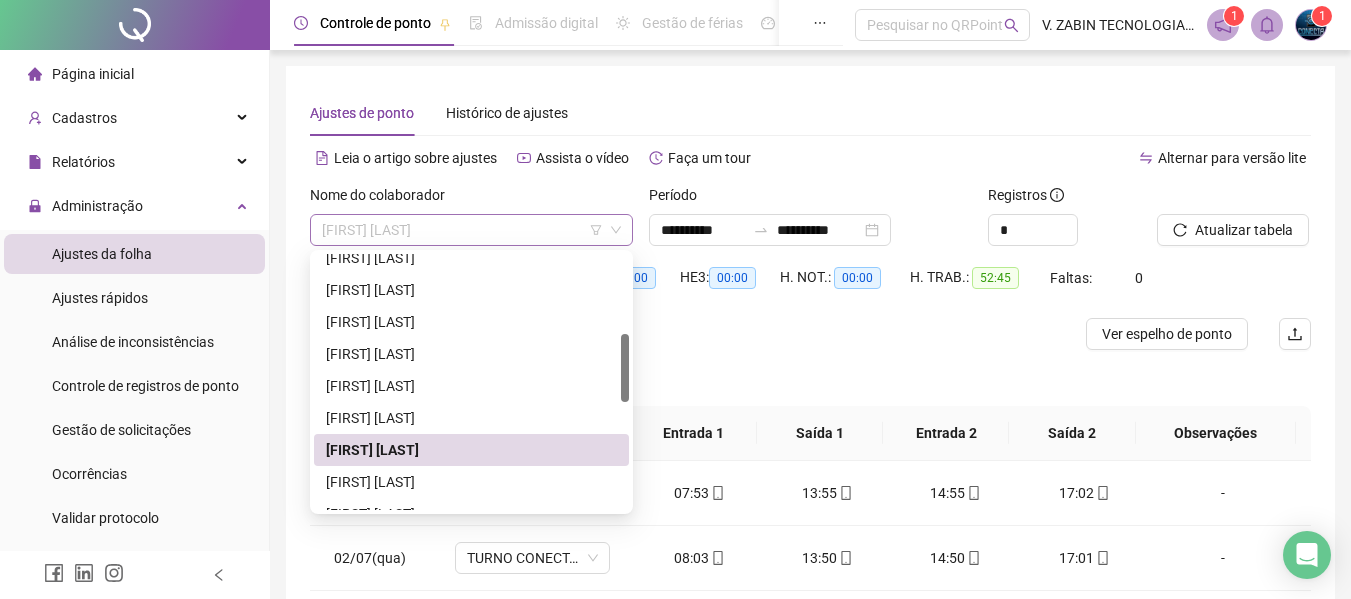 click on "[FIRST] [LAST]" at bounding box center (471, 230) 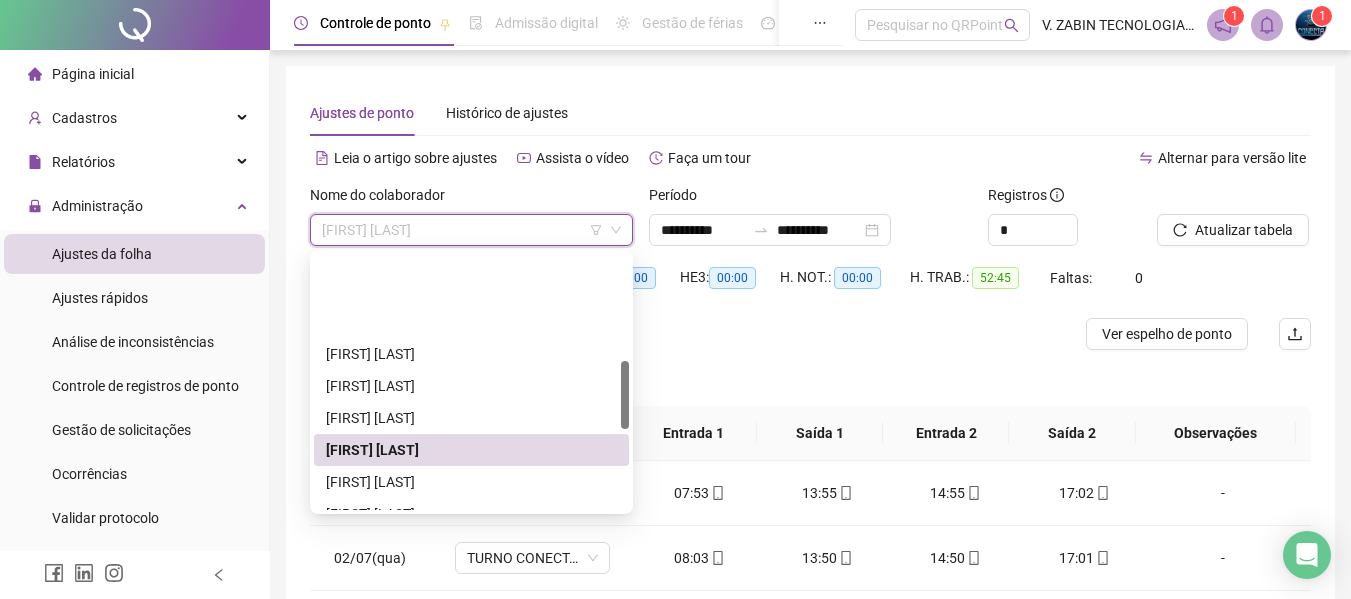 scroll, scrollTop: 500, scrollLeft: 0, axis: vertical 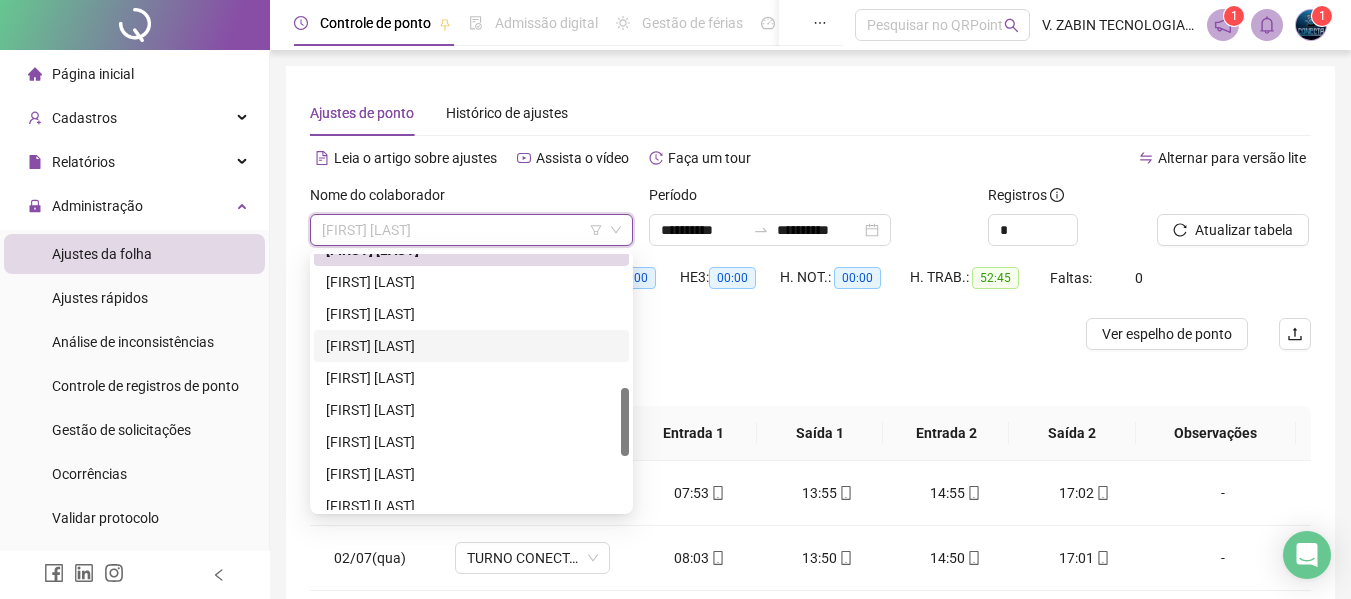 click on "[FIRST] [LAST]" at bounding box center [471, 346] 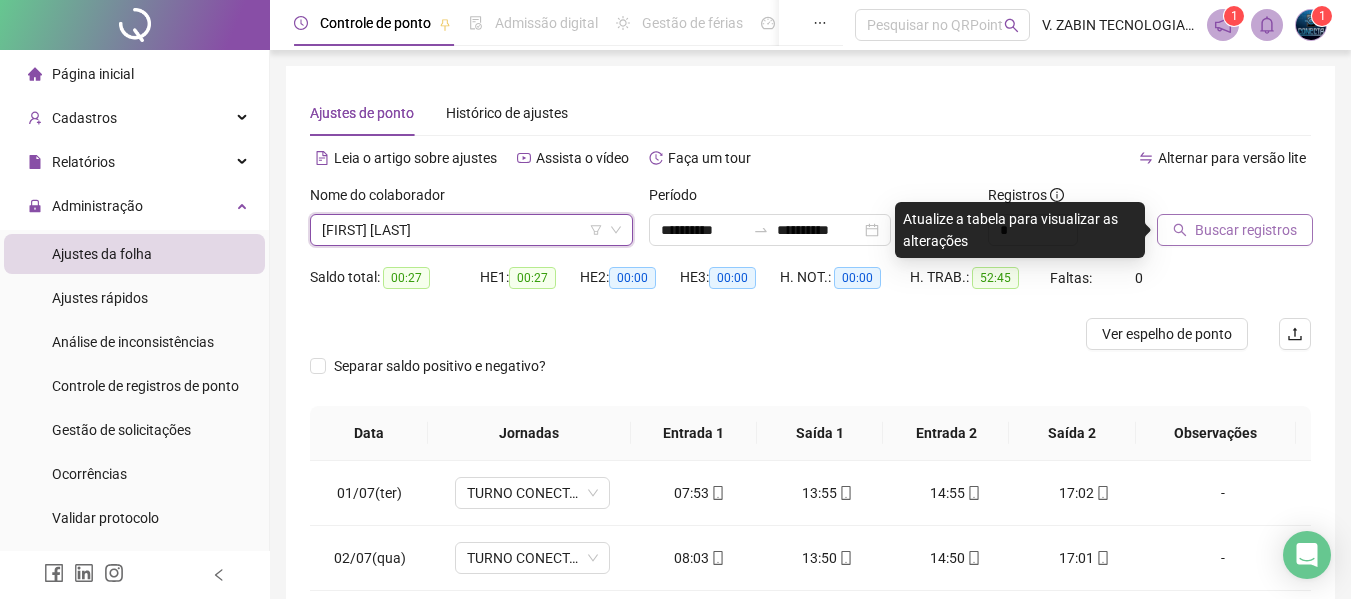 click on "Buscar registros" at bounding box center [1246, 230] 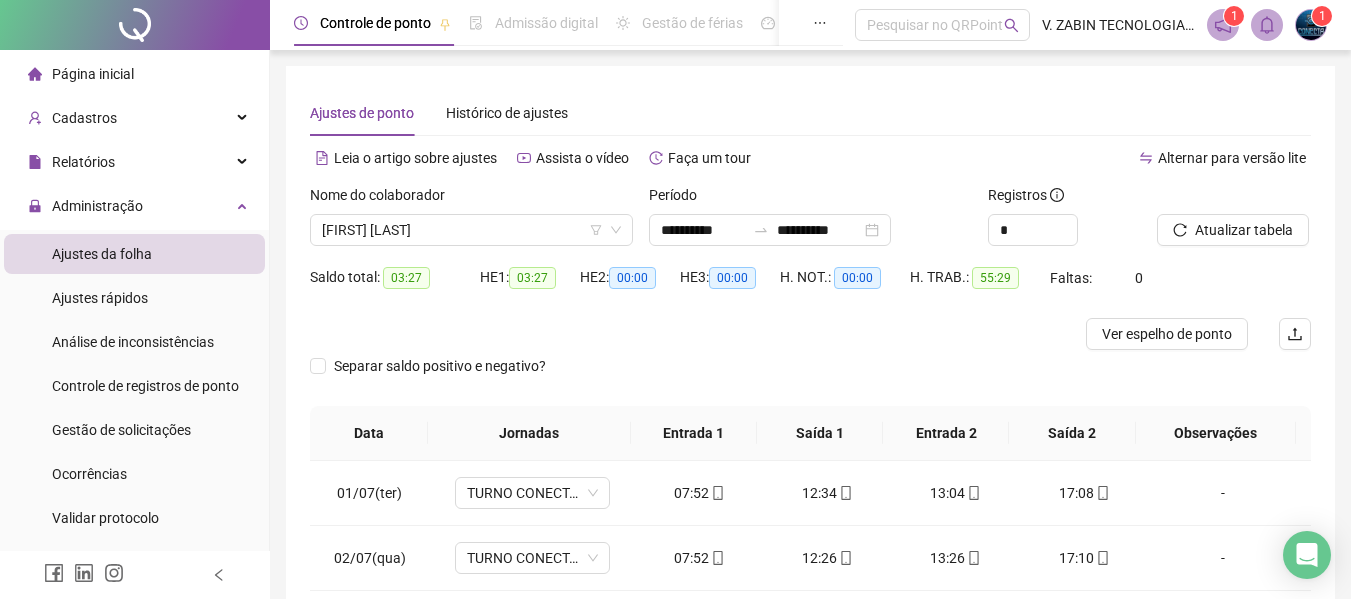 scroll, scrollTop: 300, scrollLeft: 0, axis: vertical 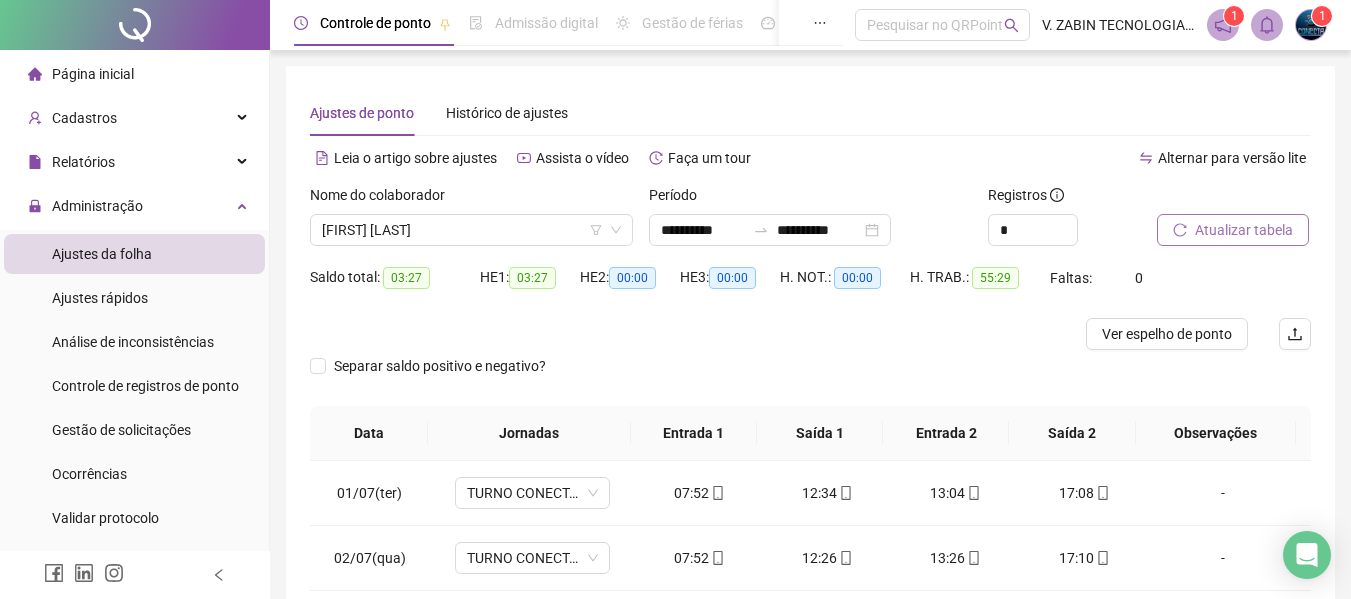 click on "Atualizar tabela" at bounding box center [1244, 230] 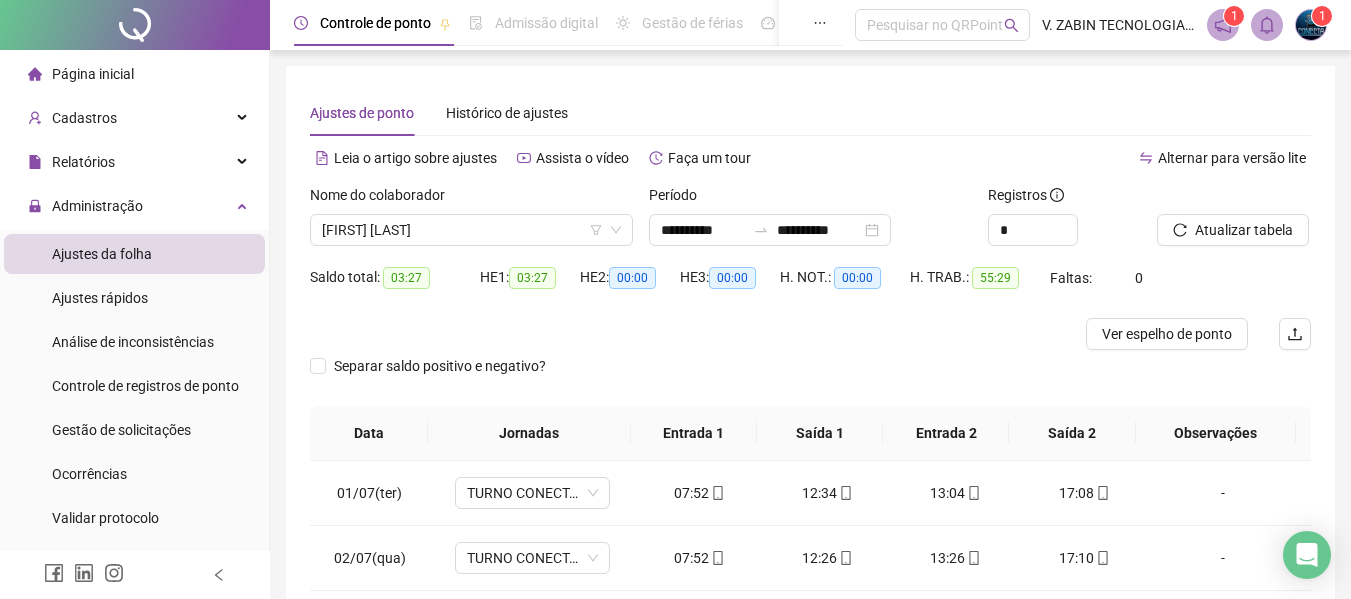 click on "Nome do colaborador" at bounding box center (471, 199) 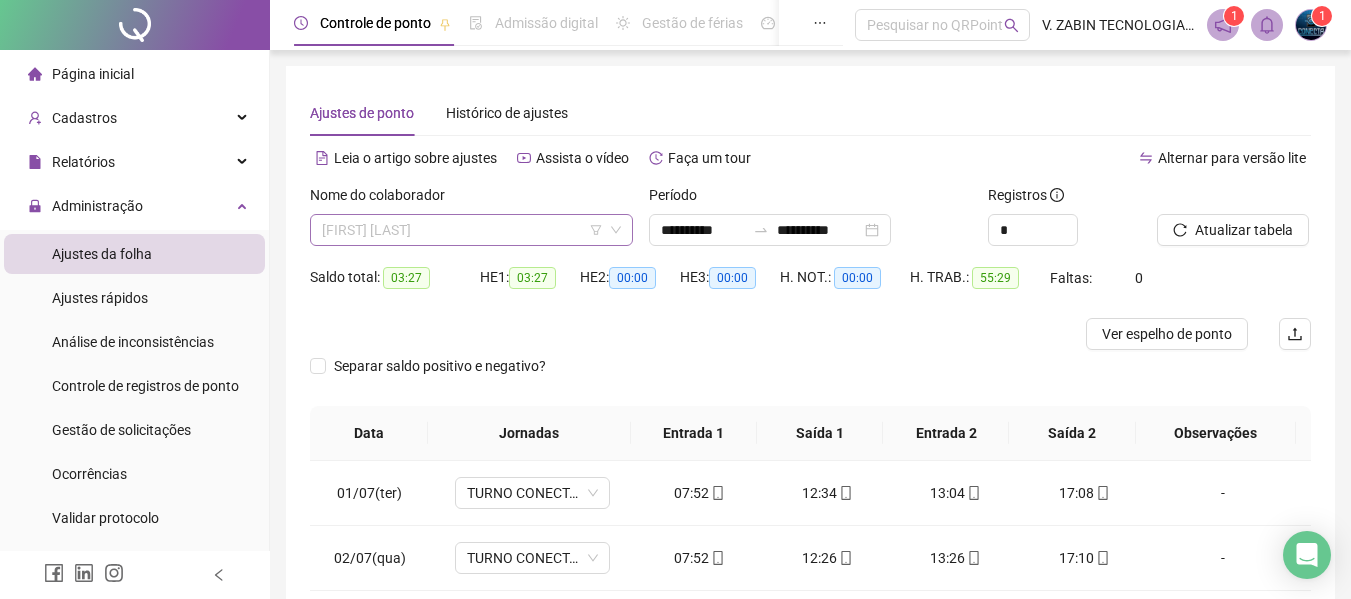 click on "[FIRST] [LAST]" at bounding box center (471, 230) 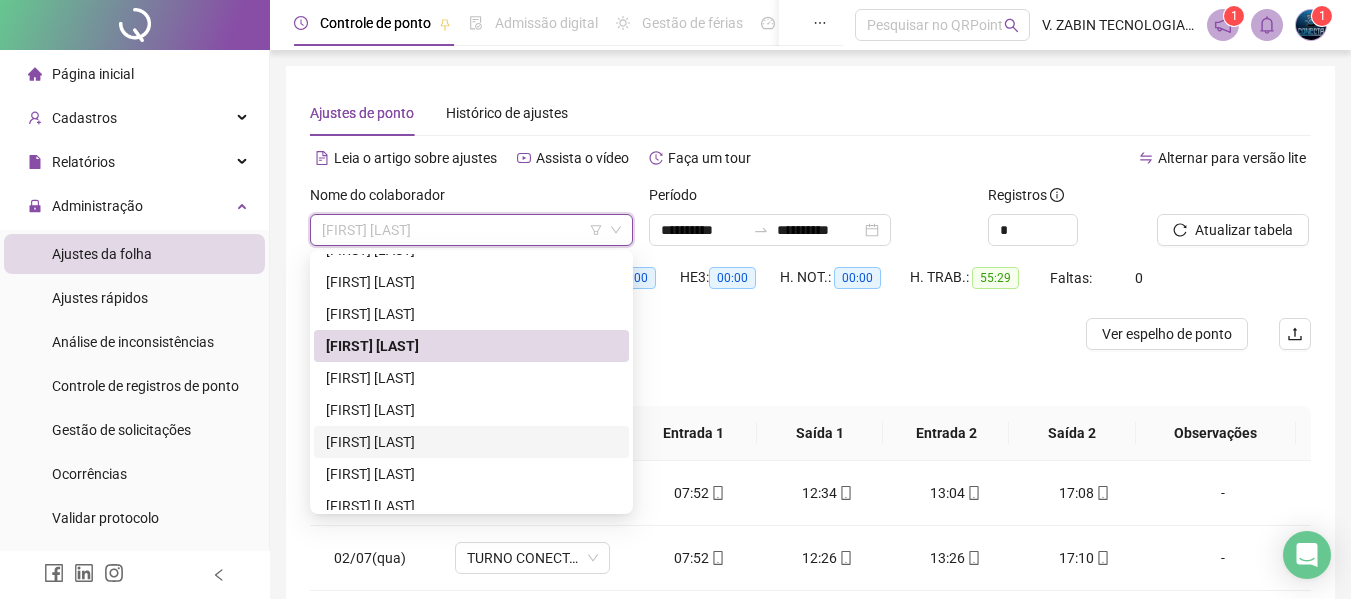 click on "[FIRST] [LAST]" at bounding box center (471, 442) 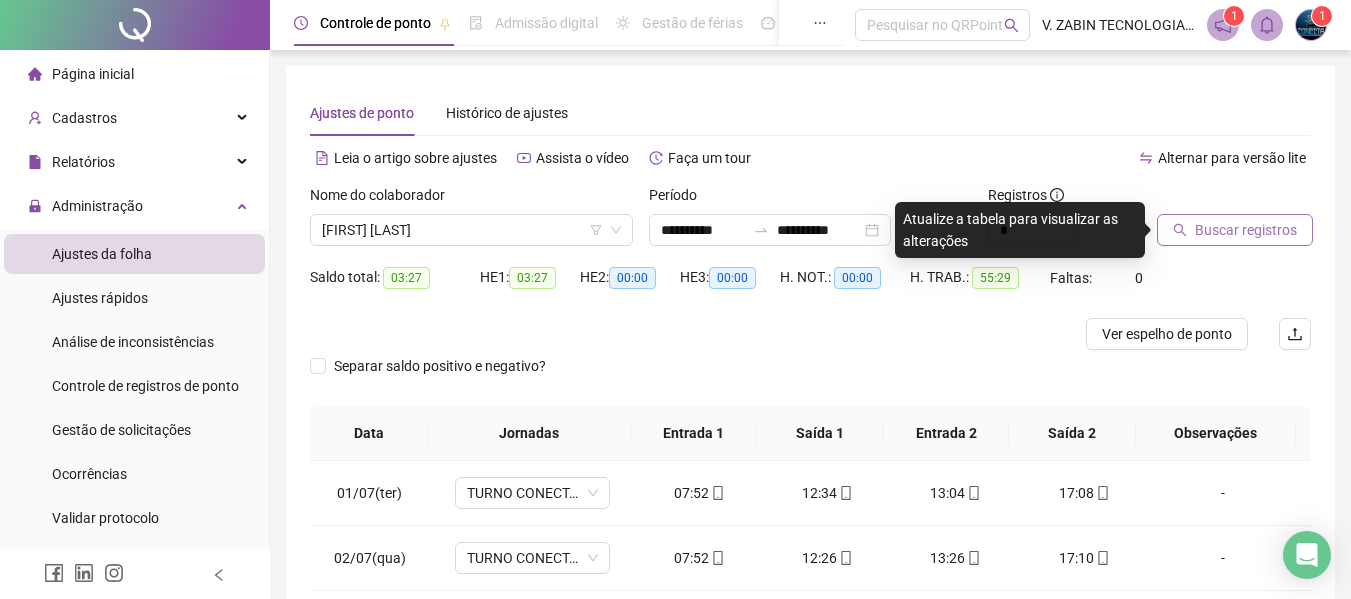 click on "Buscar registros" at bounding box center (1246, 230) 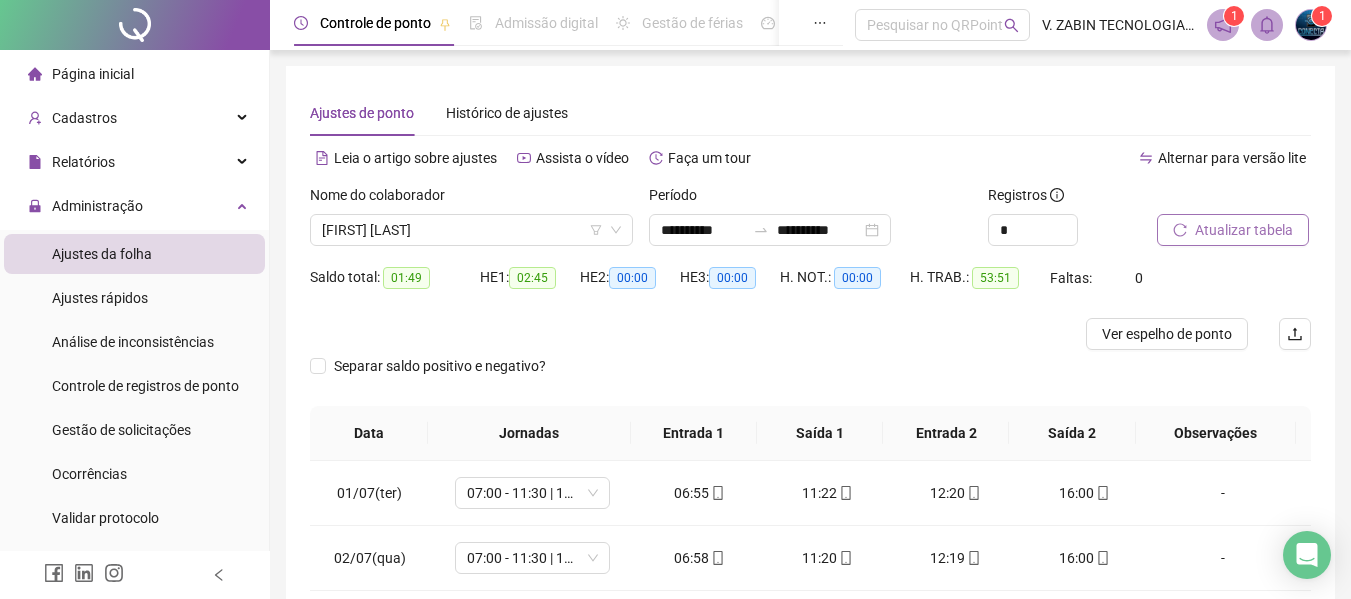 scroll, scrollTop: 100, scrollLeft: 0, axis: vertical 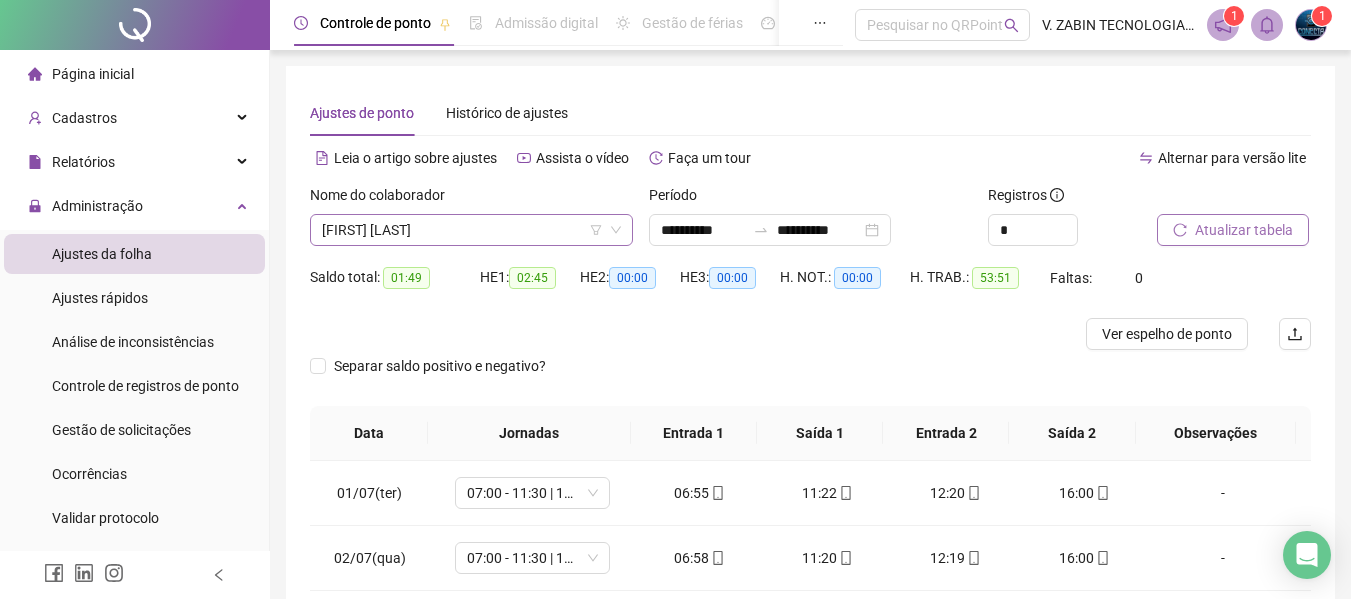 click on "[FIRST] [LAST]" at bounding box center [471, 230] 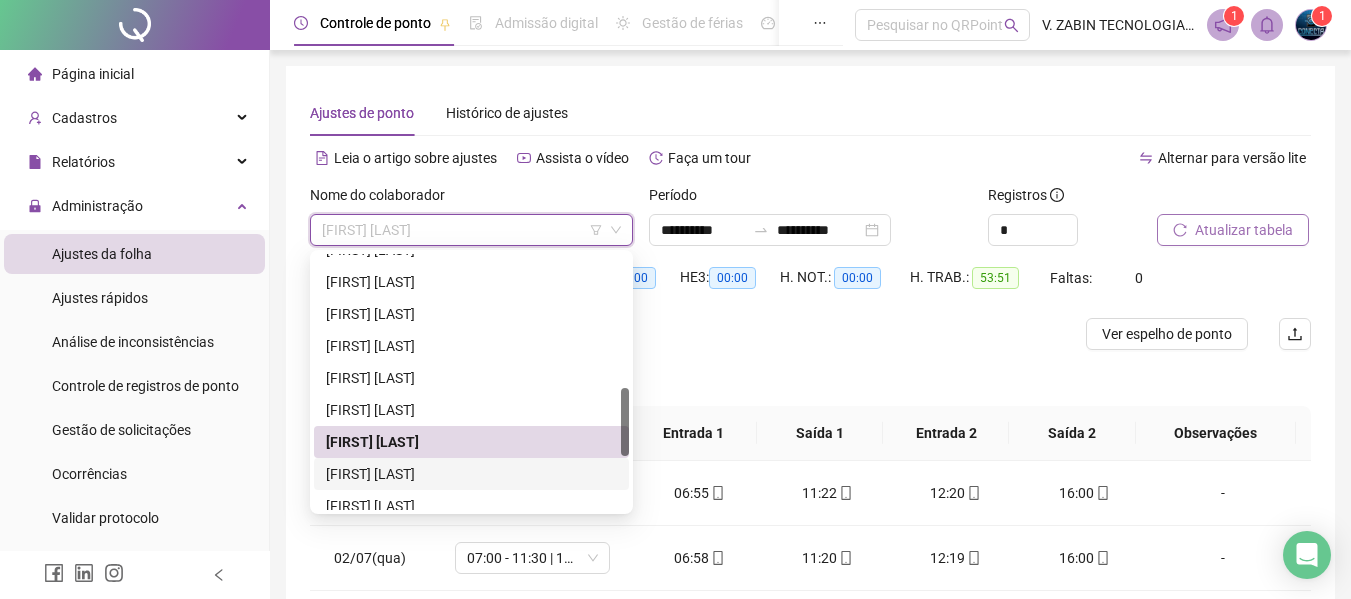 click on "[FIRST] [LAST]" at bounding box center [471, 474] 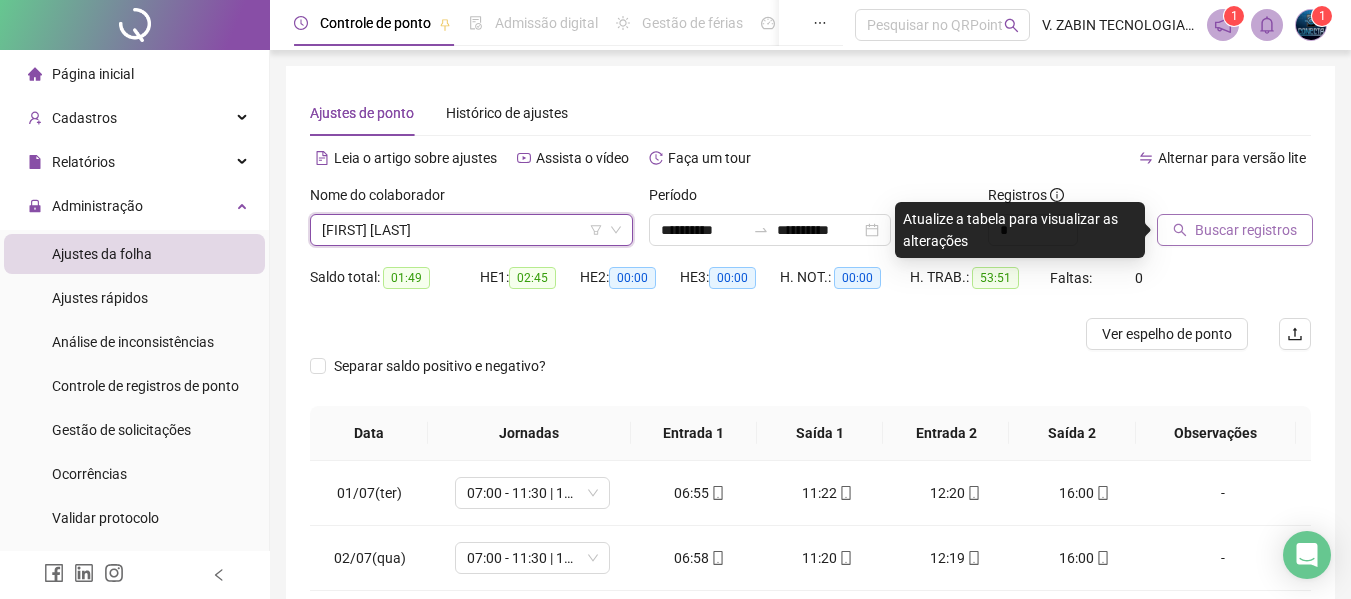 click on "[FIRST] [LAST]" at bounding box center [471, 230] 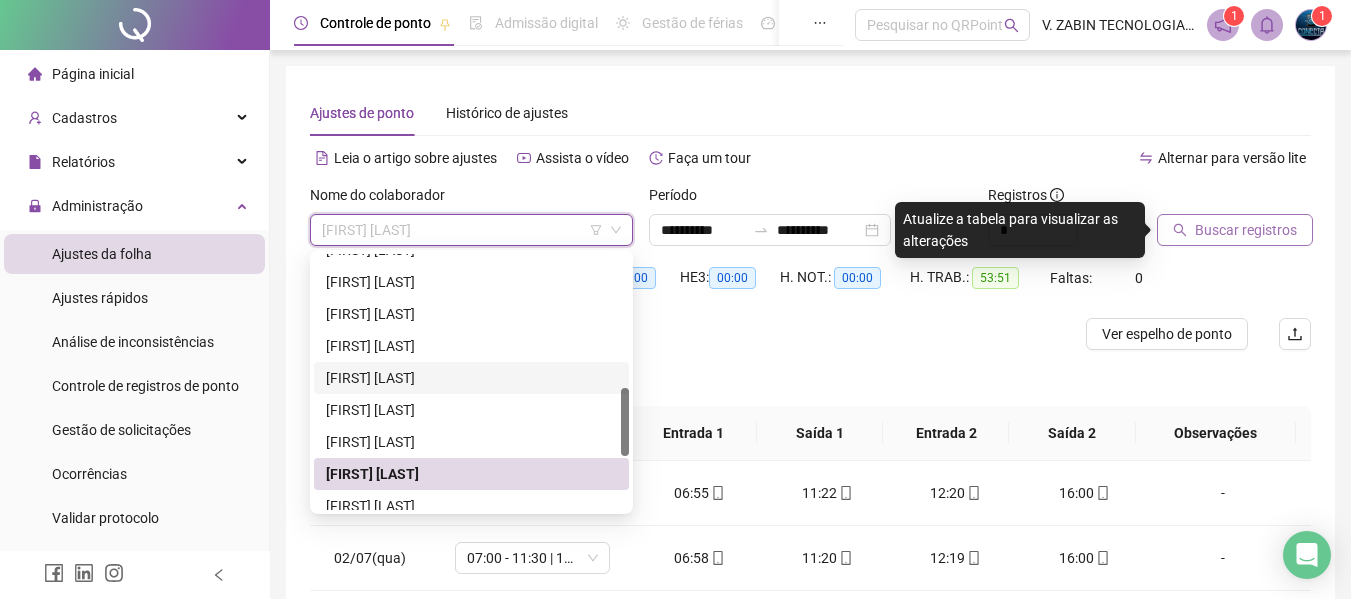 scroll, scrollTop: 704, scrollLeft: 0, axis: vertical 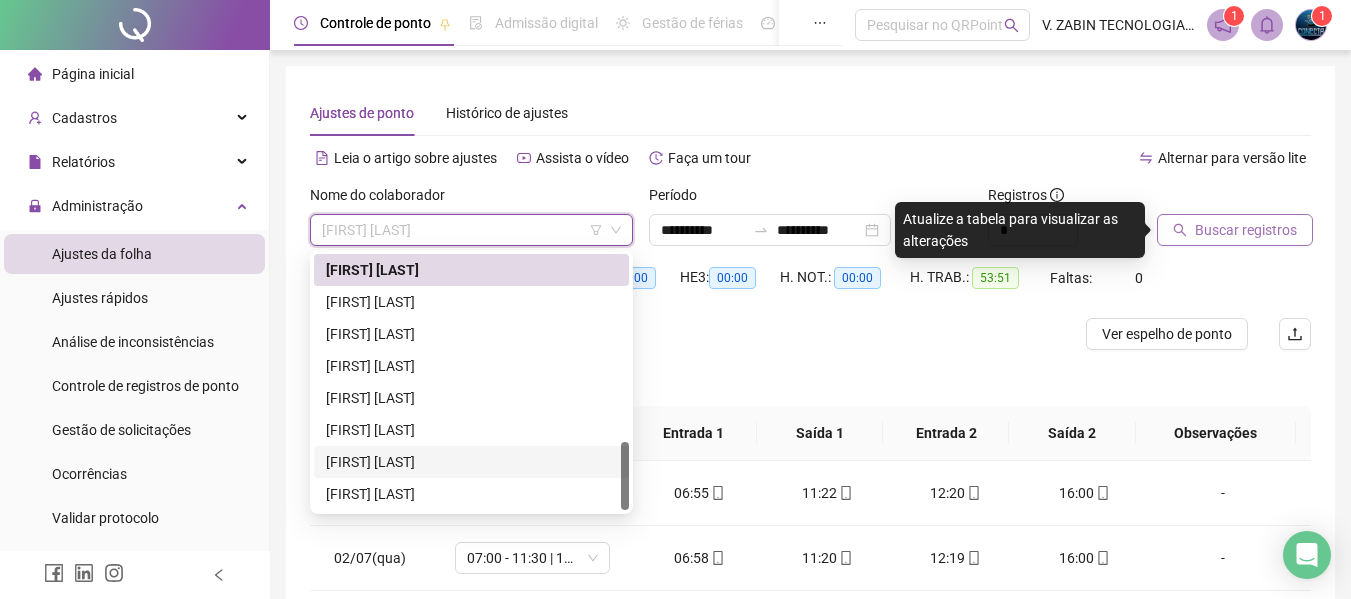 click on "[FIRST] [LAST]" at bounding box center (471, 462) 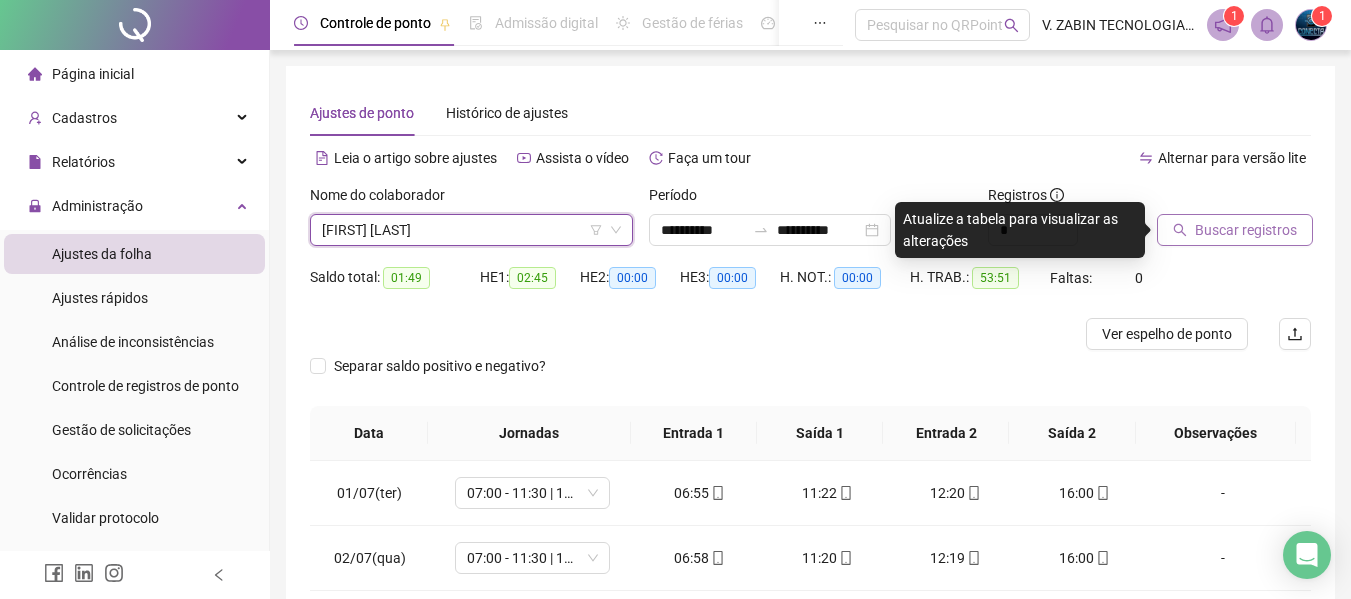 click on "Buscar registros" at bounding box center [1235, 230] 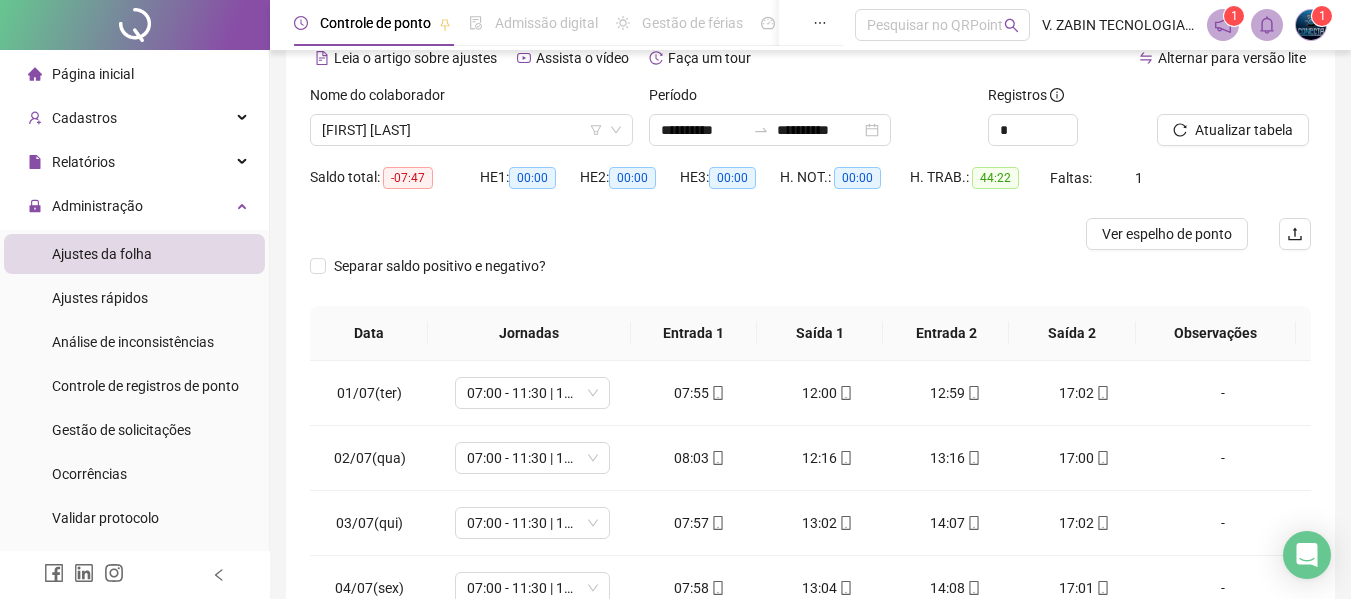 scroll, scrollTop: 200, scrollLeft: 0, axis: vertical 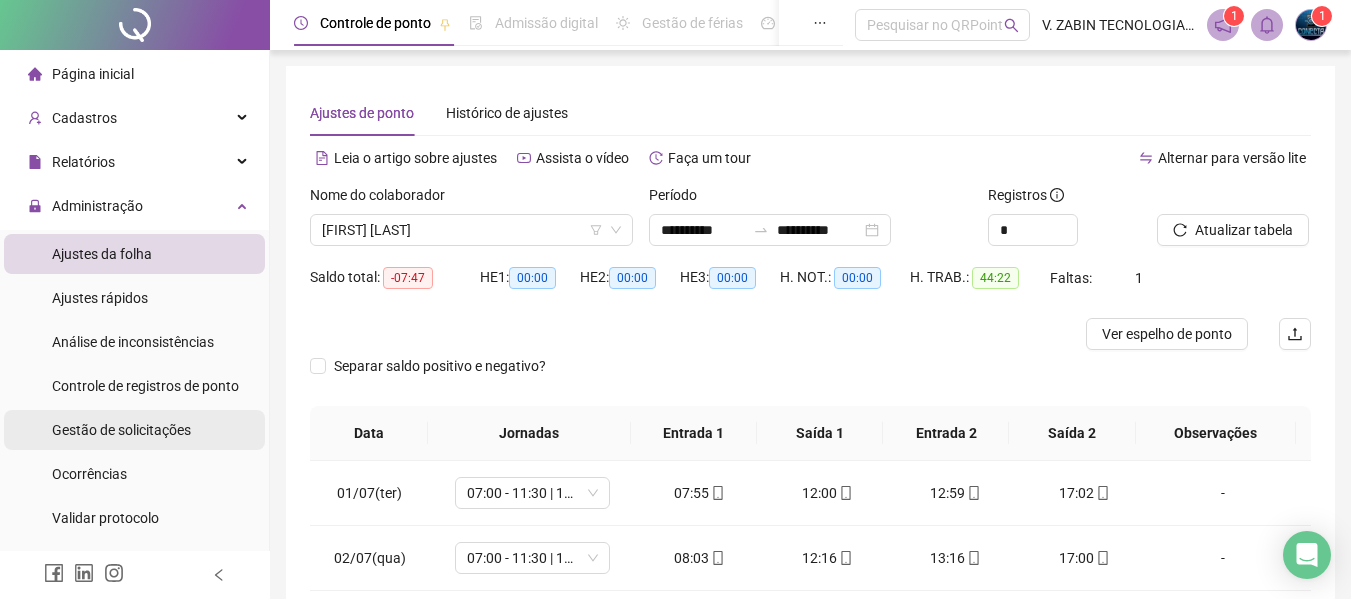 click on "Gestão de solicitações" at bounding box center (121, 430) 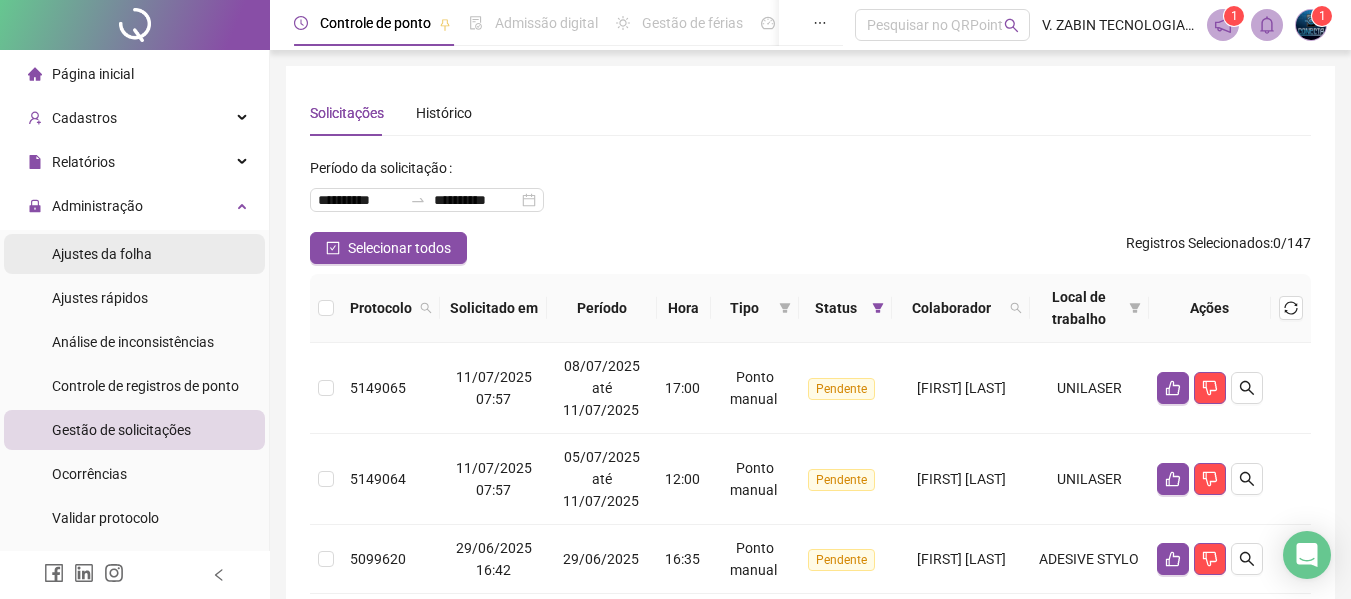 click on "Ajustes da folha" at bounding box center (102, 254) 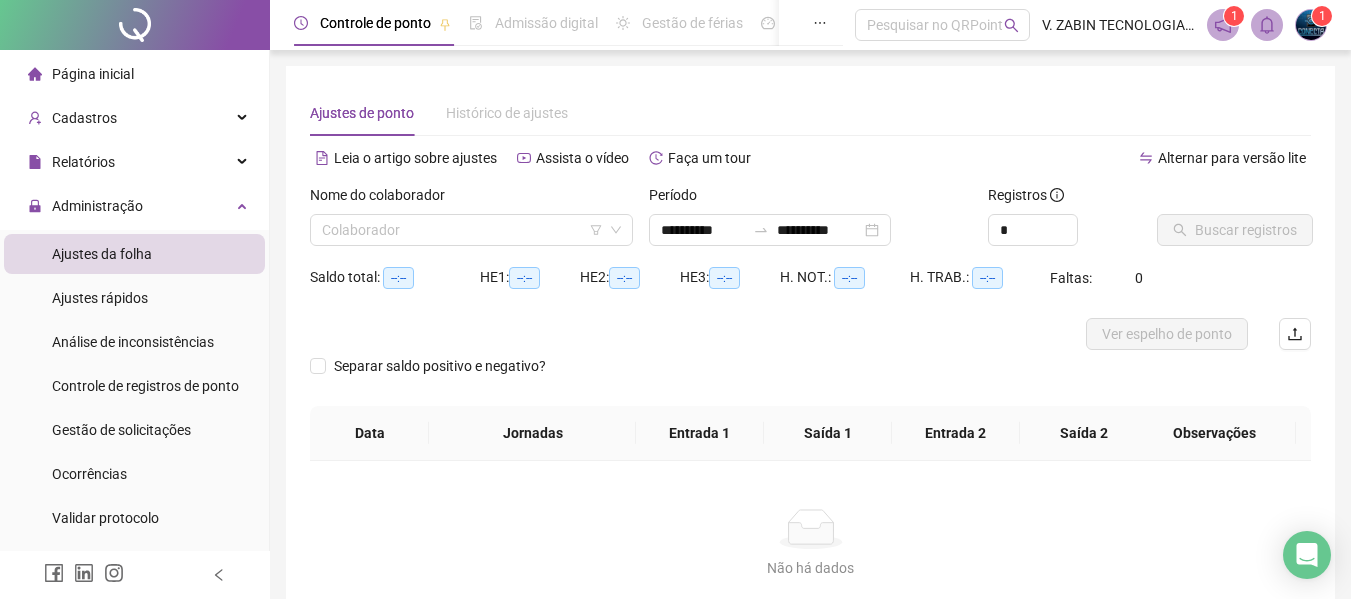 click on "Nome do colaborador Colaborador" at bounding box center (471, 223) 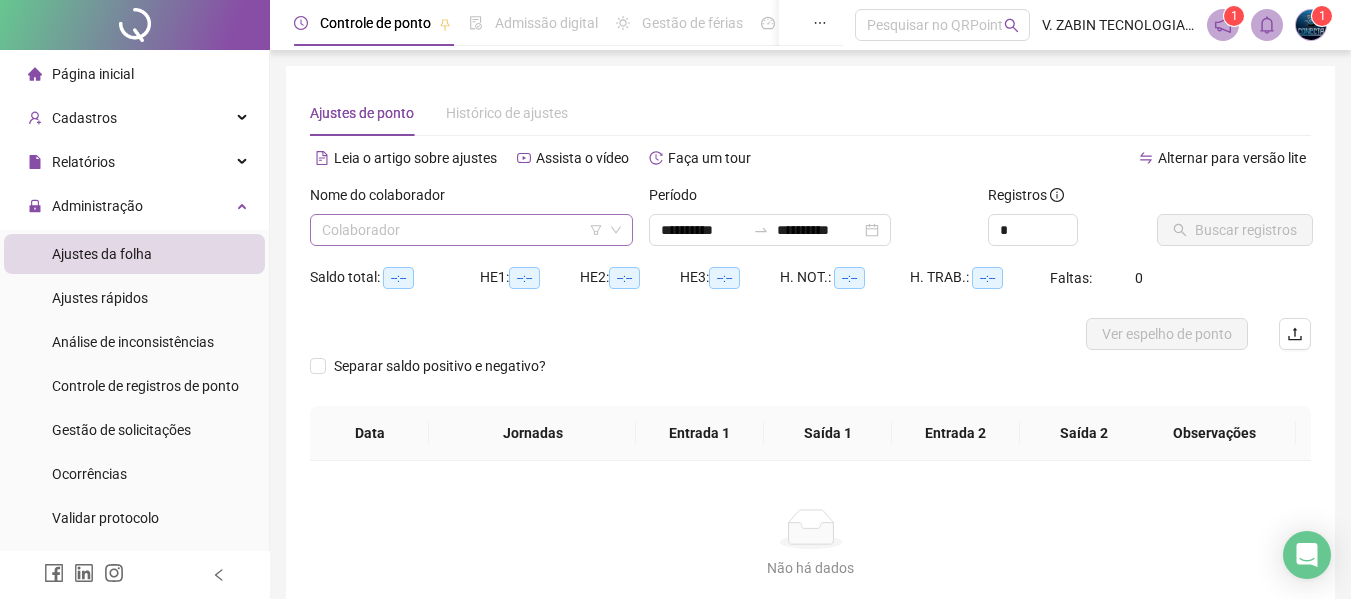 click at bounding box center [465, 230] 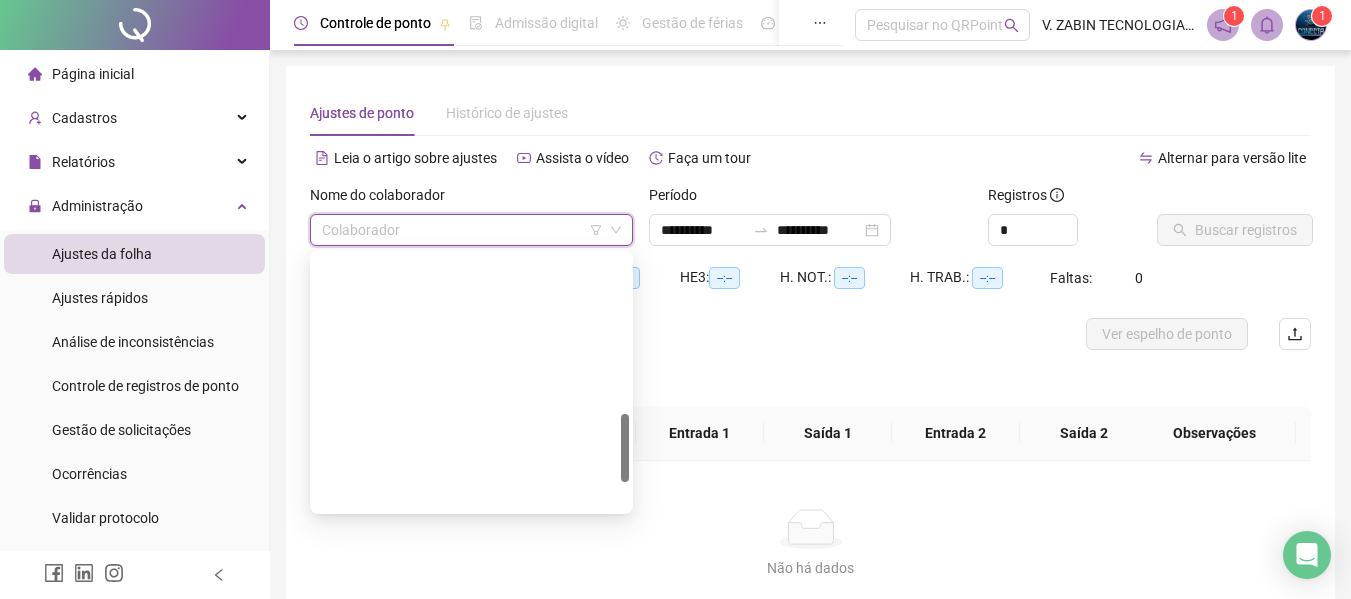 scroll, scrollTop: 704, scrollLeft: 0, axis: vertical 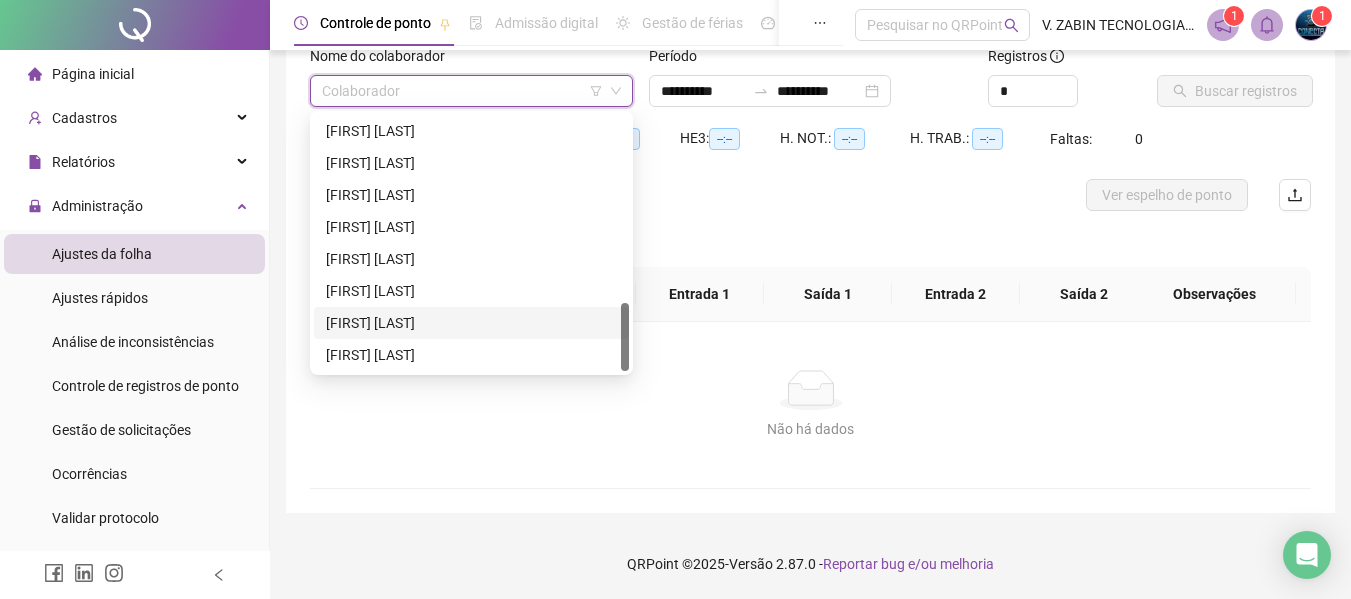 click on "[FIRST] [LAST]" at bounding box center (471, 323) 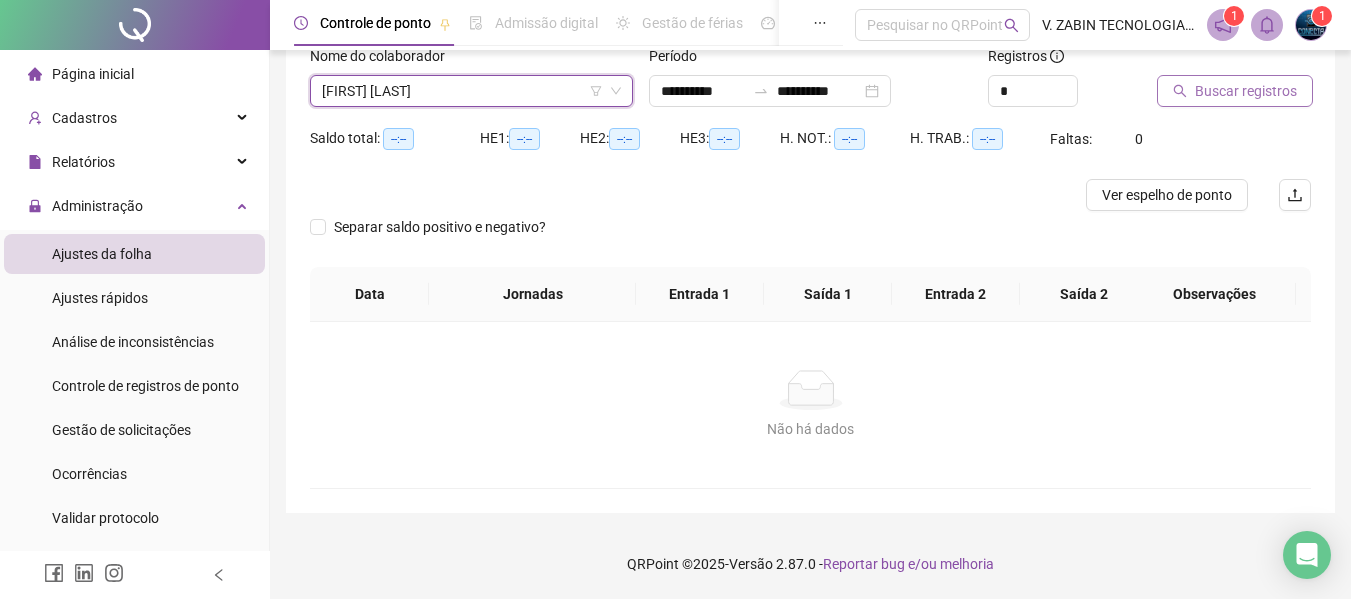 click on "Buscar registros" at bounding box center [1246, 91] 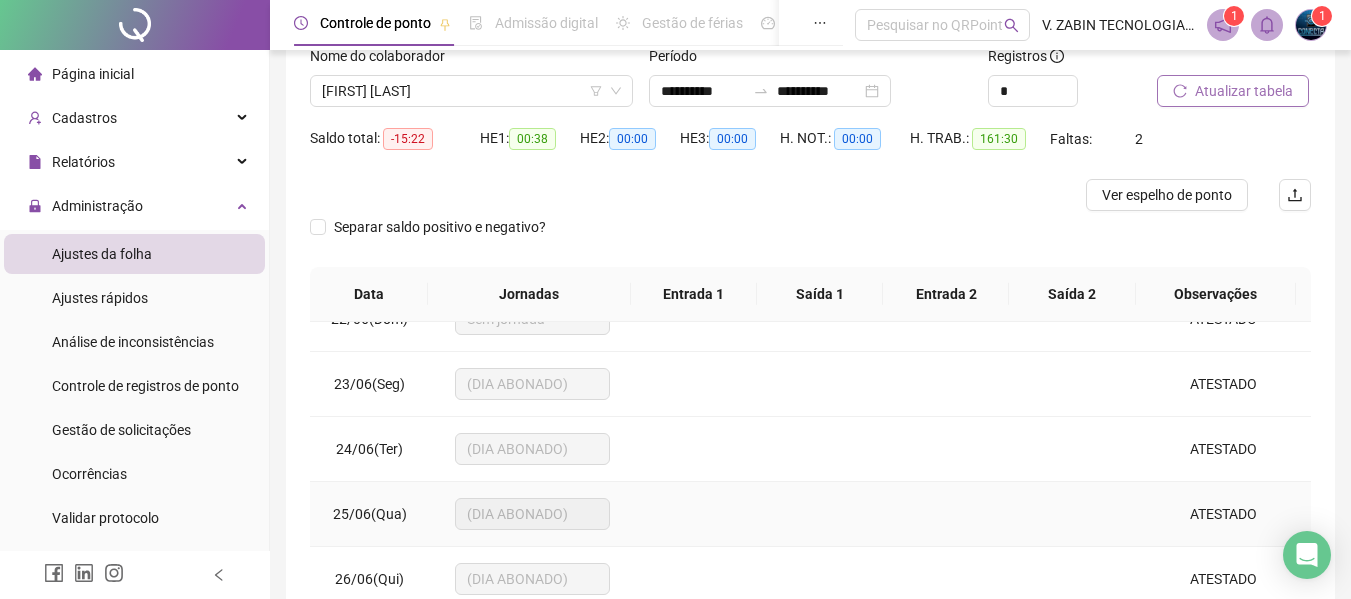 scroll, scrollTop: 1523, scrollLeft: 0, axis: vertical 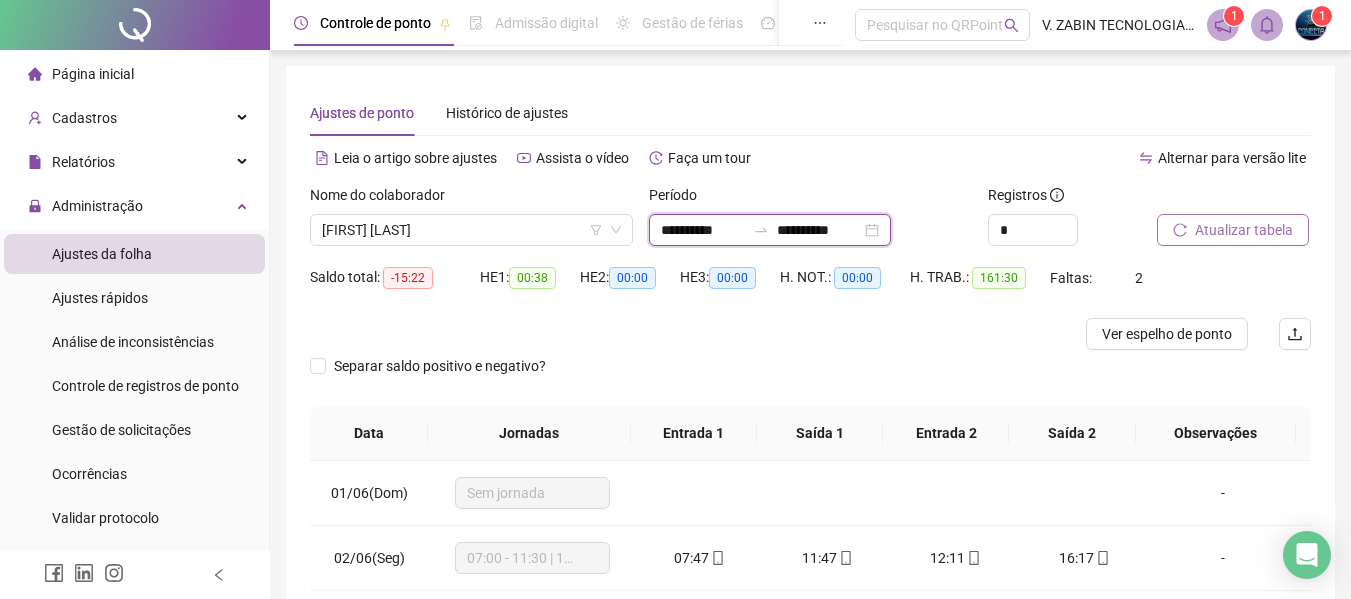 click on "**********" at bounding box center (819, 230) 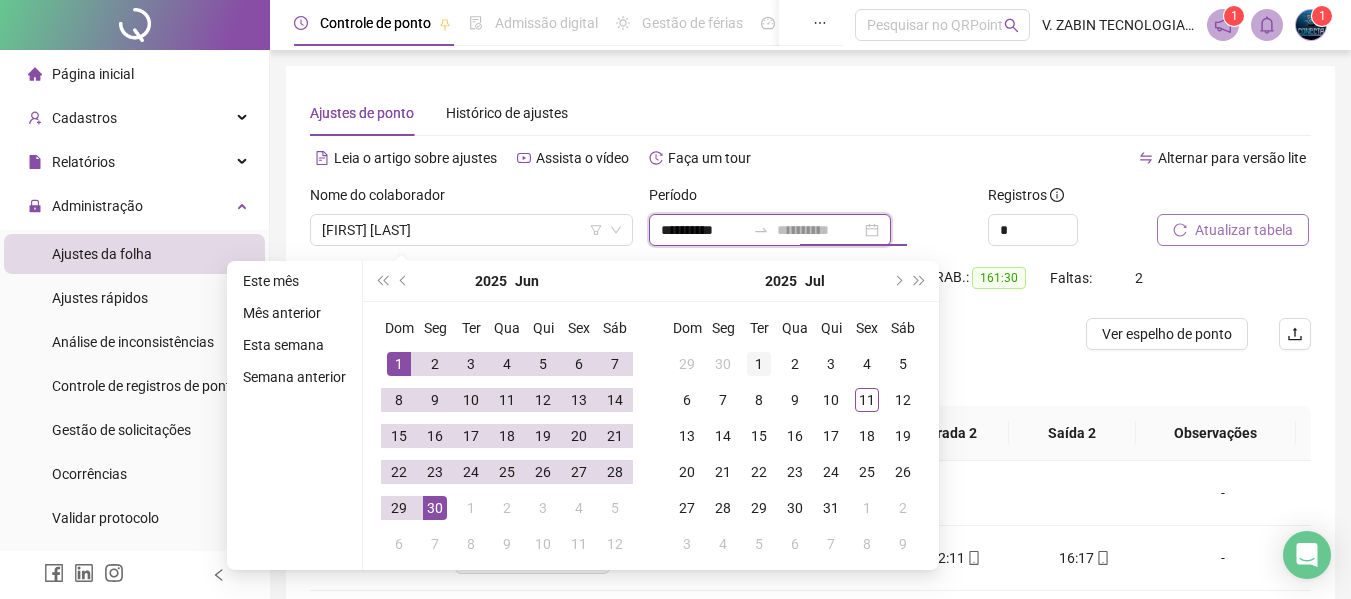 type on "**********" 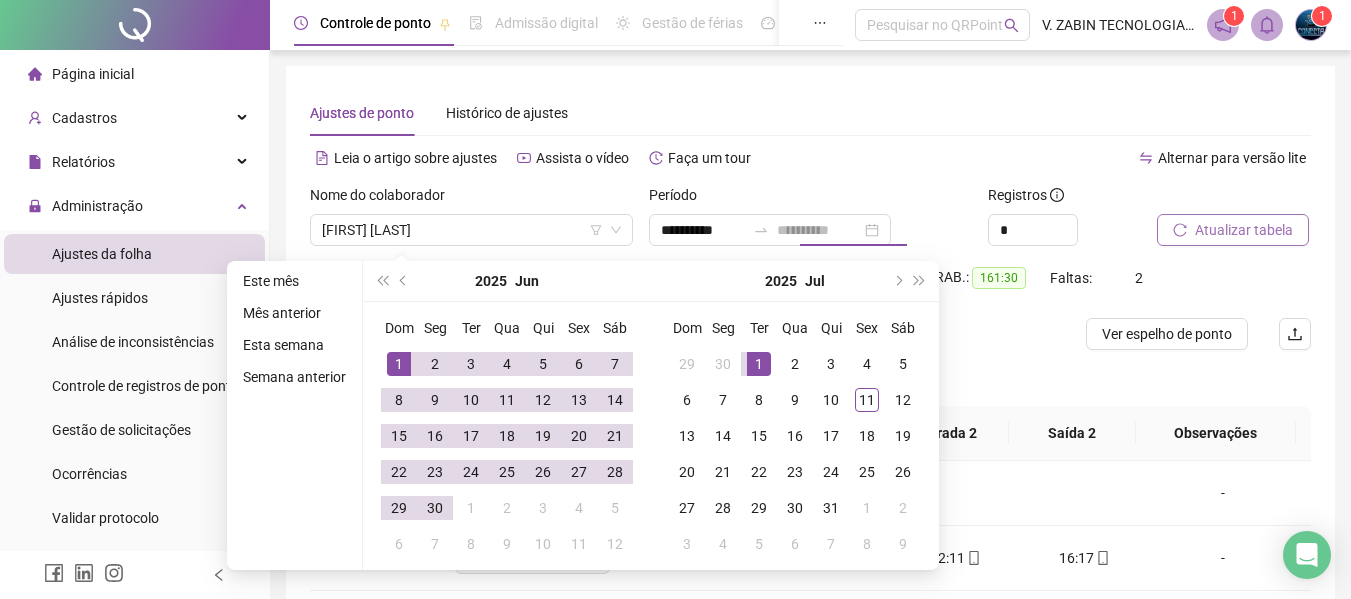 click on "1" at bounding box center (759, 364) 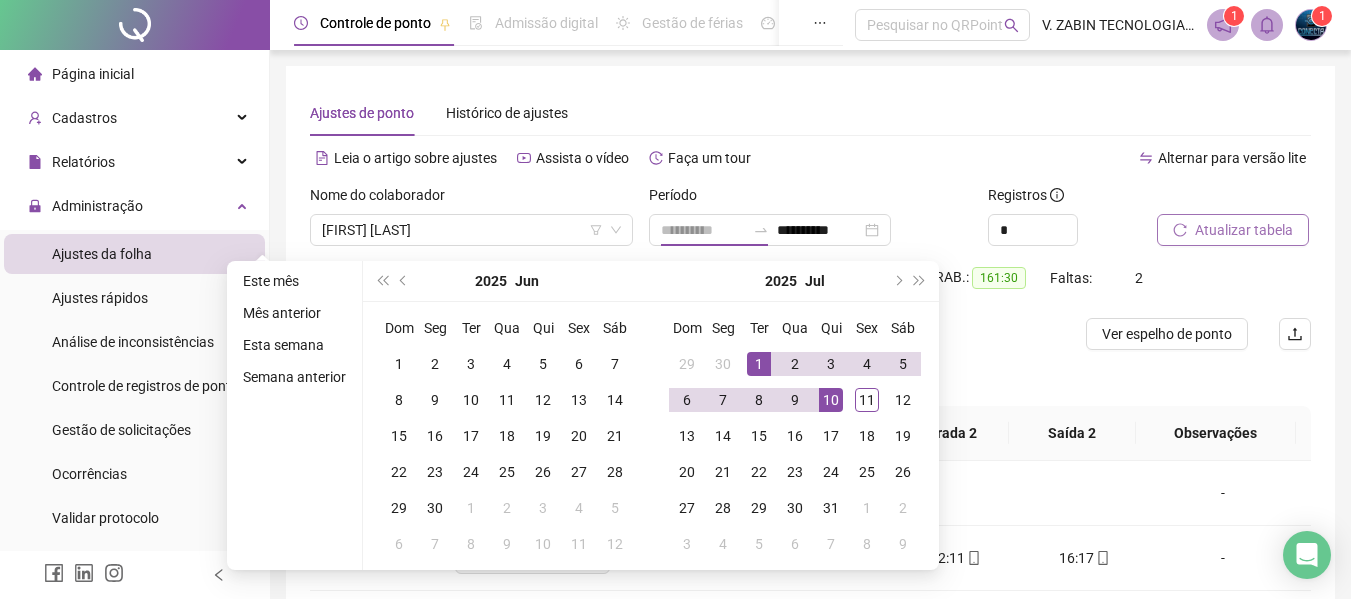 click on "10" at bounding box center [831, 400] 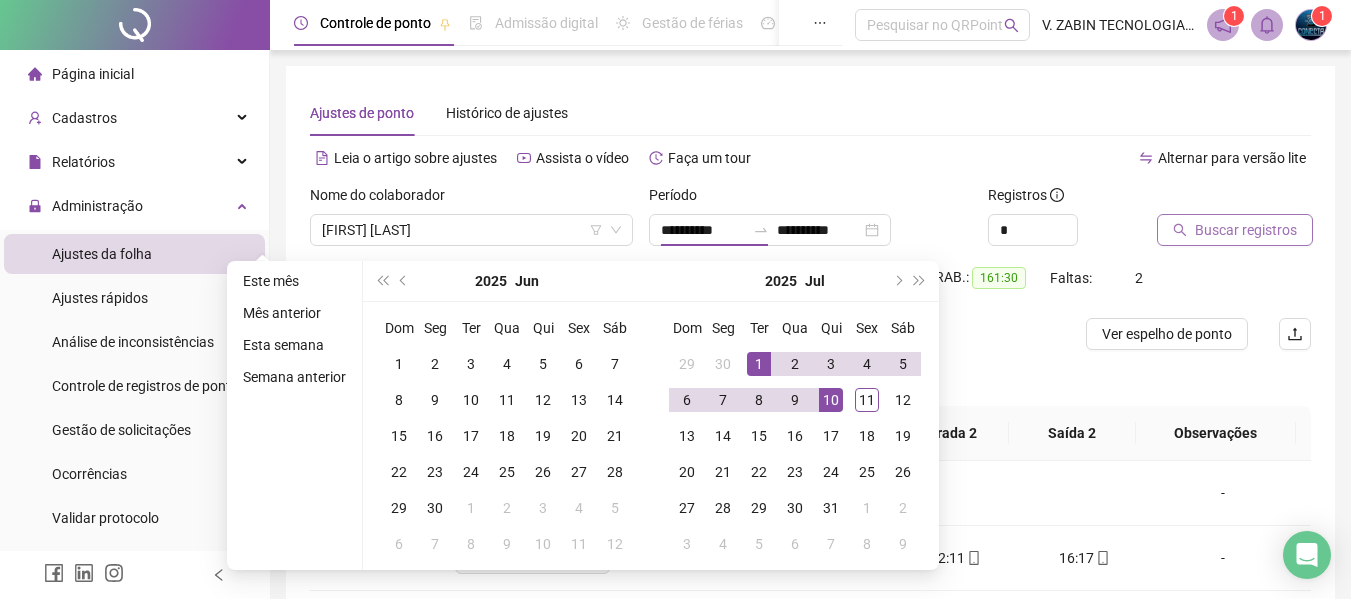 type on "**********" 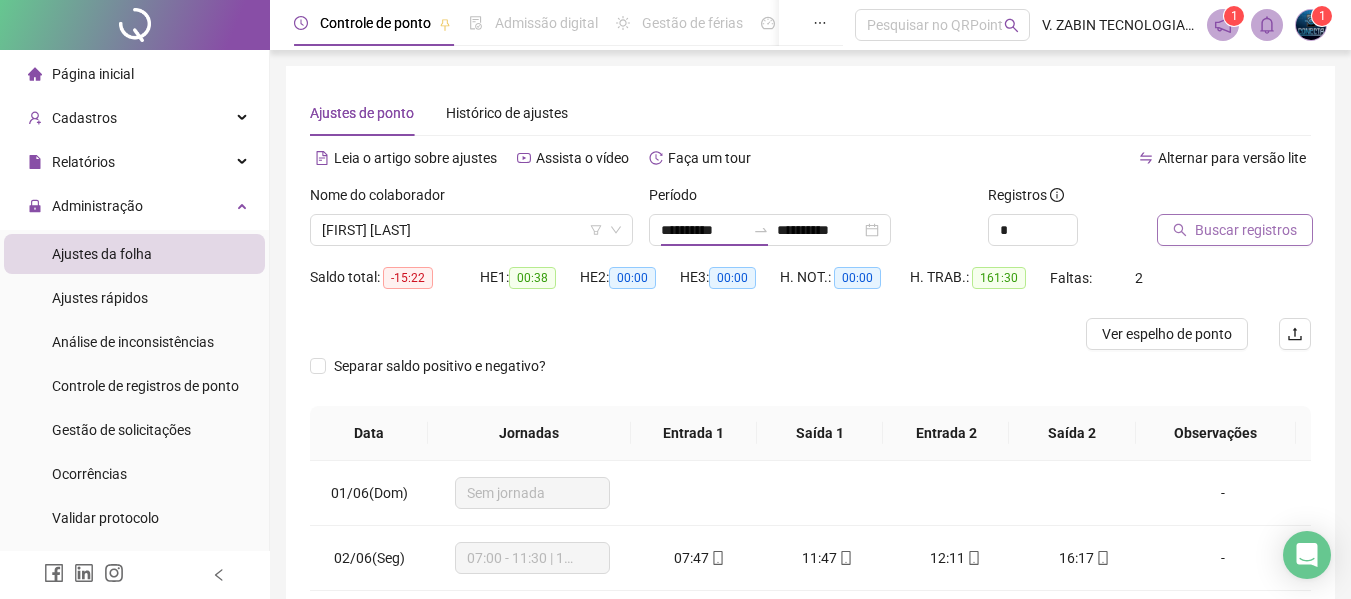 click on "Separar saldo positivo e negativo?" at bounding box center (810, 378) 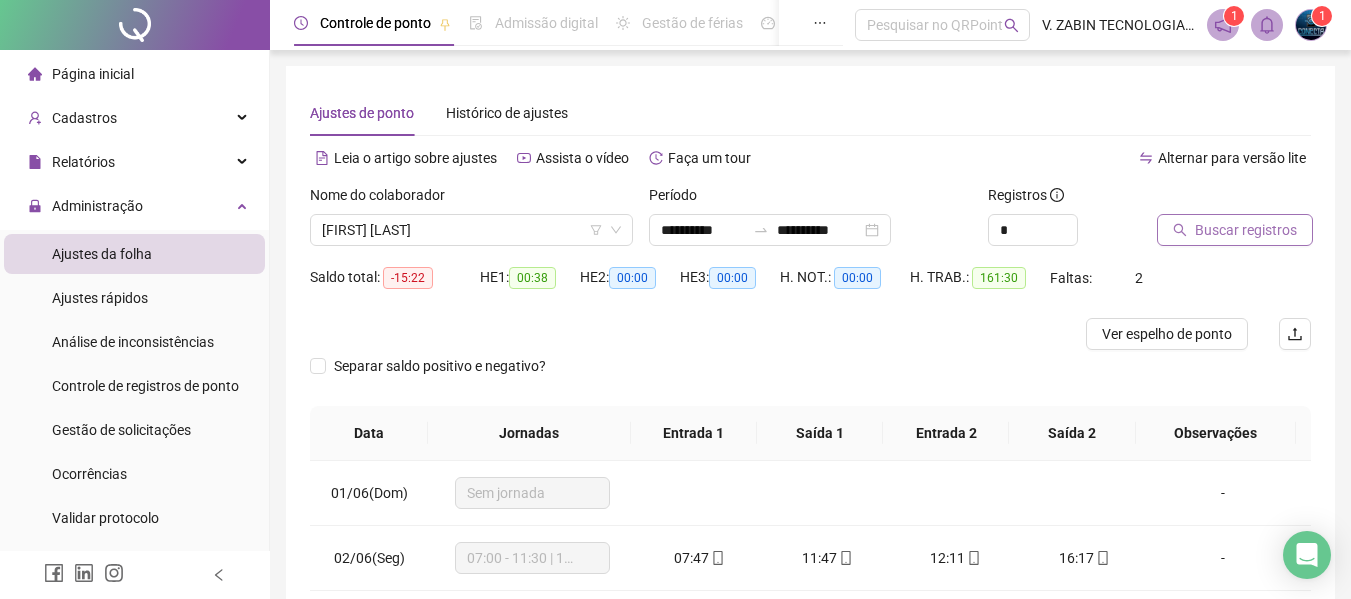 click on "Buscar registros" at bounding box center (1246, 230) 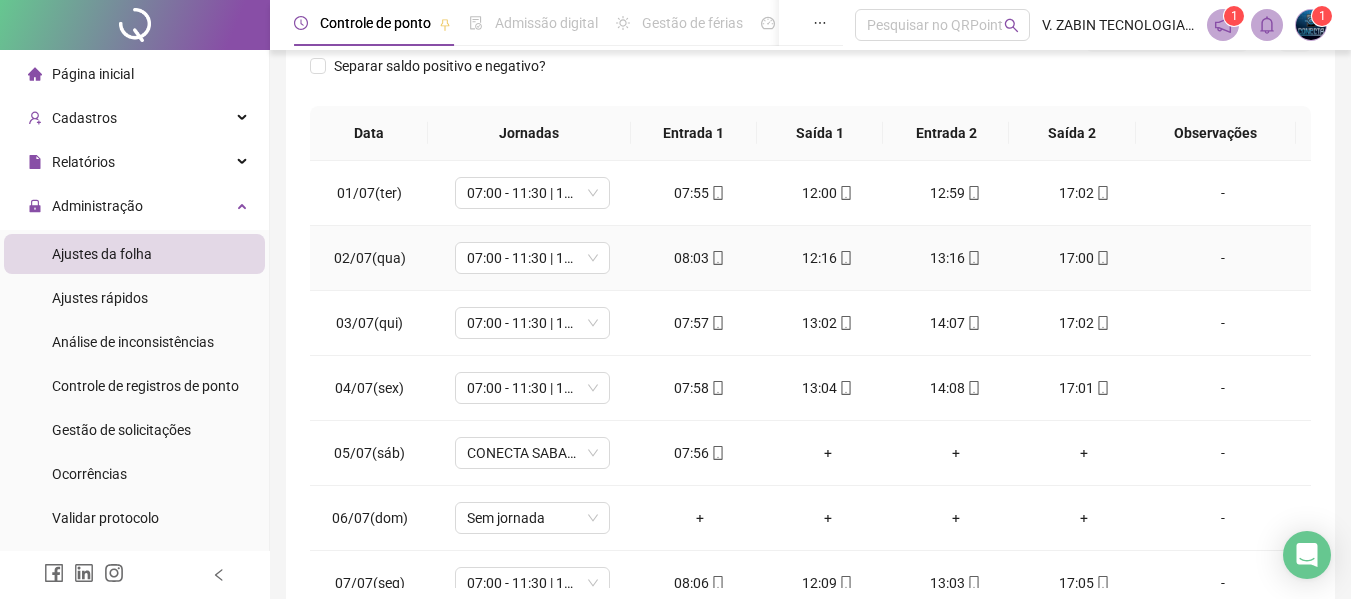 scroll, scrollTop: 399, scrollLeft: 0, axis: vertical 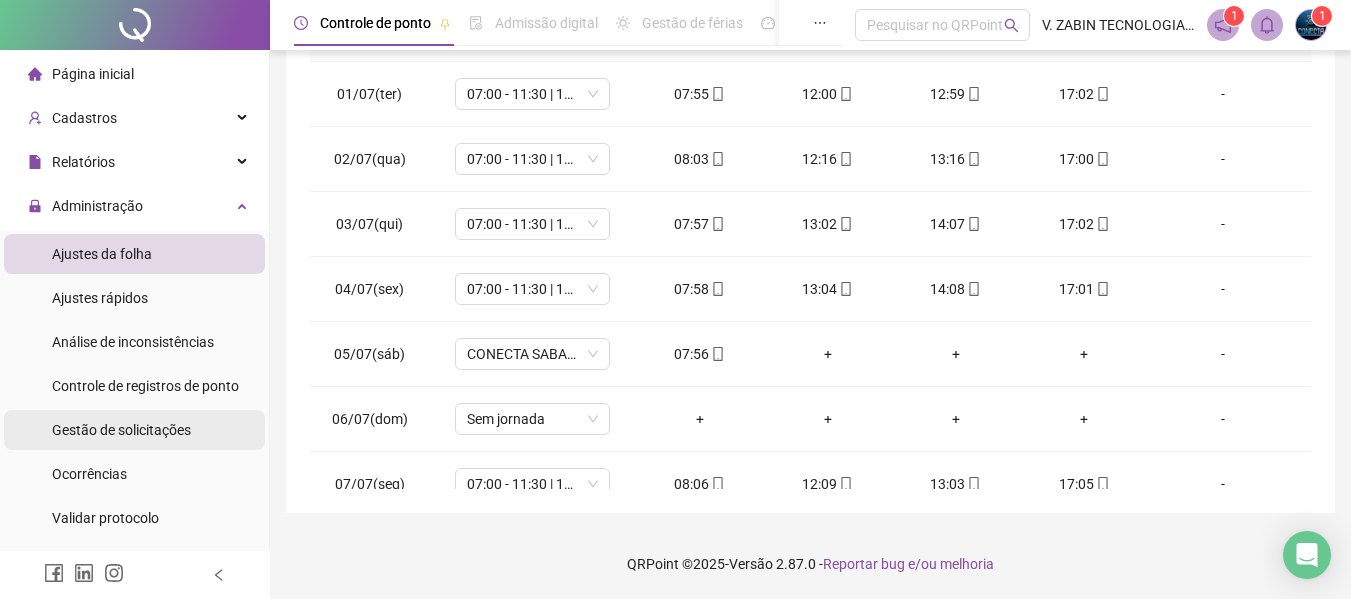 click on "Gestão de solicitações" at bounding box center (121, 430) 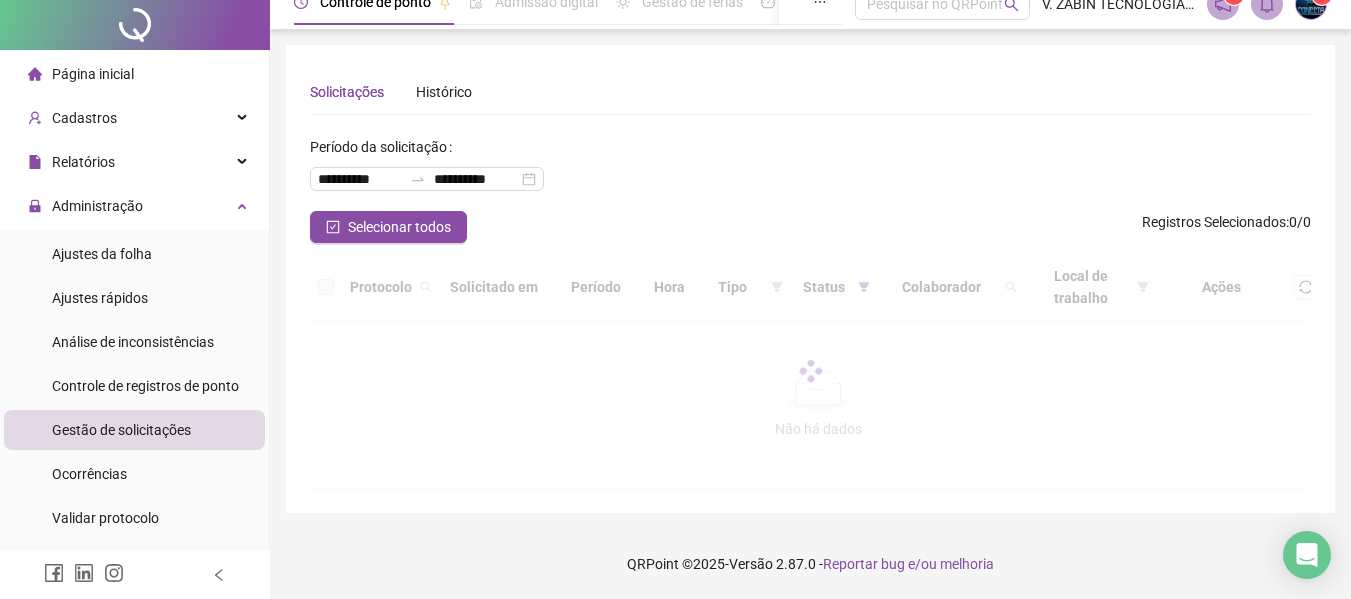 scroll, scrollTop: 0, scrollLeft: 0, axis: both 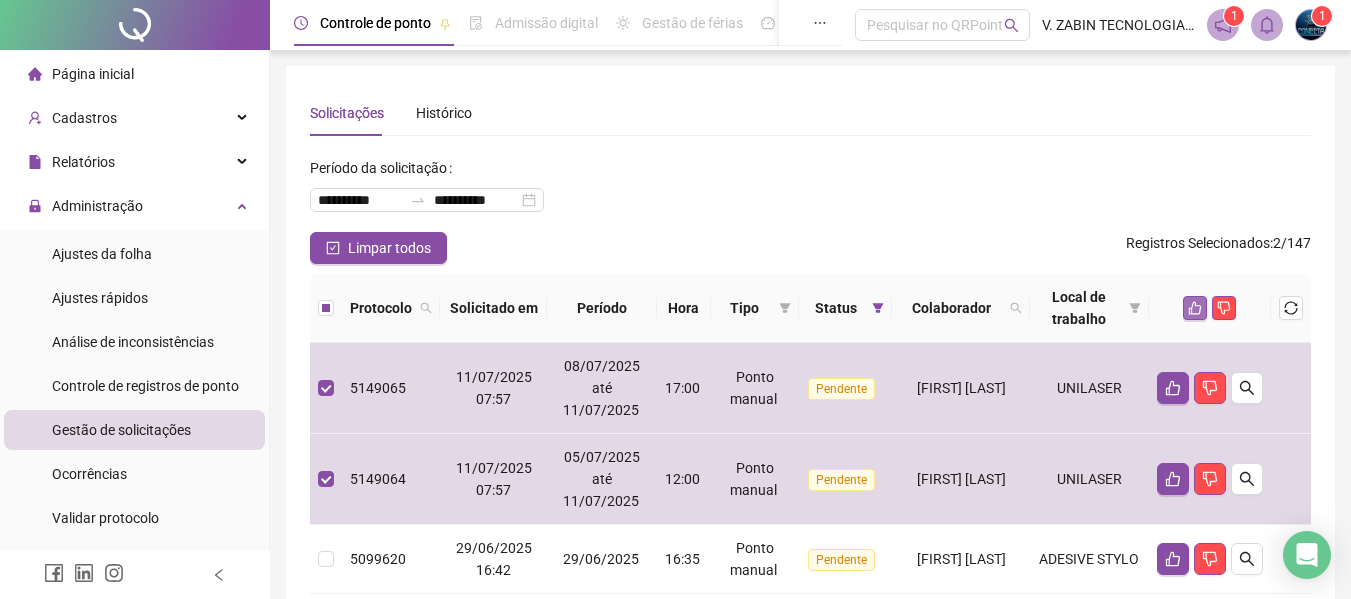 click at bounding box center (1195, 308) 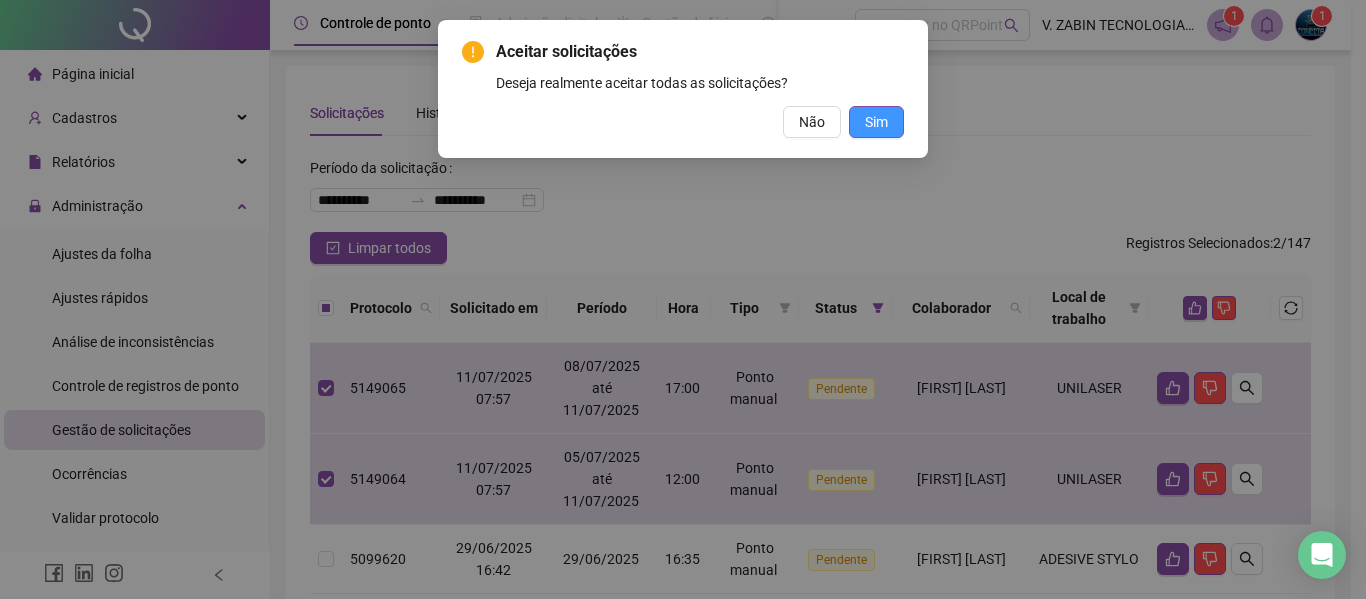 click on "Sim" at bounding box center (876, 122) 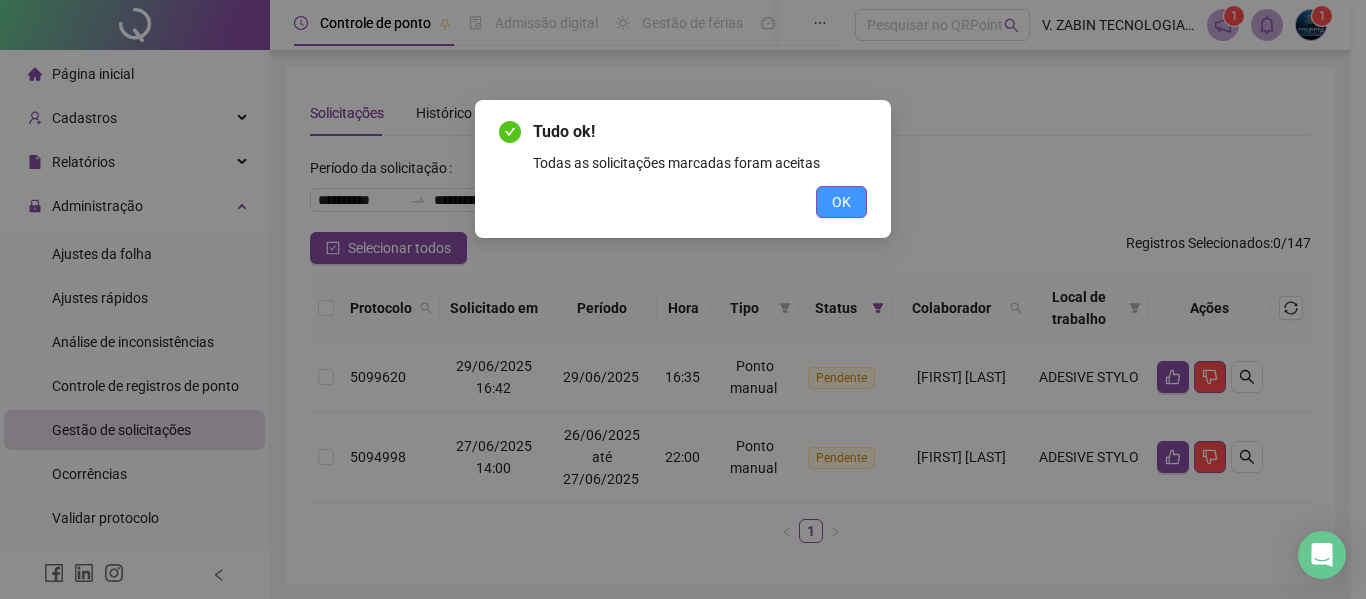 click on "OK" at bounding box center (841, 202) 